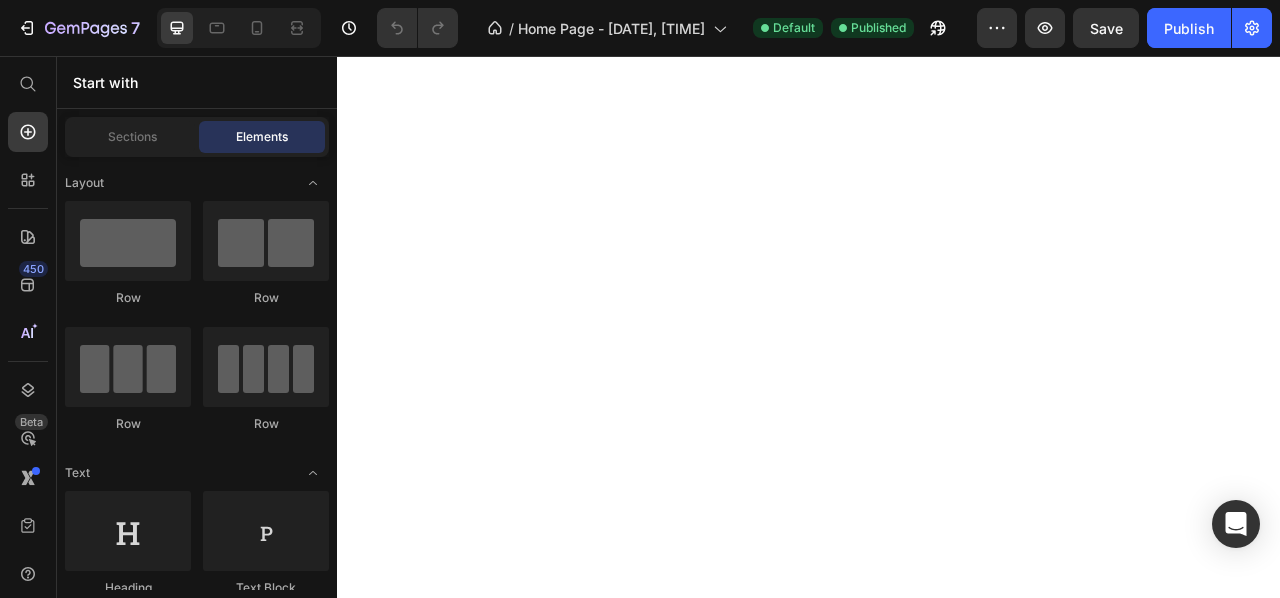 scroll, scrollTop: 0, scrollLeft: 0, axis: both 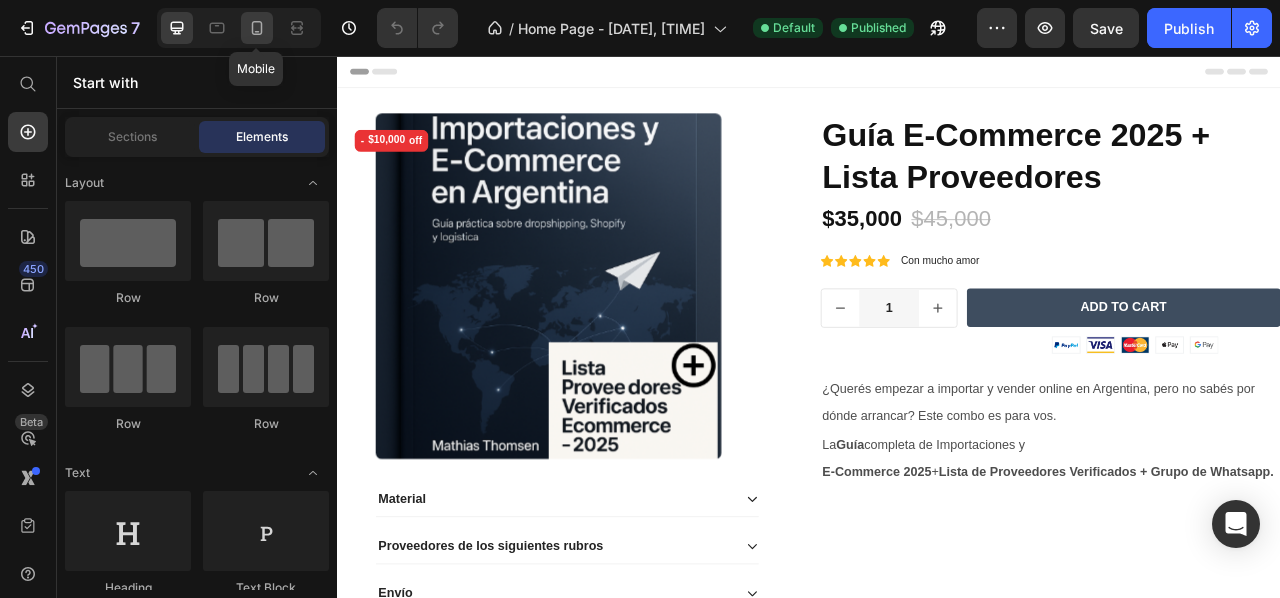 click 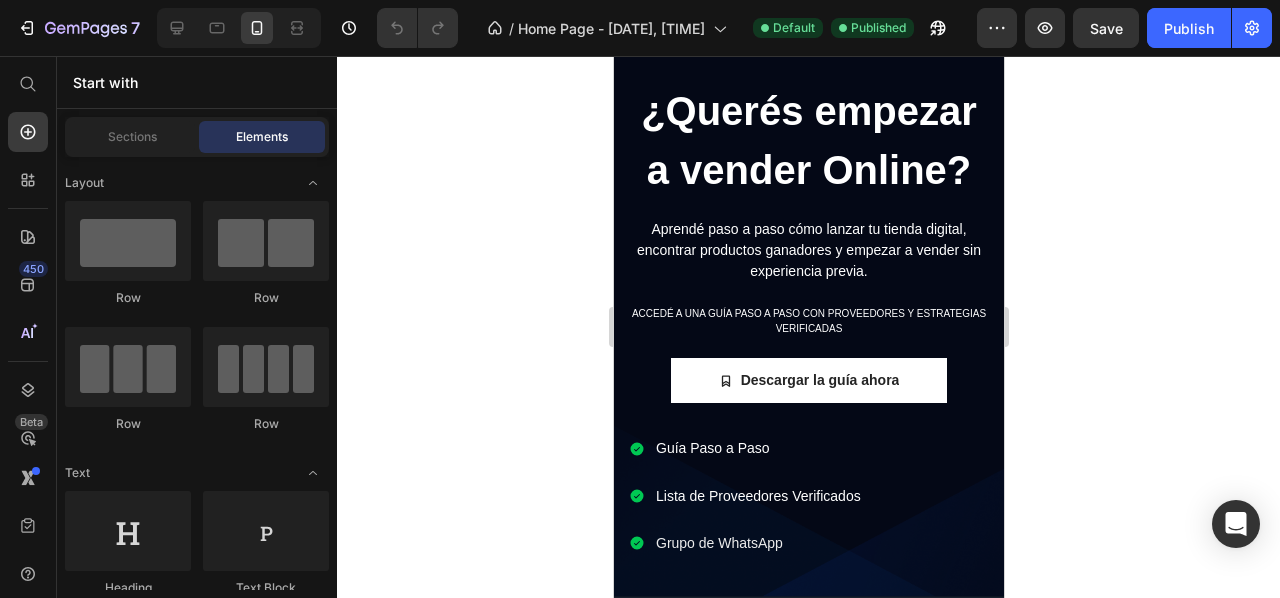 scroll, scrollTop: 108, scrollLeft: 0, axis: vertical 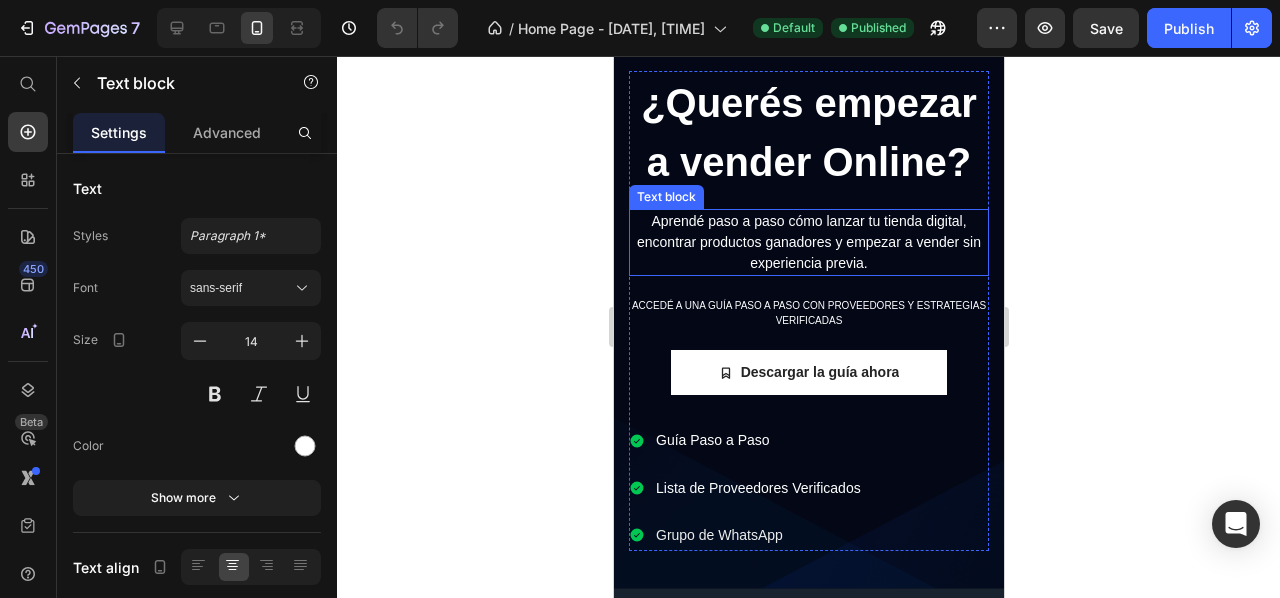 click on "Aprendé paso a paso cómo lanzar tu tienda digital, encontrar productos ganadores y empezar a vender sin experiencia previa." at bounding box center (808, 242) 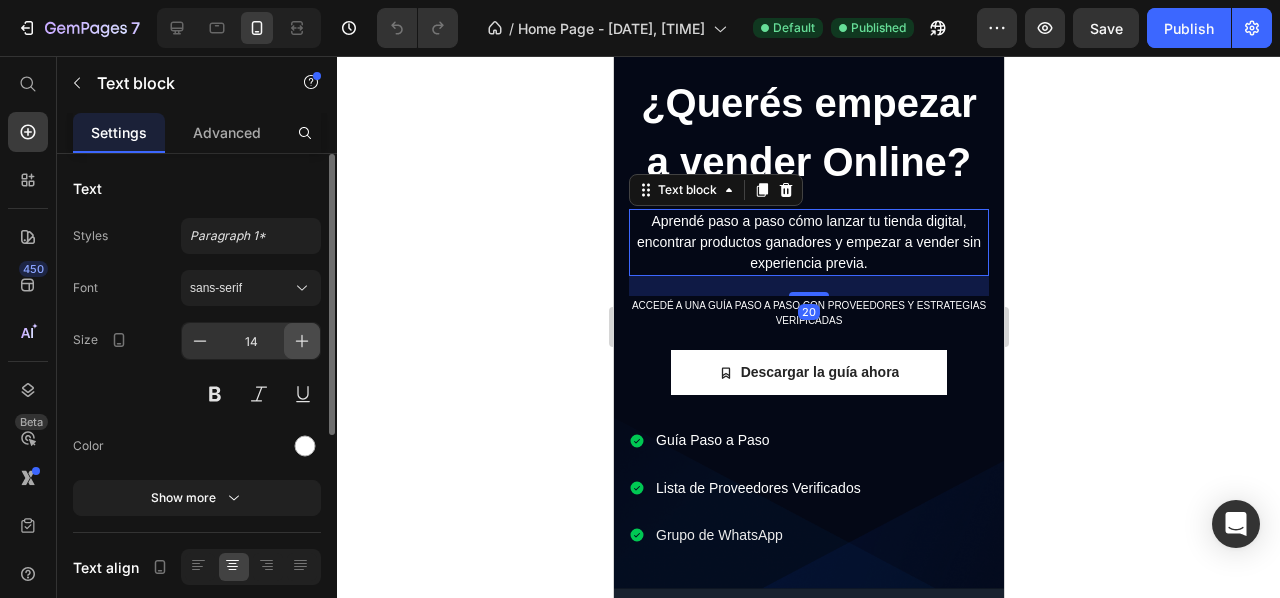 click 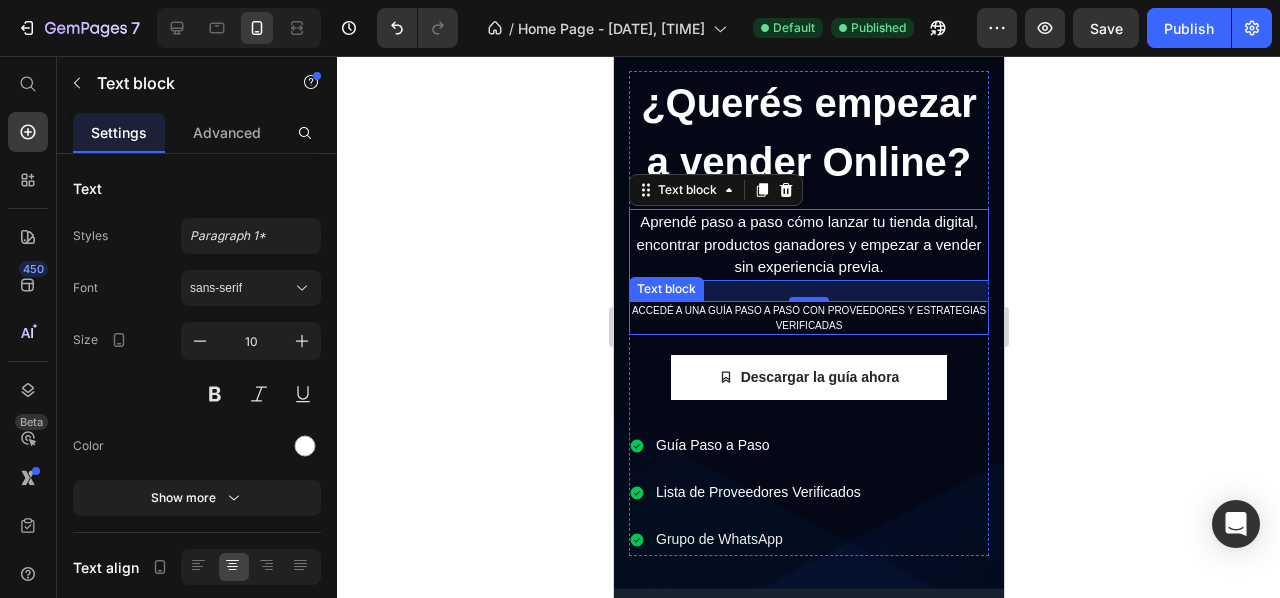 click on "Accedé a una guía paso a paso con proveedores y estrategias verificadAS" at bounding box center [808, 318] 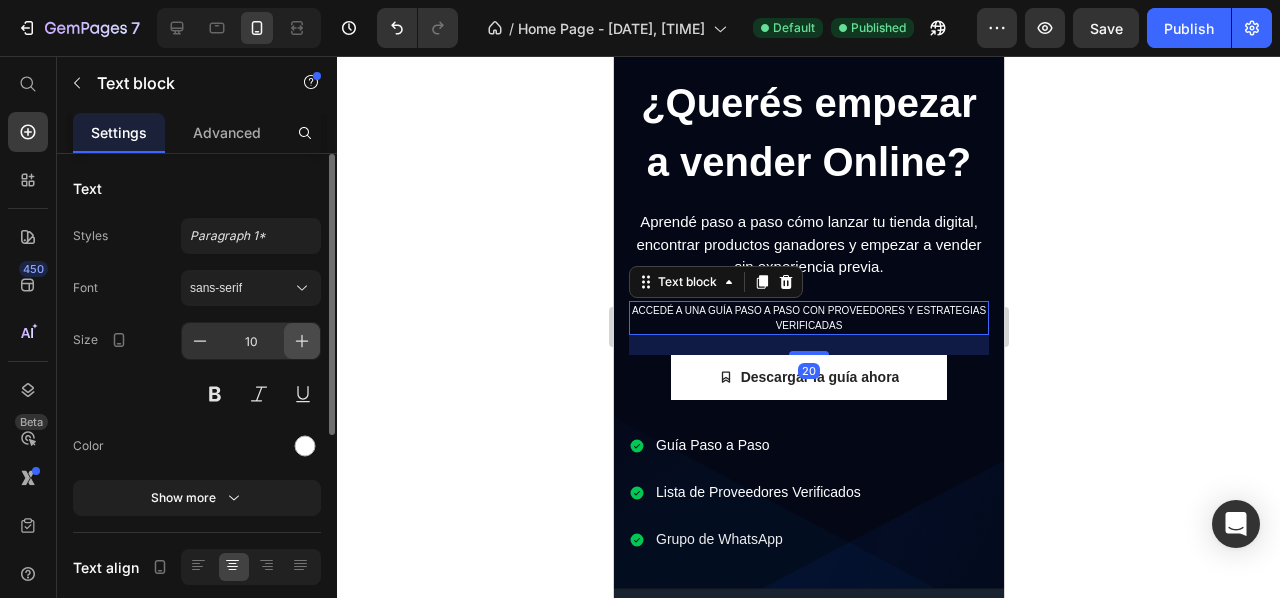 click at bounding box center (302, 341) 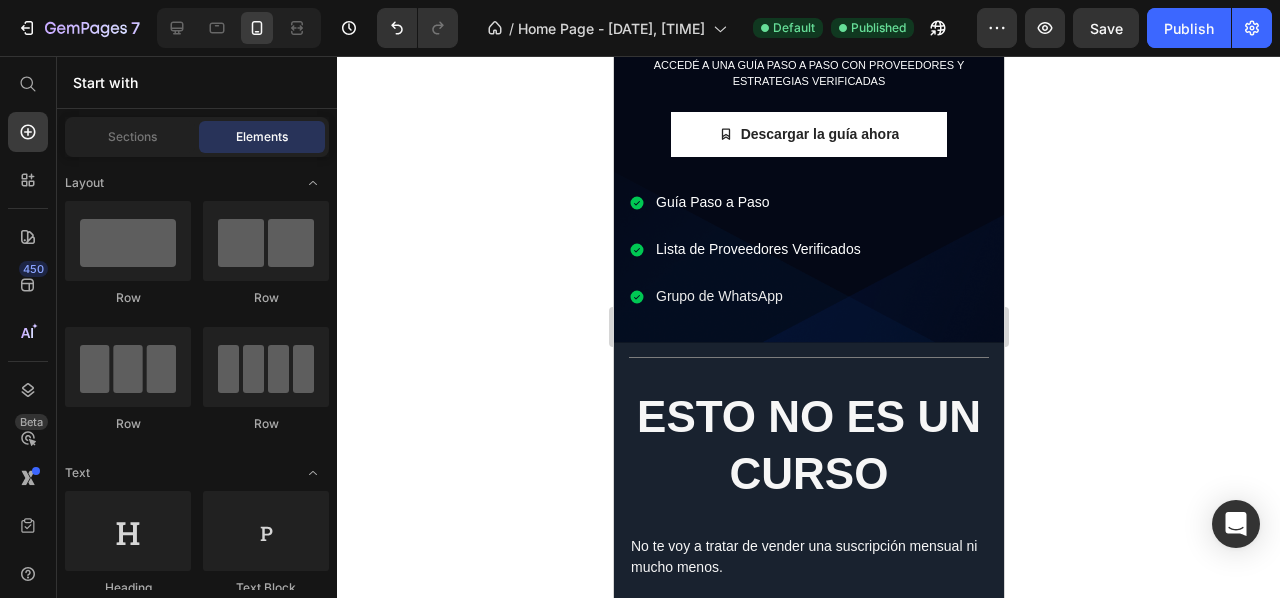 scroll, scrollTop: 320, scrollLeft: 0, axis: vertical 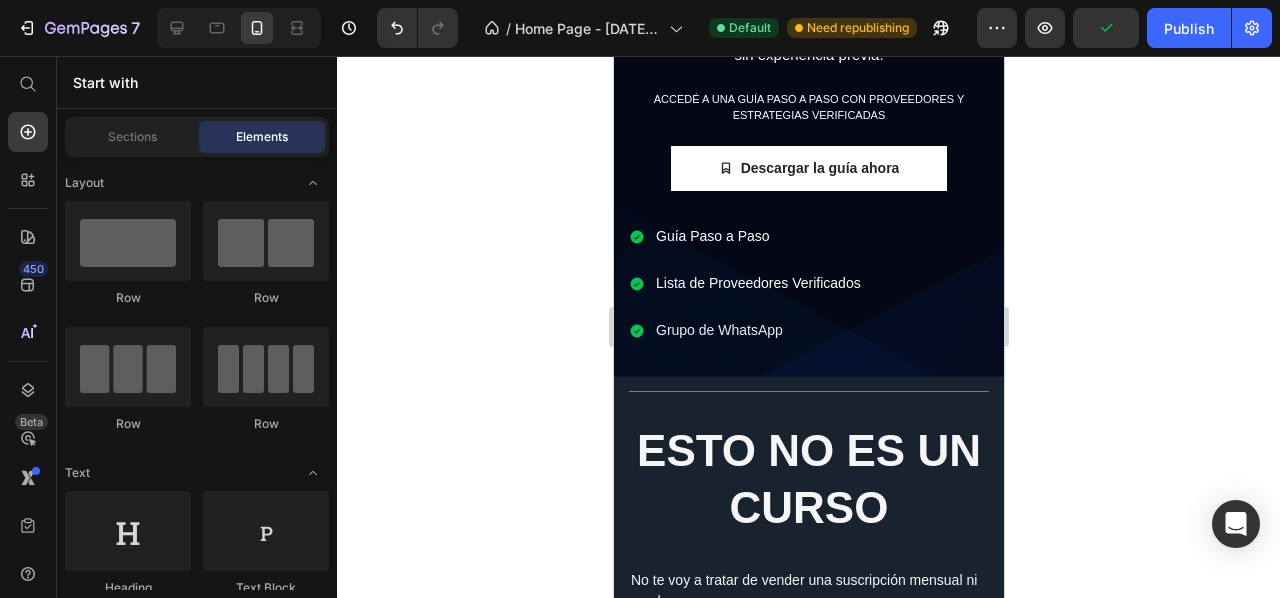 drag, startPoint x: 997, startPoint y: 118, endPoint x: 1623, endPoint y: 195, distance: 630.71783 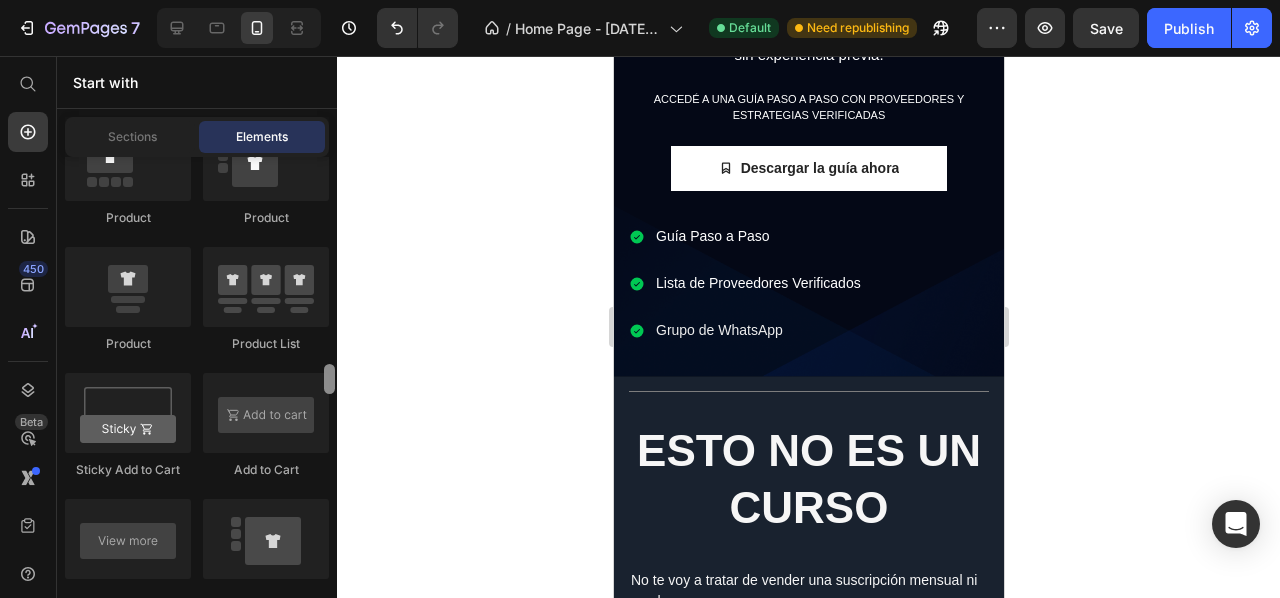 scroll, scrollTop: 2766, scrollLeft: 0, axis: vertical 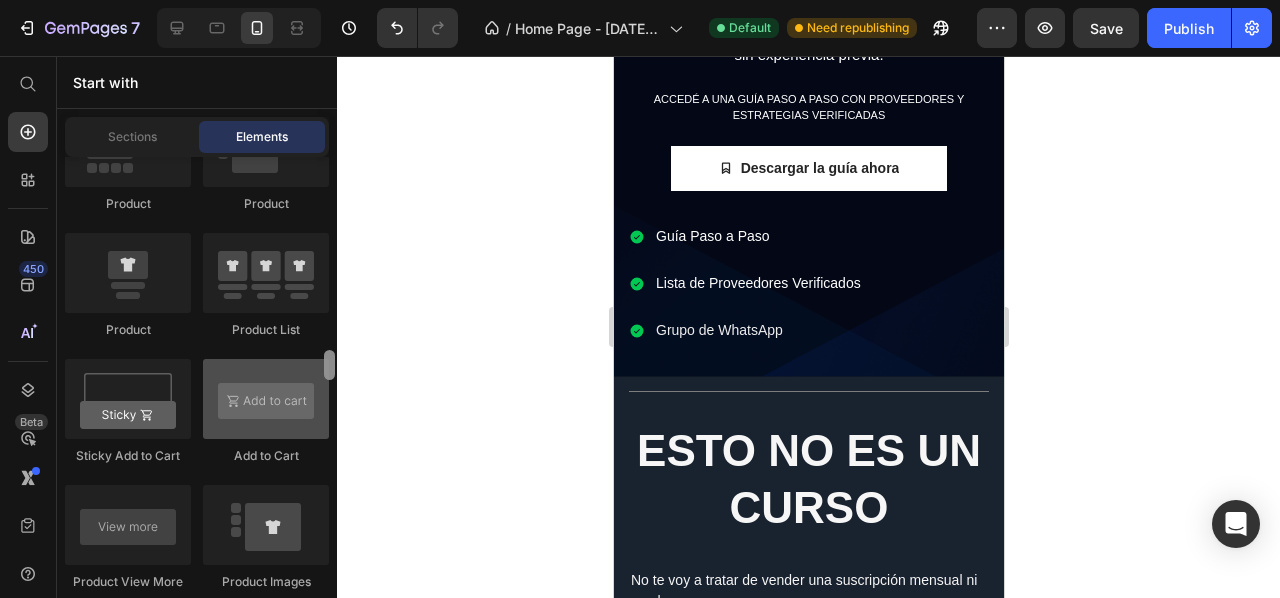 drag, startPoint x: 331, startPoint y: 173, endPoint x: 312, endPoint y: 363, distance: 190.94763 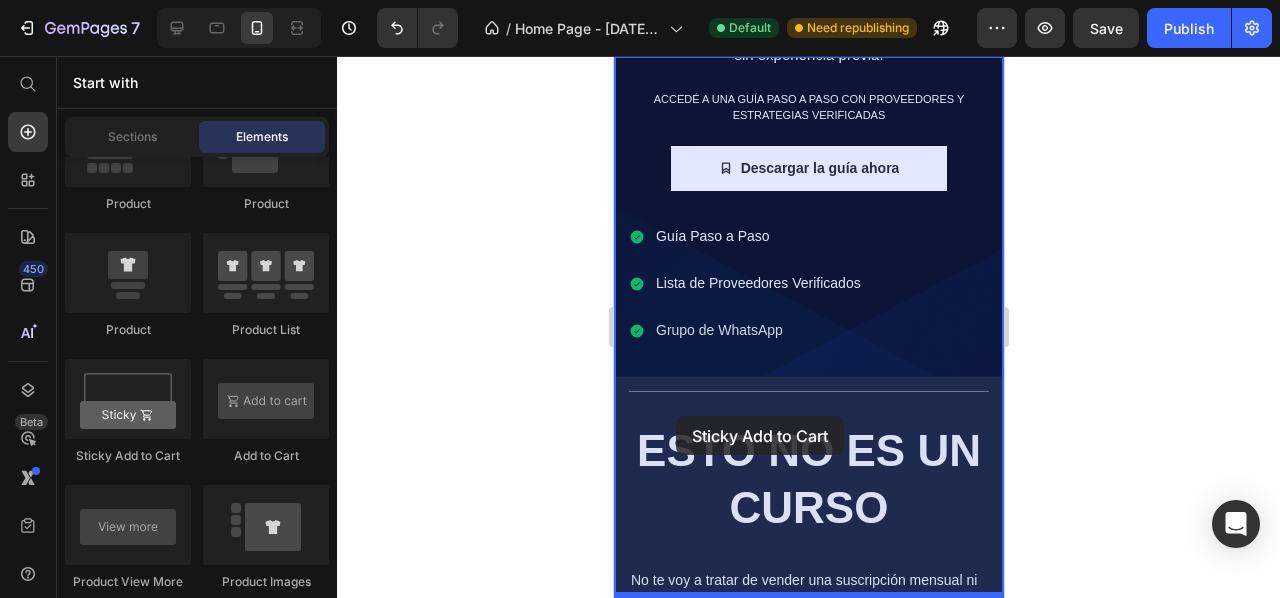 drag, startPoint x: 731, startPoint y: 445, endPoint x: 676, endPoint y: 415, distance: 62.649822 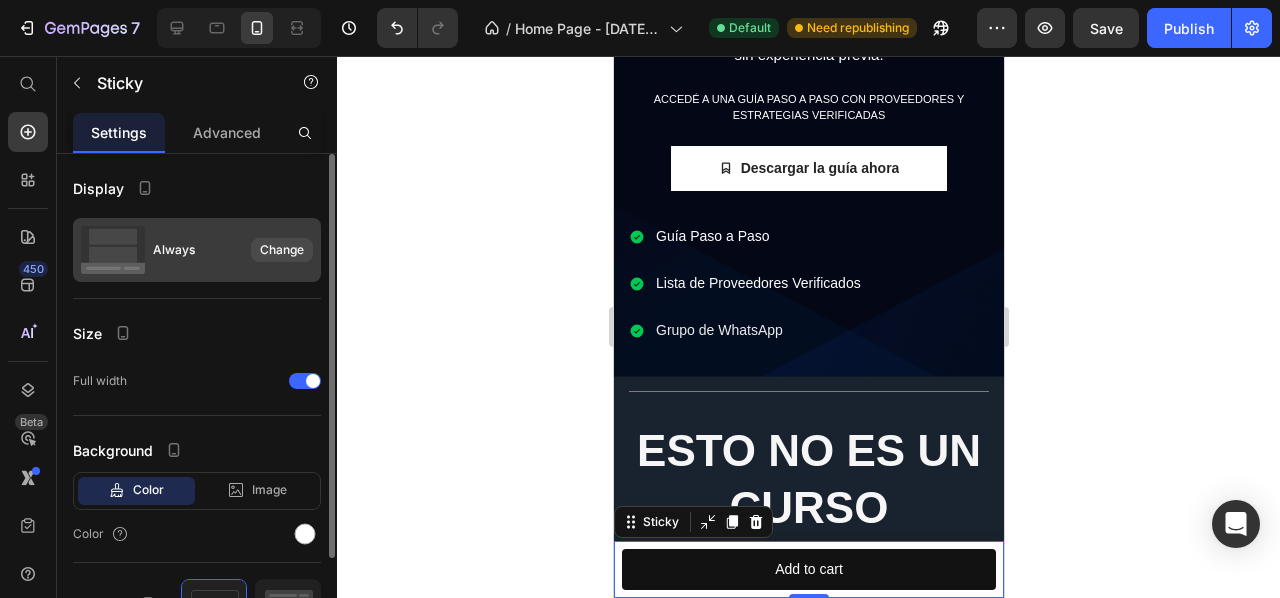 click on "Change" at bounding box center (282, 250) 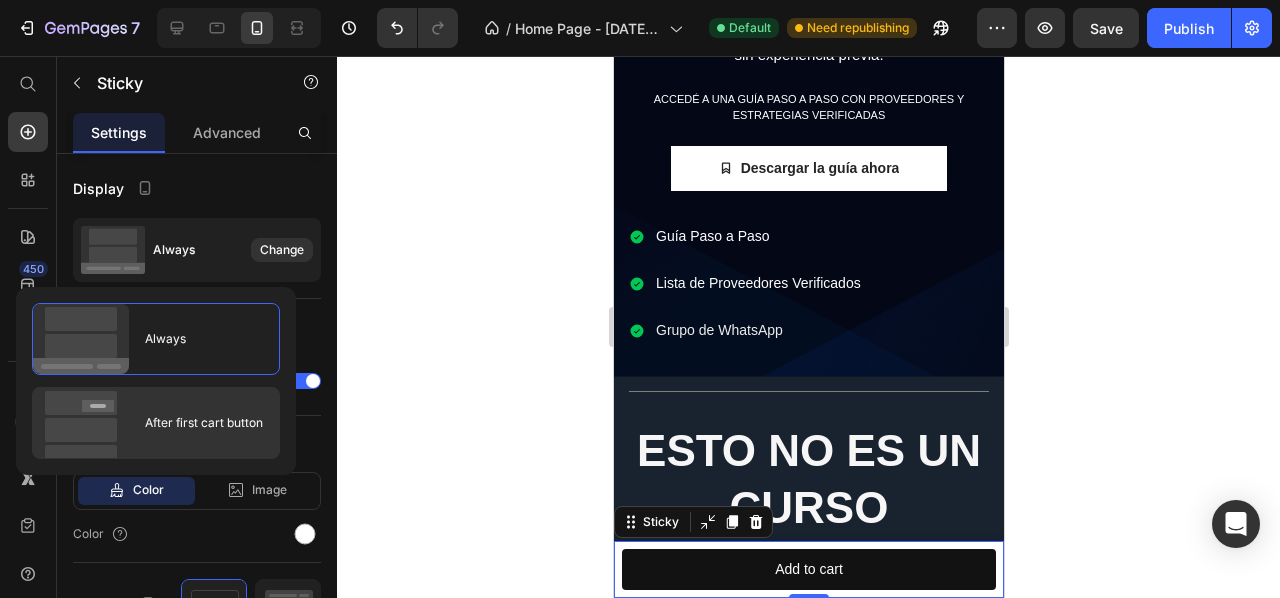 click on "After first cart button" at bounding box center [196, 423] 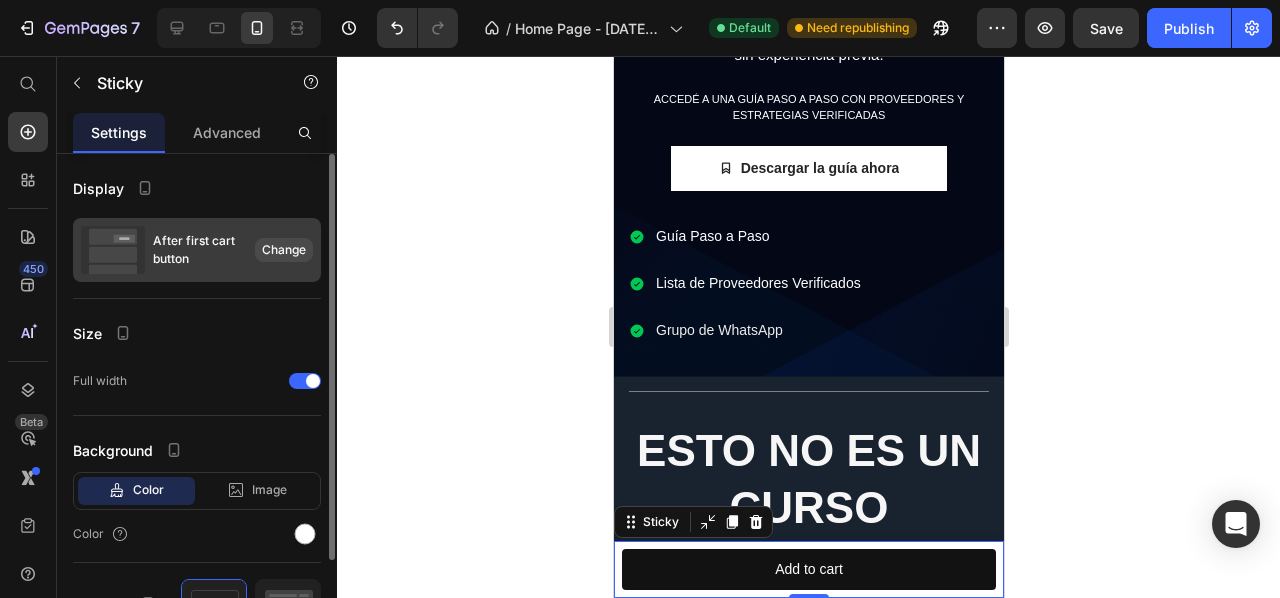 click on "Change" at bounding box center (284, 250) 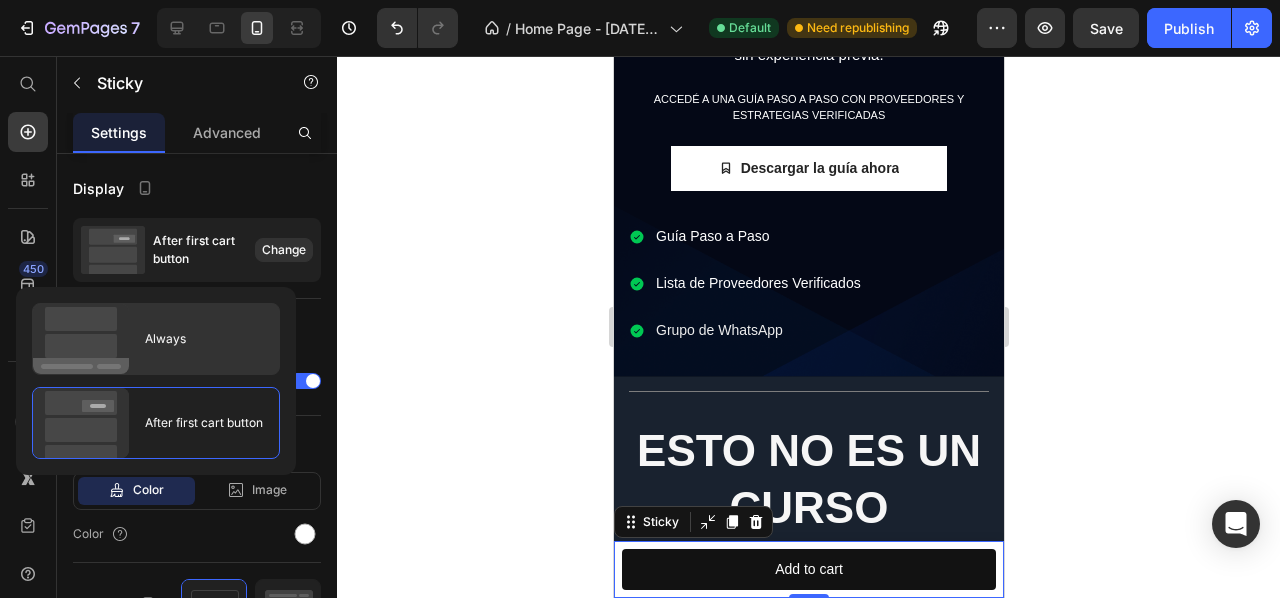 click on "Always" 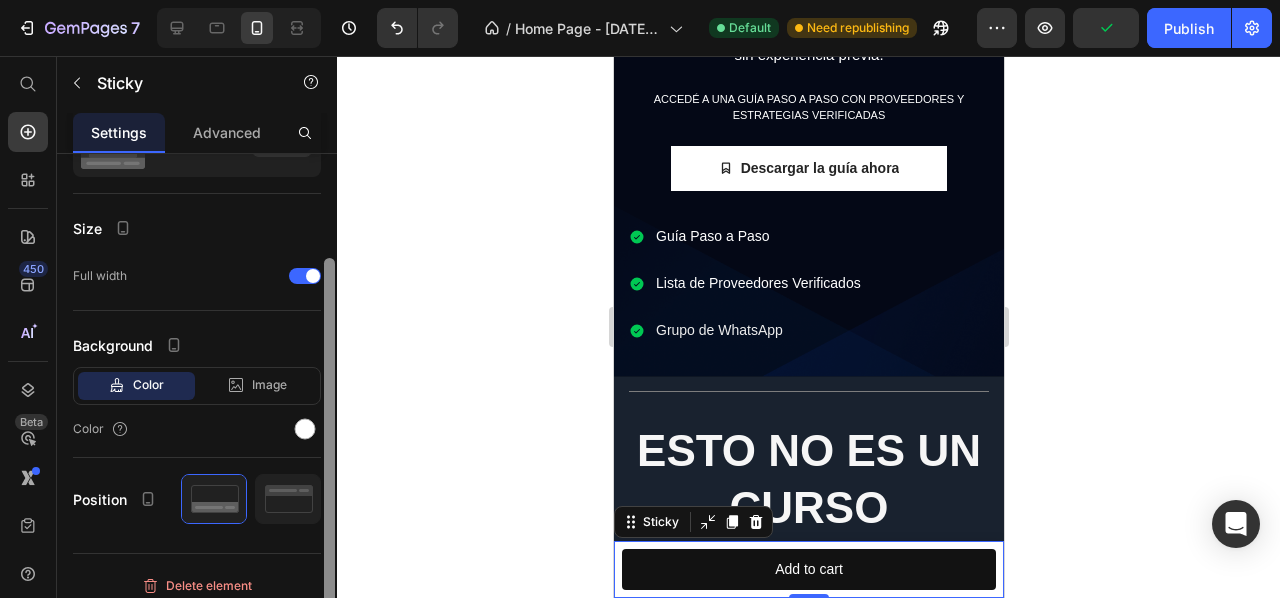 scroll, scrollTop: 115, scrollLeft: 0, axis: vertical 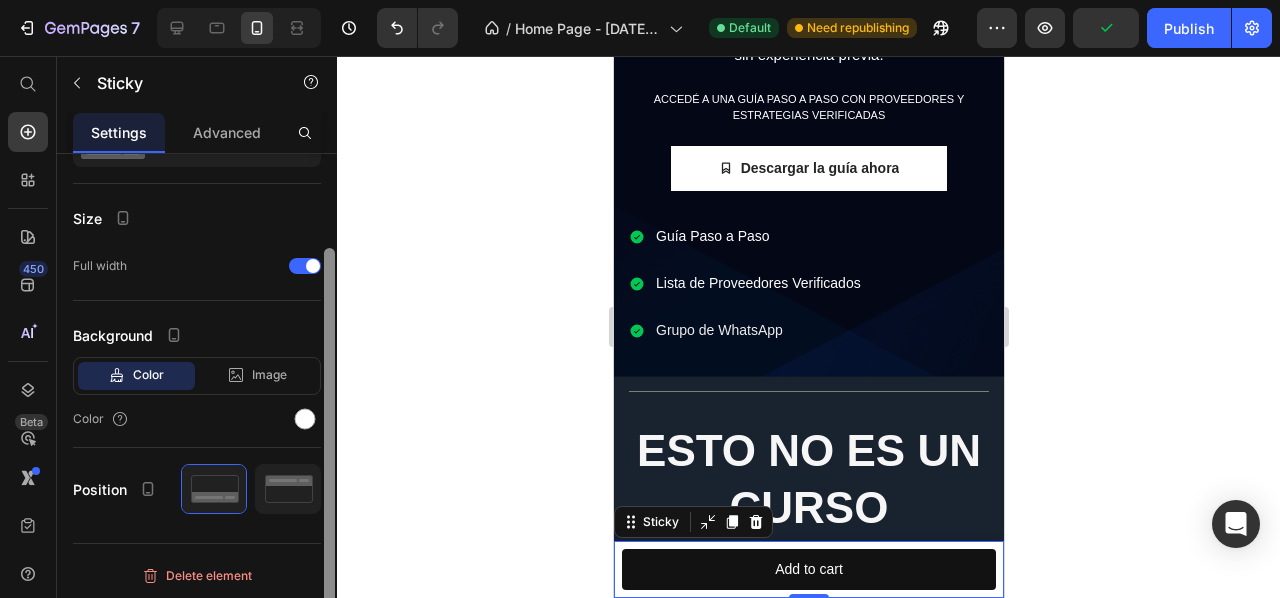 drag, startPoint x: 334, startPoint y: 344, endPoint x: 318, endPoint y: 491, distance: 147.86818 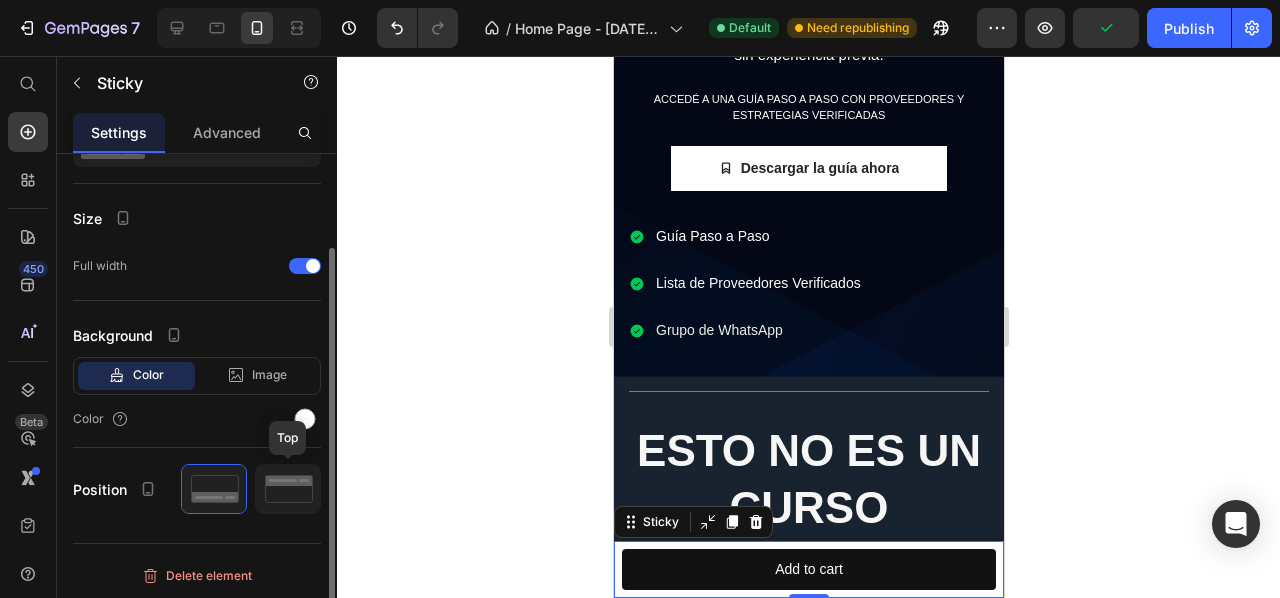 click 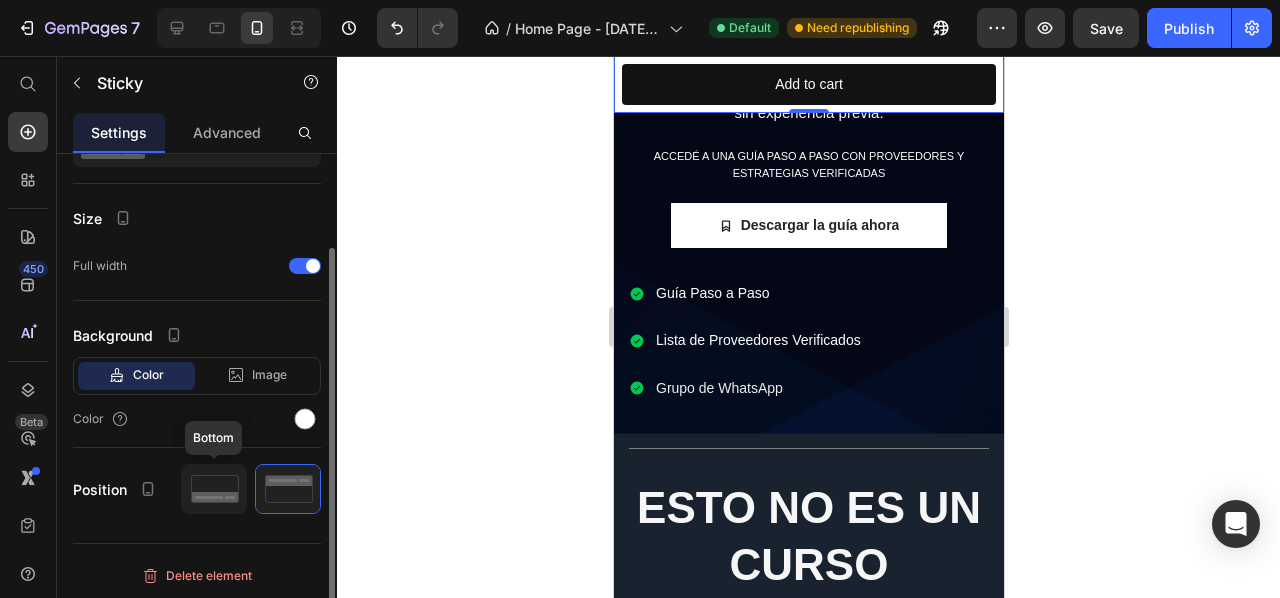click 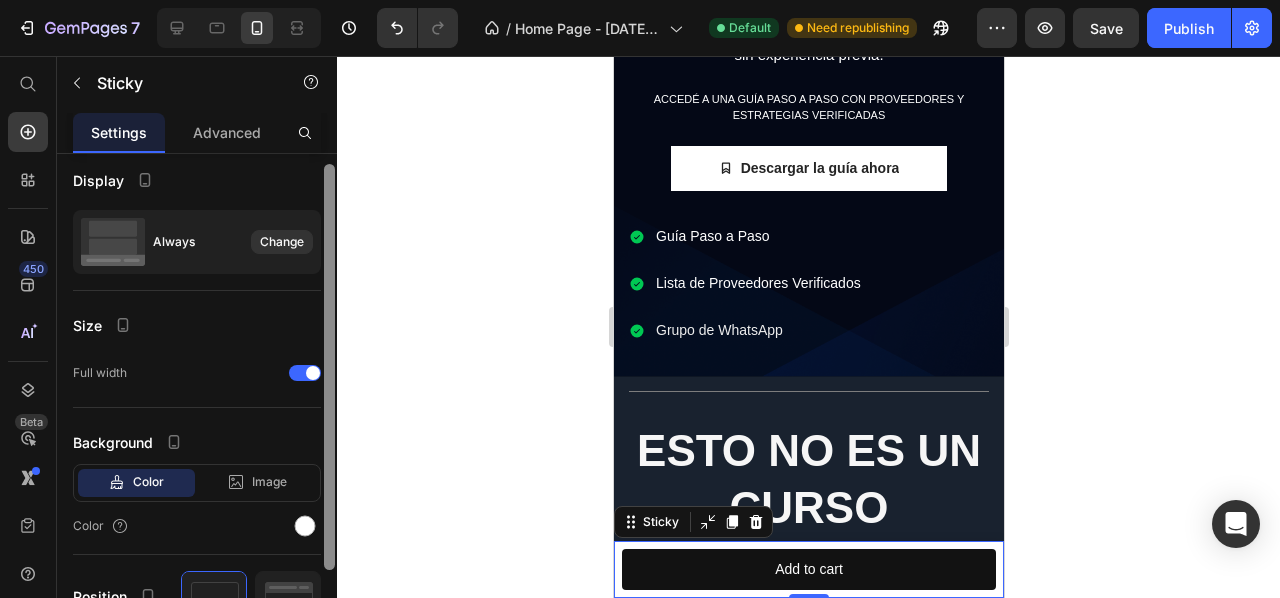 drag, startPoint x: 332, startPoint y: 295, endPoint x: 298, endPoint y: 199, distance: 101.84302 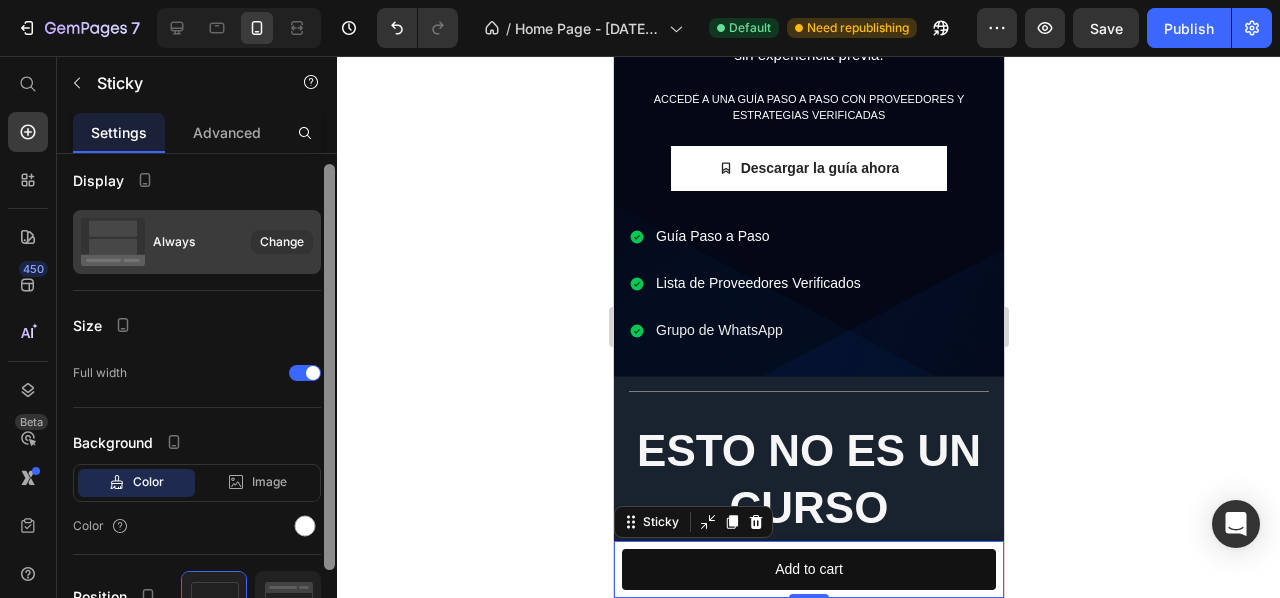 scroll, scrollTop: 5, scrollLeft: 0, axis: vertical 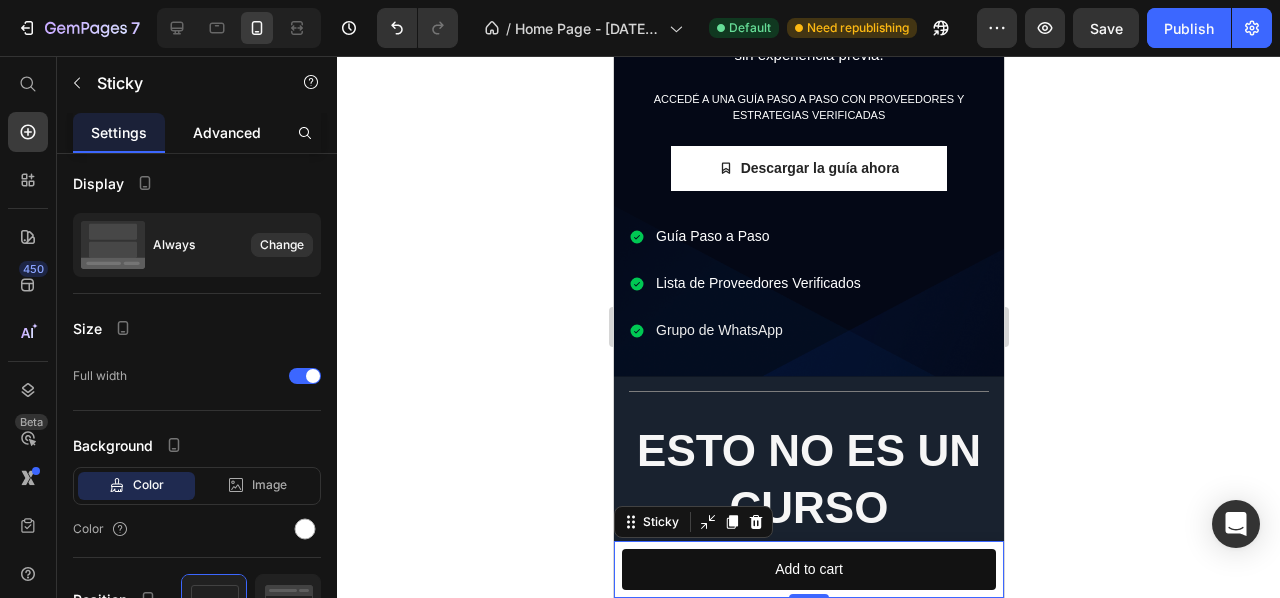 click on "Advanced" at bounding box center [227, 132] 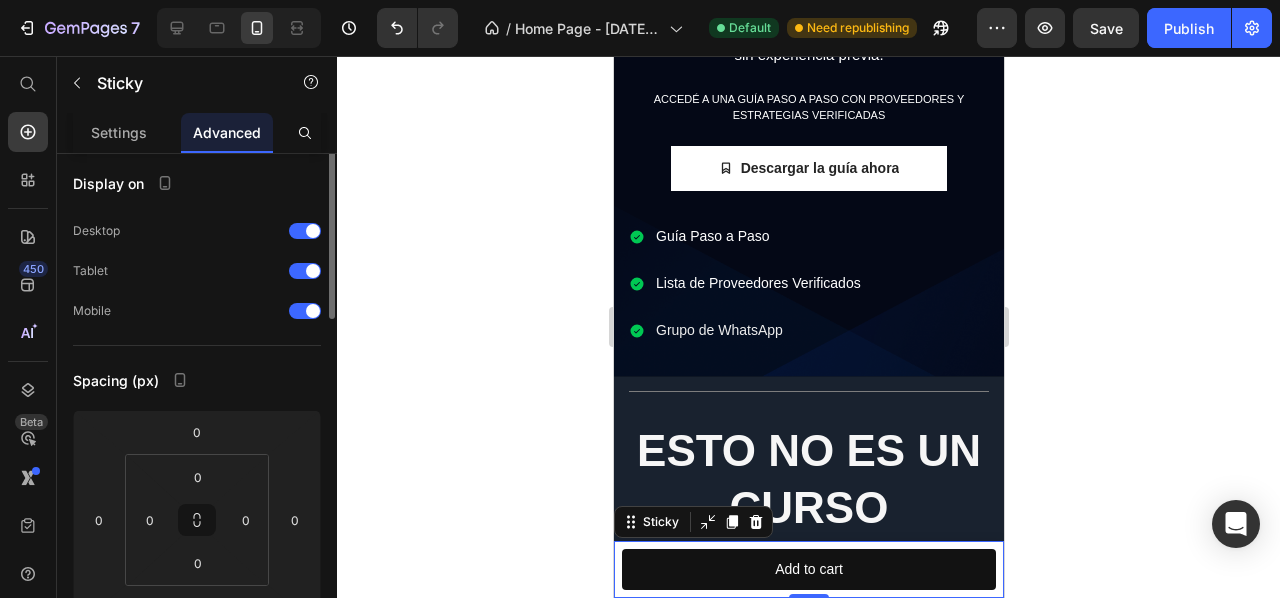 scroll, scrollTop: 0, scrollLeft: 0, axis: both 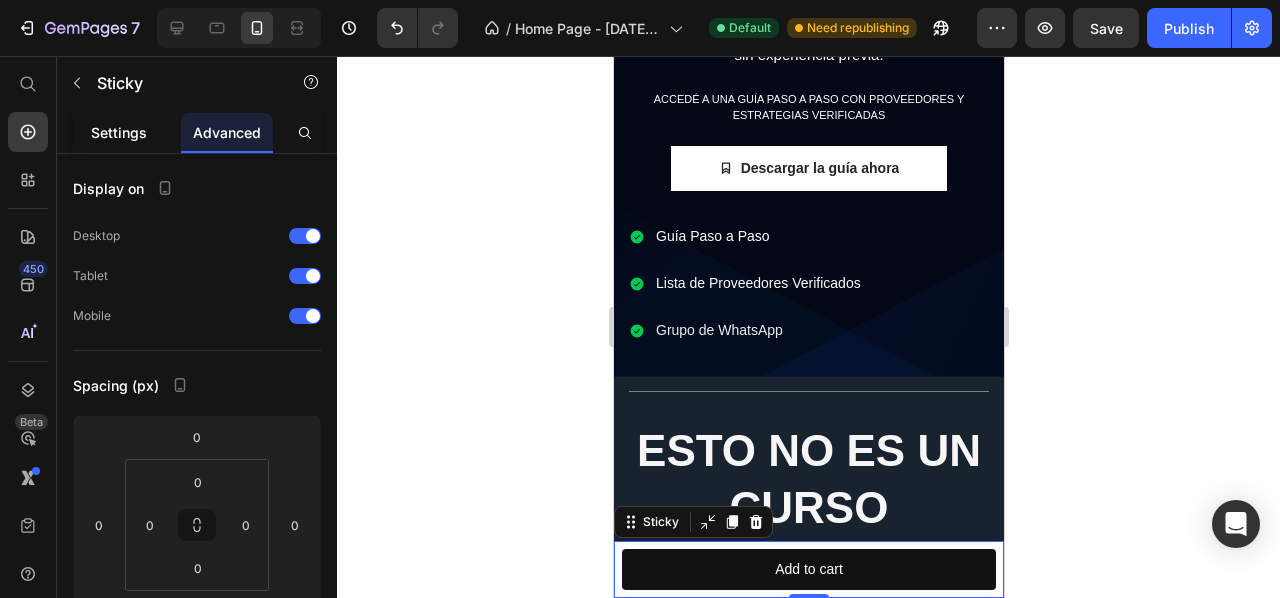 click on "Settings" at bounding box center [119, 132] 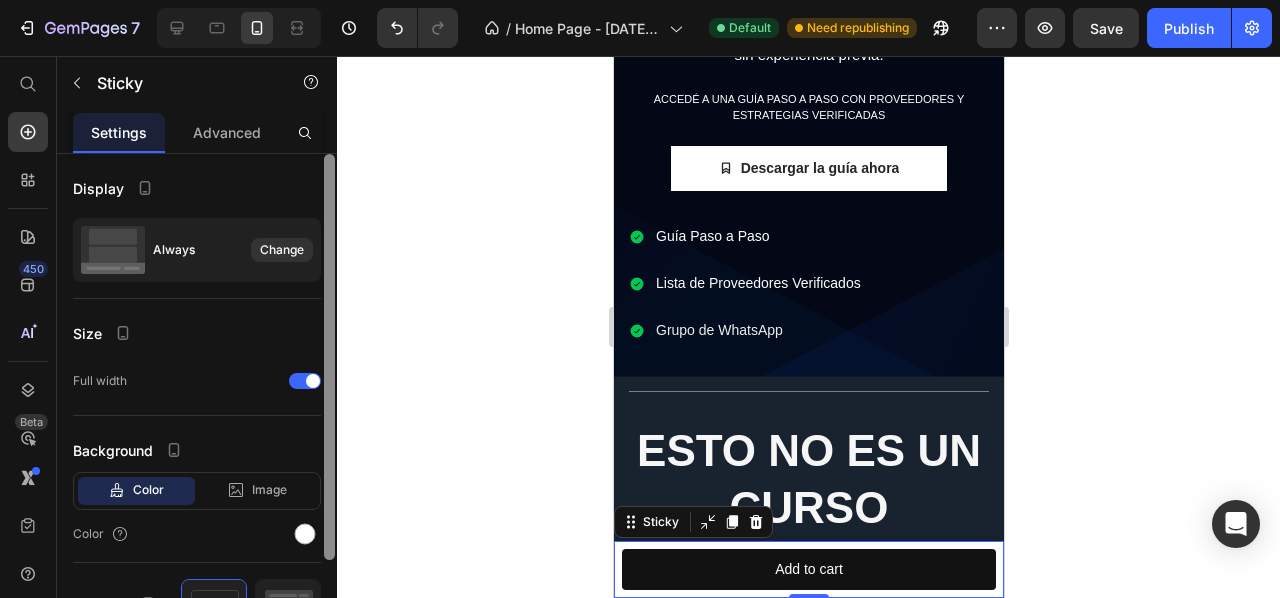 drag, startPoint x: 327, startPoint y: 194, endPoint x: 317, endPoint y: 176, distance: 20.59126 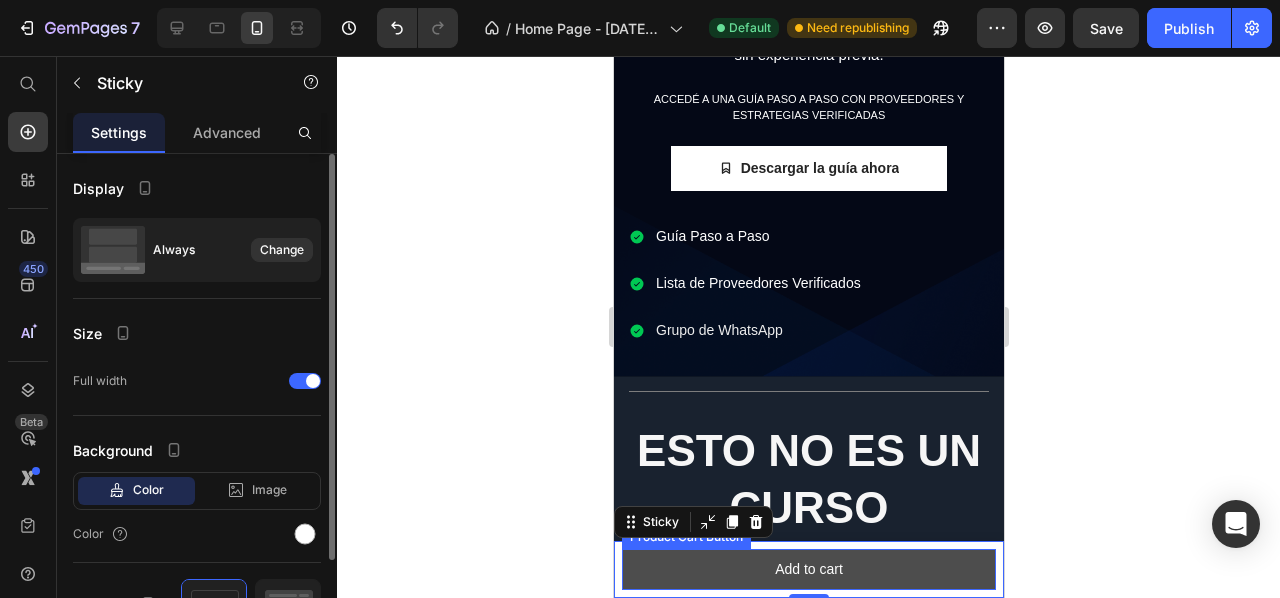 click on "Add to cart" at bounding box center [808, 569] 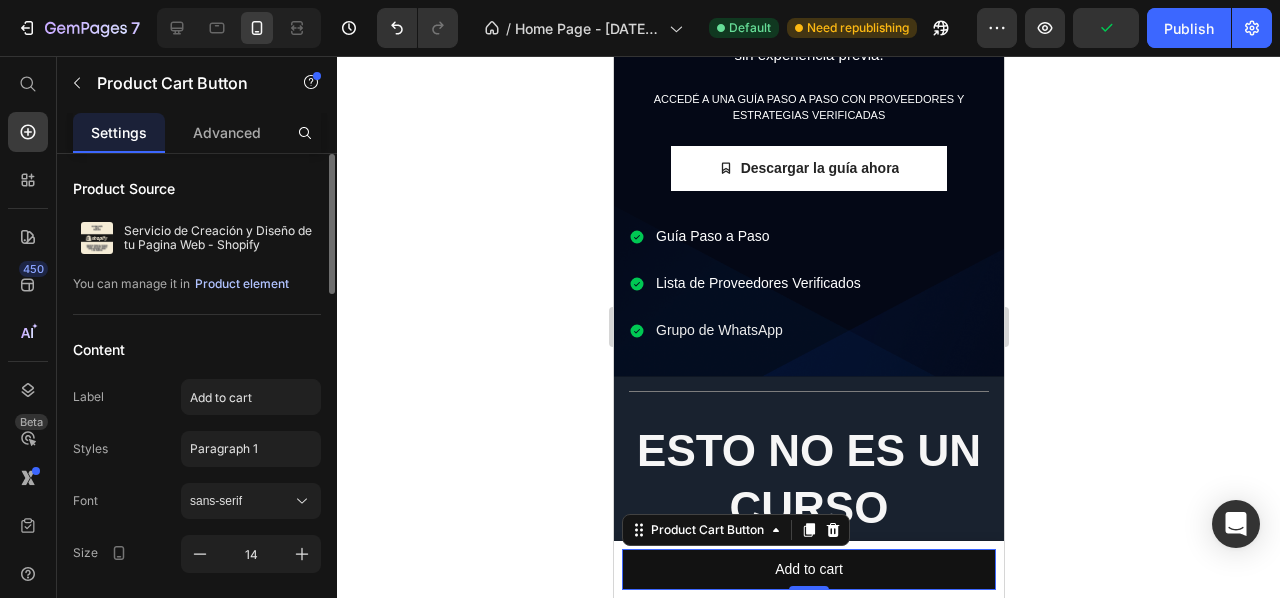 click on "Product element" at bounding box center [242, 284] 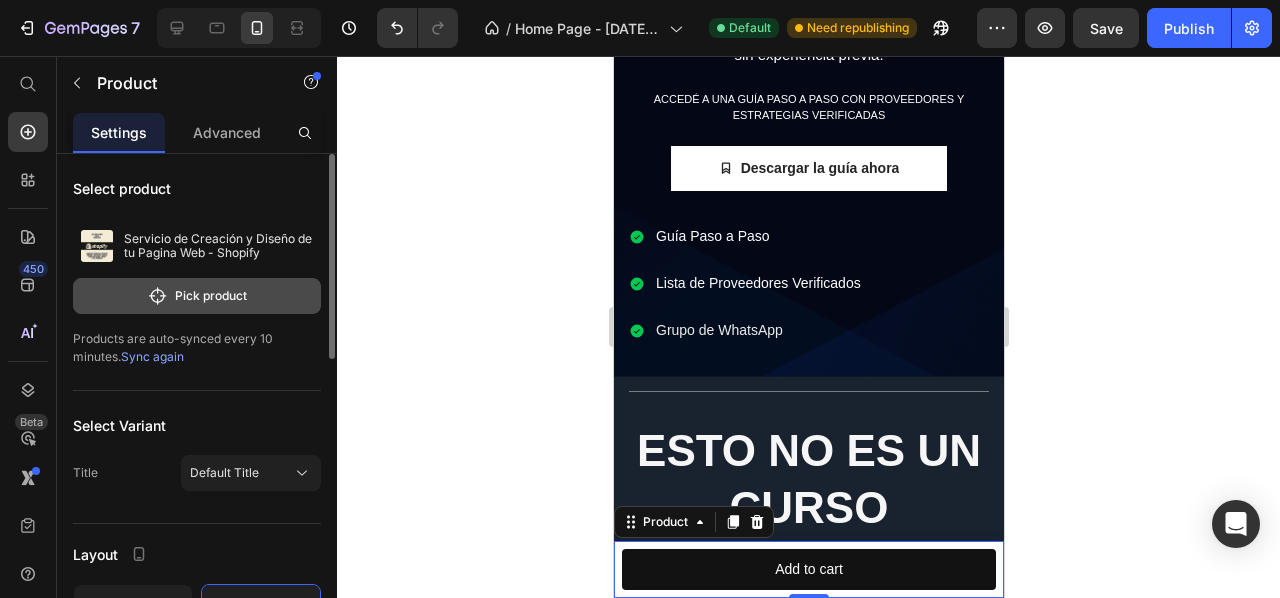 click on "Pick product" at bounding box center [197, 296] 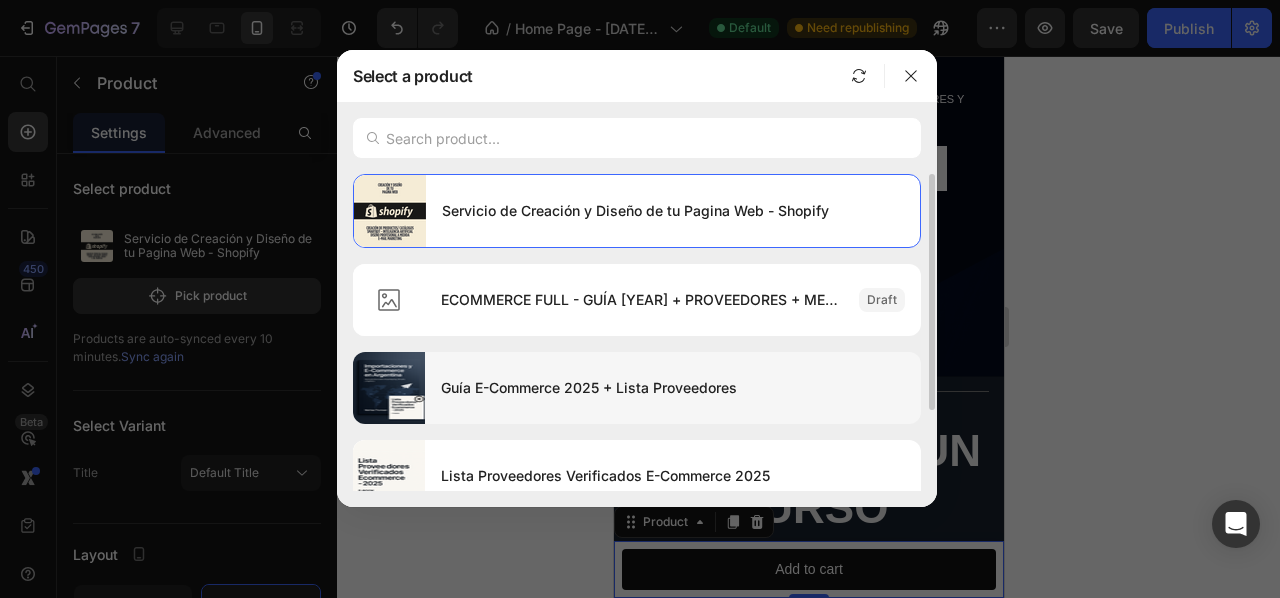 click on "Guía E-Commerce 2025 + Lista Proveedores" at bounding box center [673, 388] 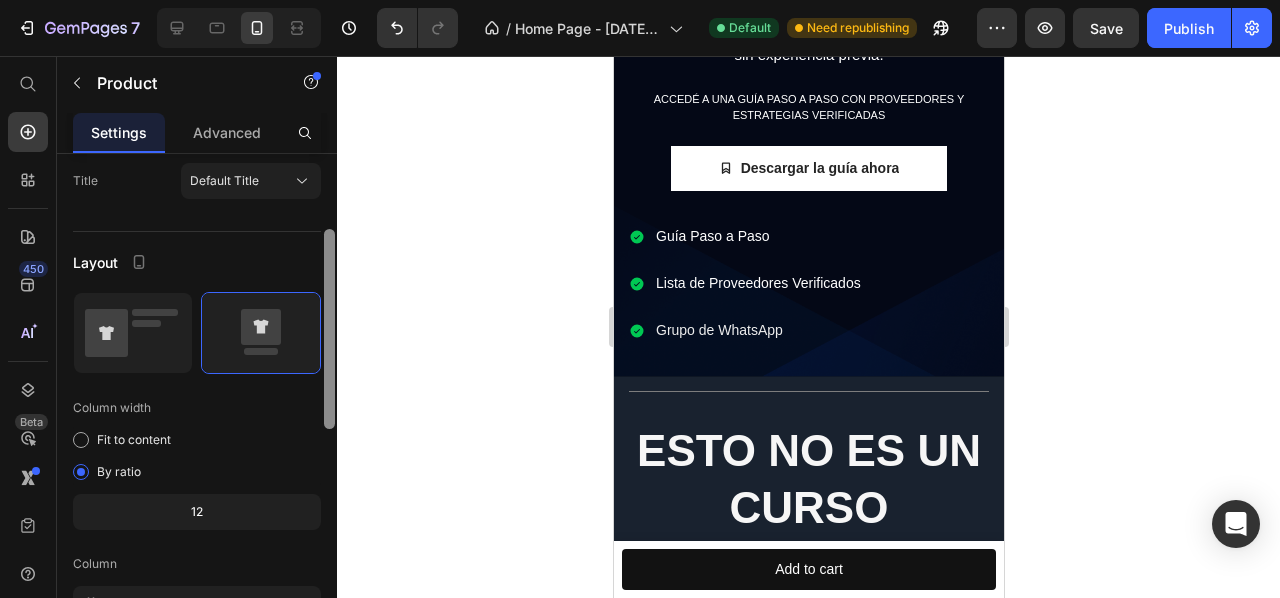 scroll, scrollTop: 294, scrollLeft: 0, axis: vertical 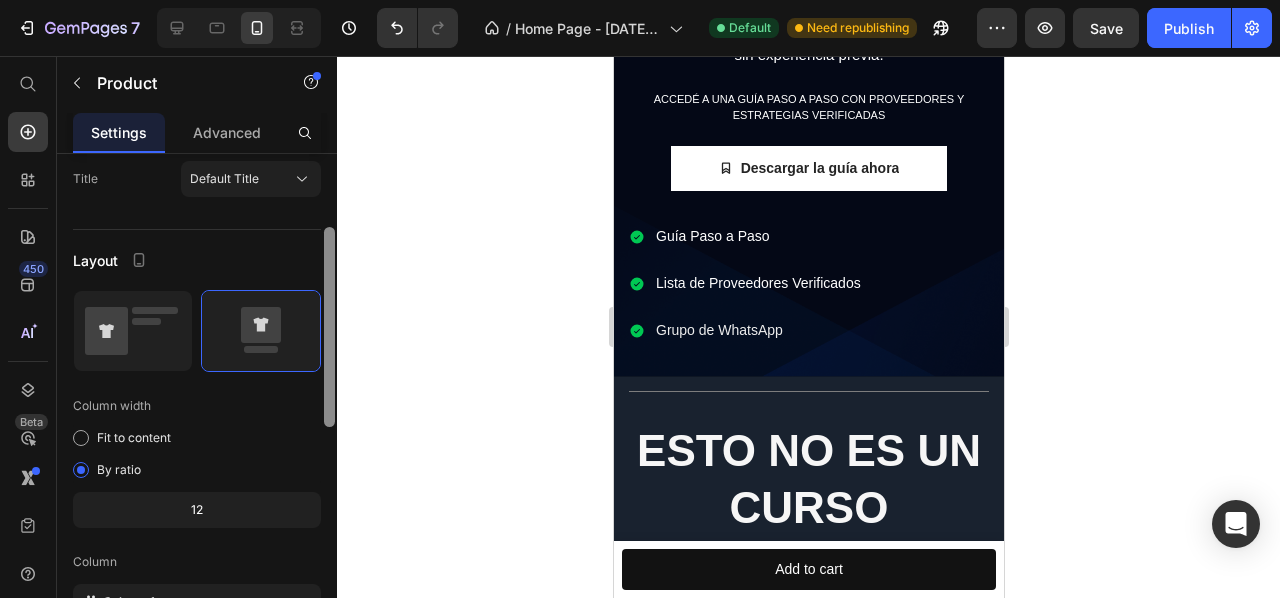 drag, startPoint x: 330, startPoint y: 321, endPoint x: 337, endPoint y: 439, distance: 118.20744 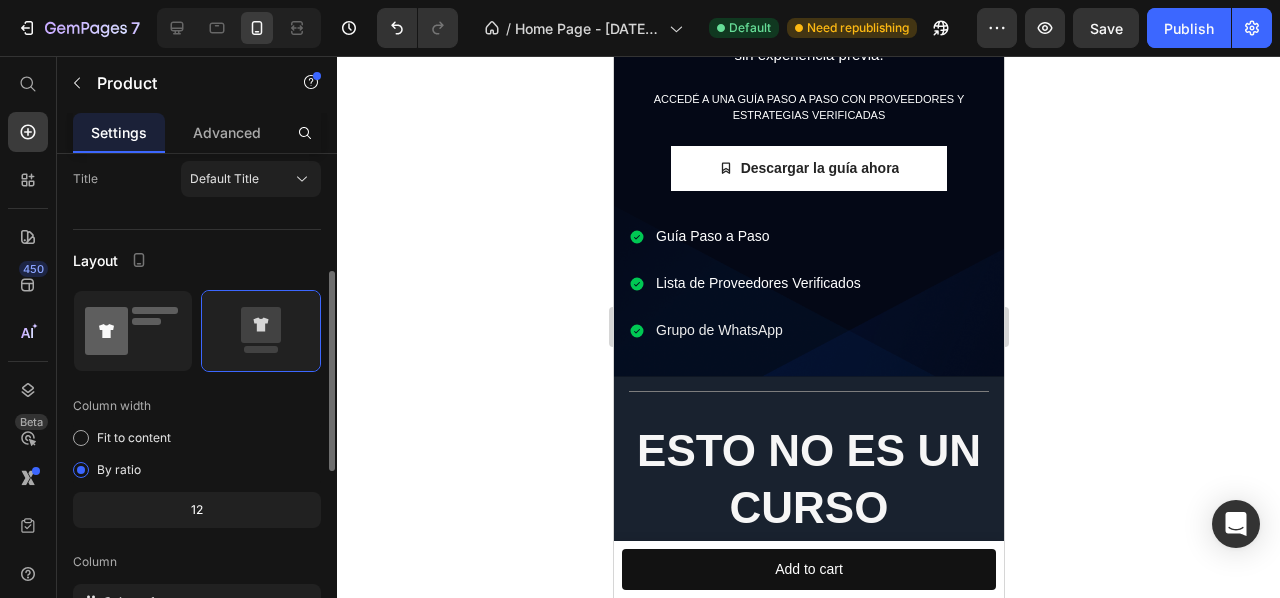 click 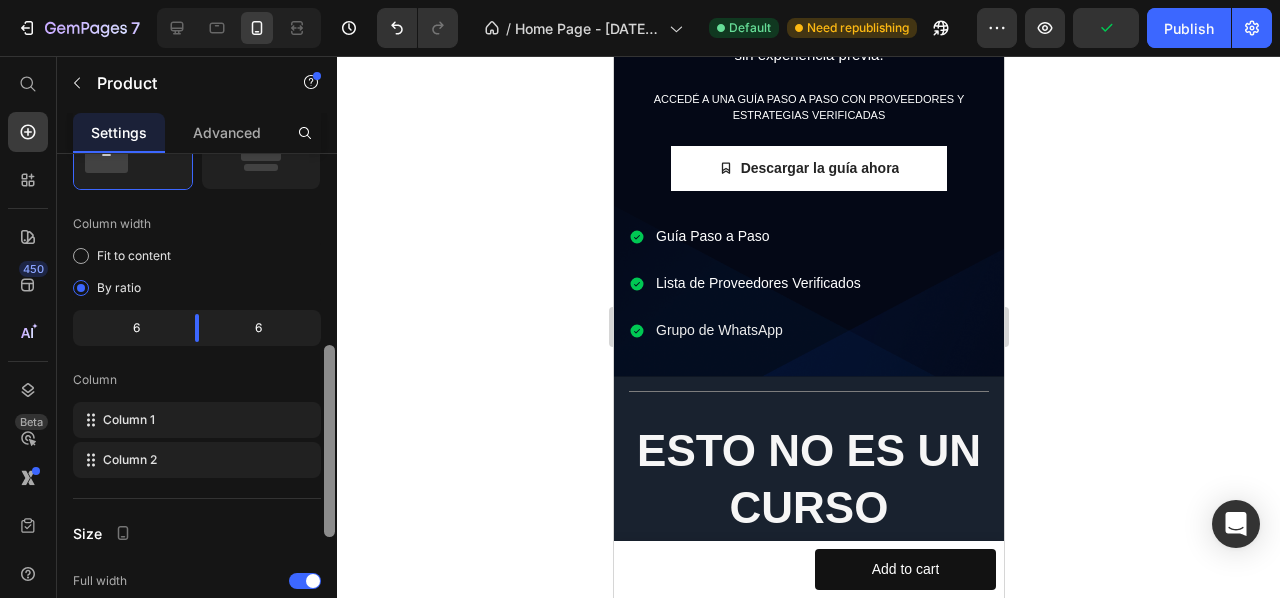 scroll, scrollTop: 453, scrollLeft: 0, axis: vertical 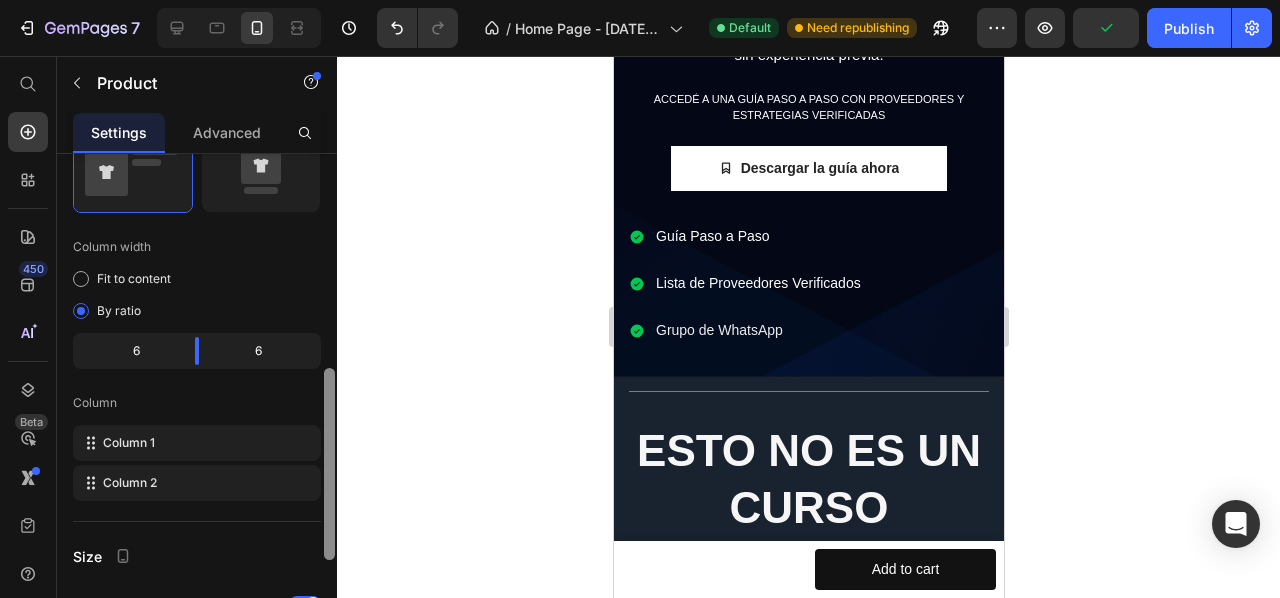 drag, startPoint x: 331, startPoint y: 331, endPoint x: 307, endPoint y: 392, distance: 65.551506 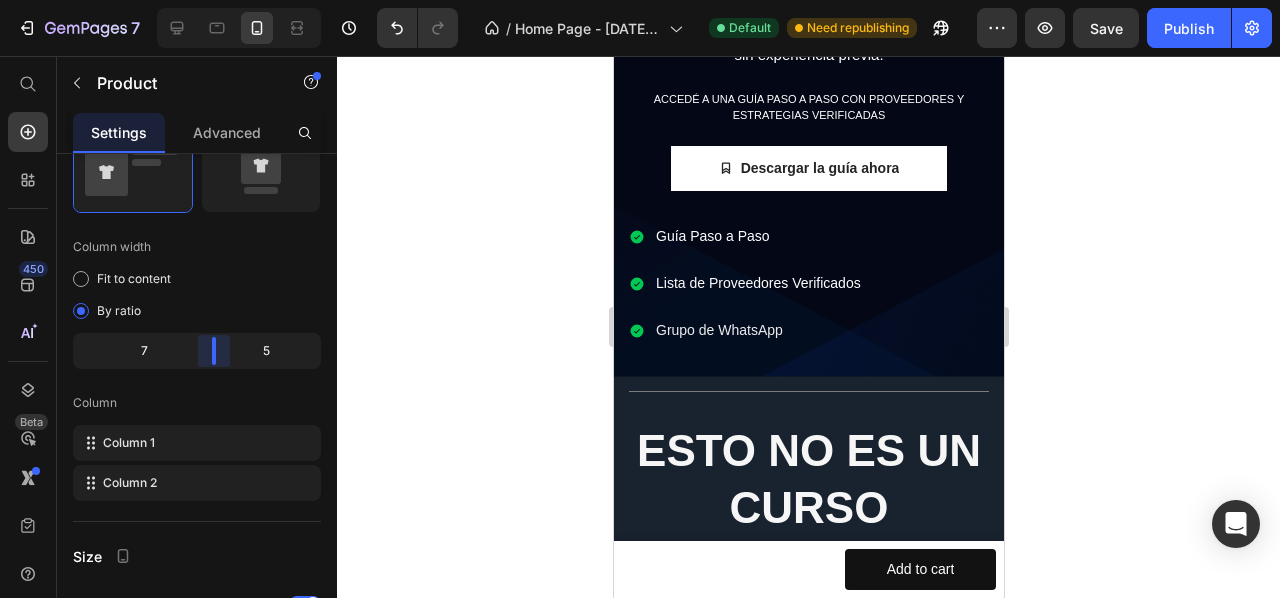 drag, startPoint x: 200, startPoint y: 357, endPoint x: 228, endPoint y: 345, distance: 30.463093 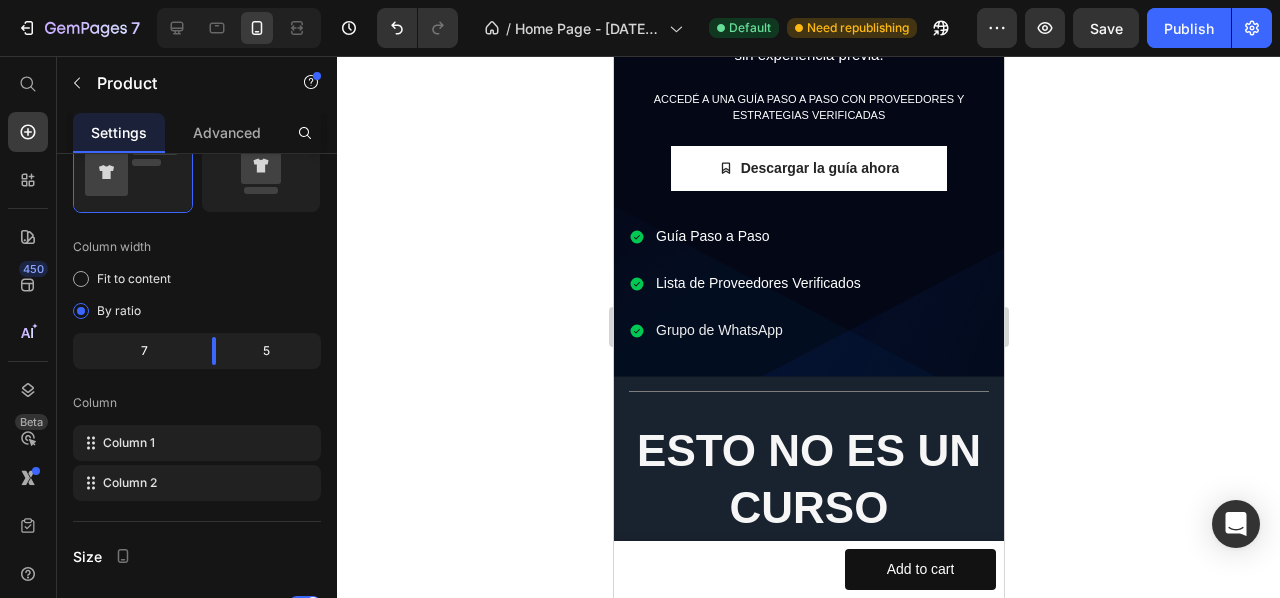 click 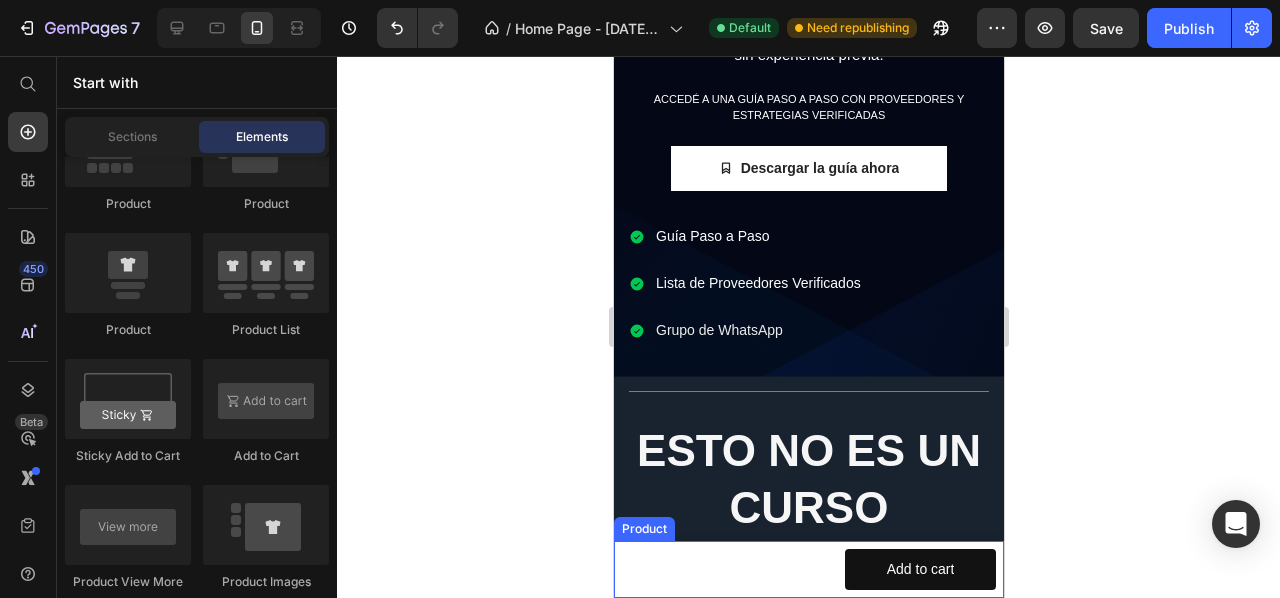 click on "Product Images Guía E-Commerce [YEAR] + Lista Proveedores Product Title $[PRICE] Product Price Row" at bounding box center (726, 569) 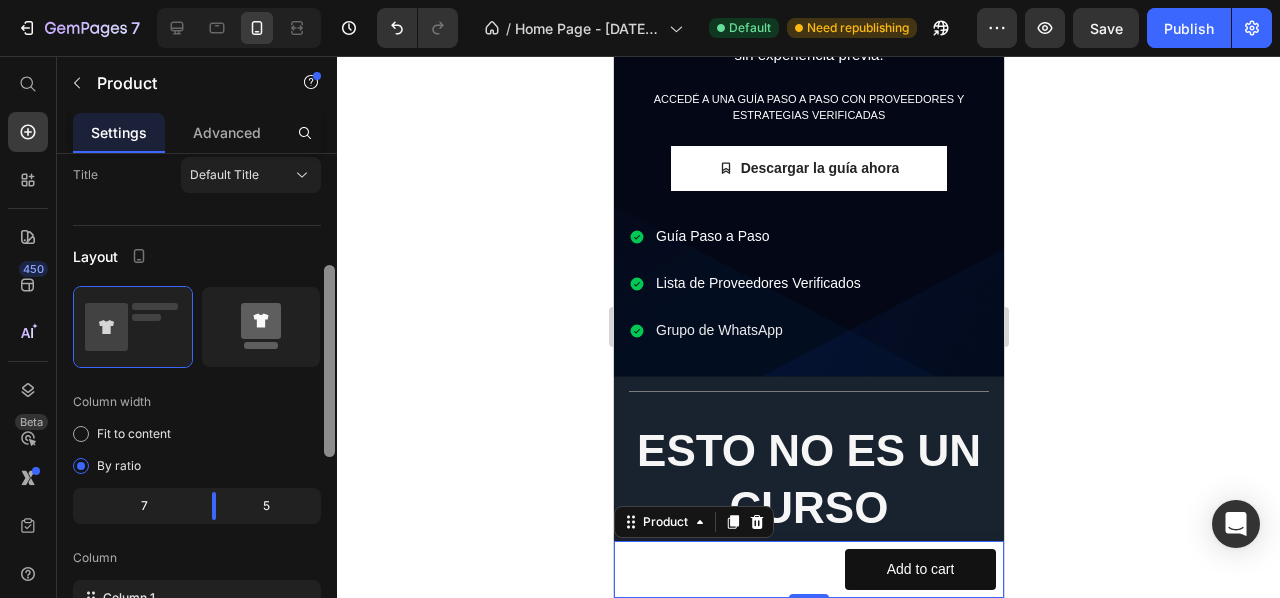 drag, startPoint x: 332, startPoint y: 349, endPoint x: 306, endPoint y: 291, distance: 63.560993 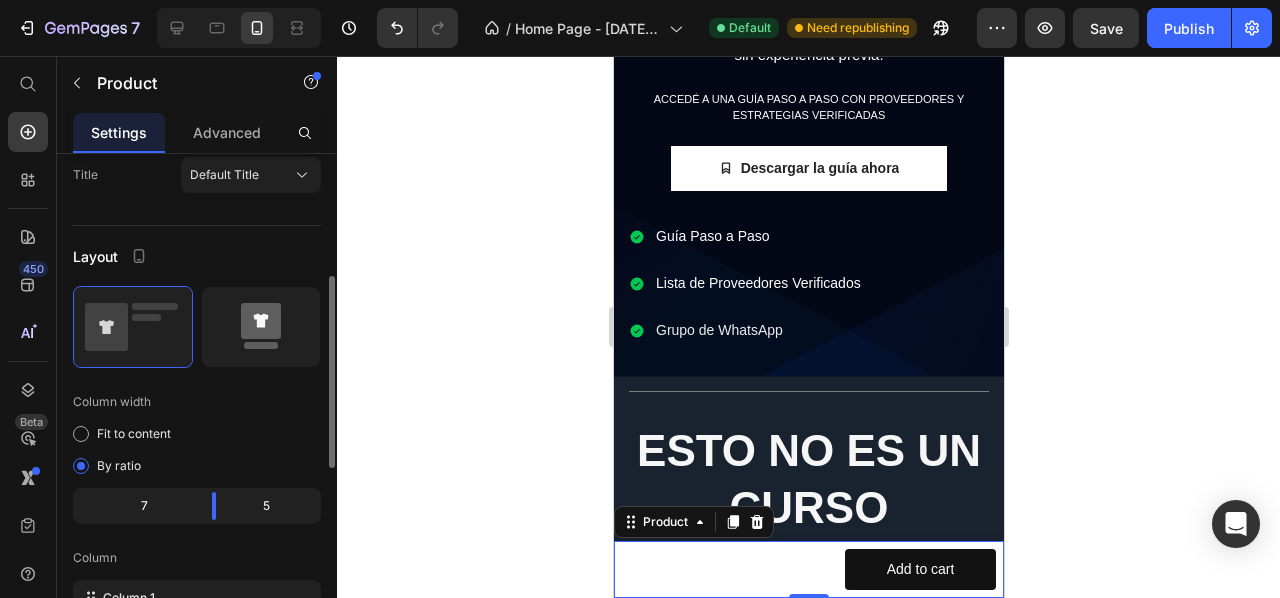 scroll, scrollTop: 304, scrollLeft: 0, axis: vertical 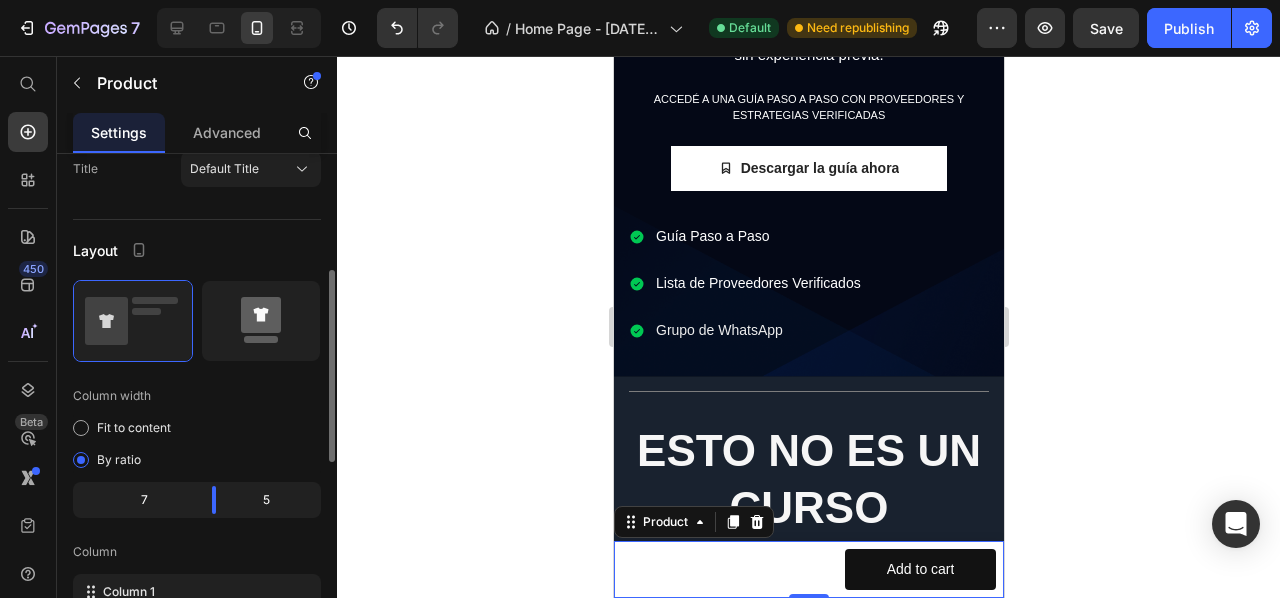 click 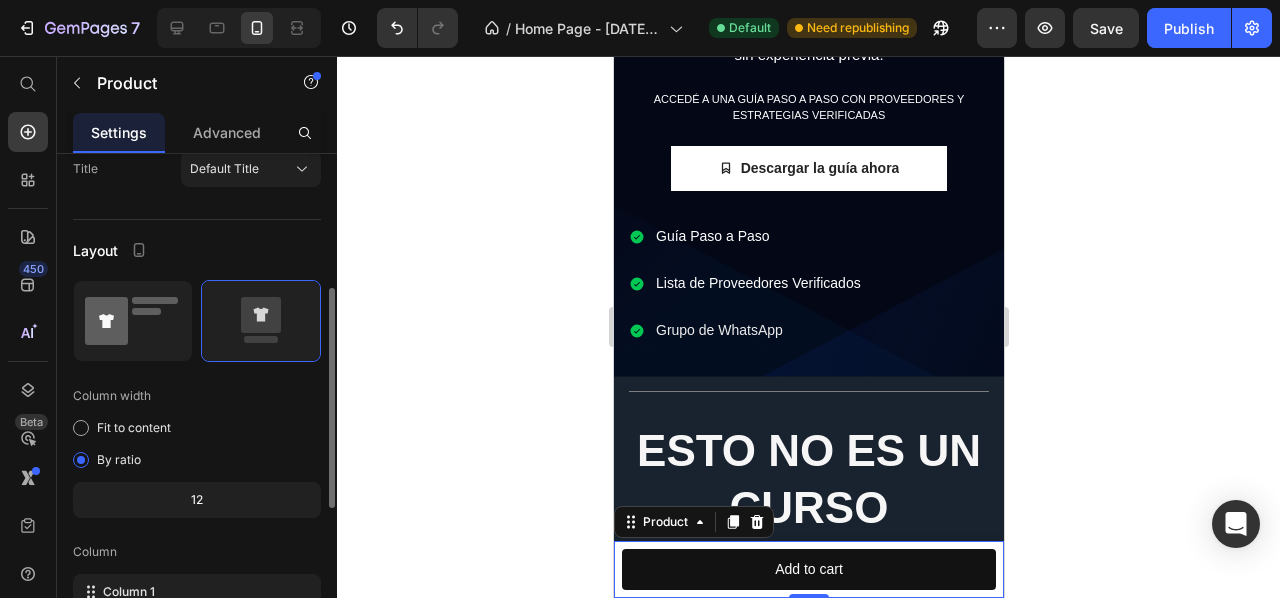 click at bounding box center [133, 321] 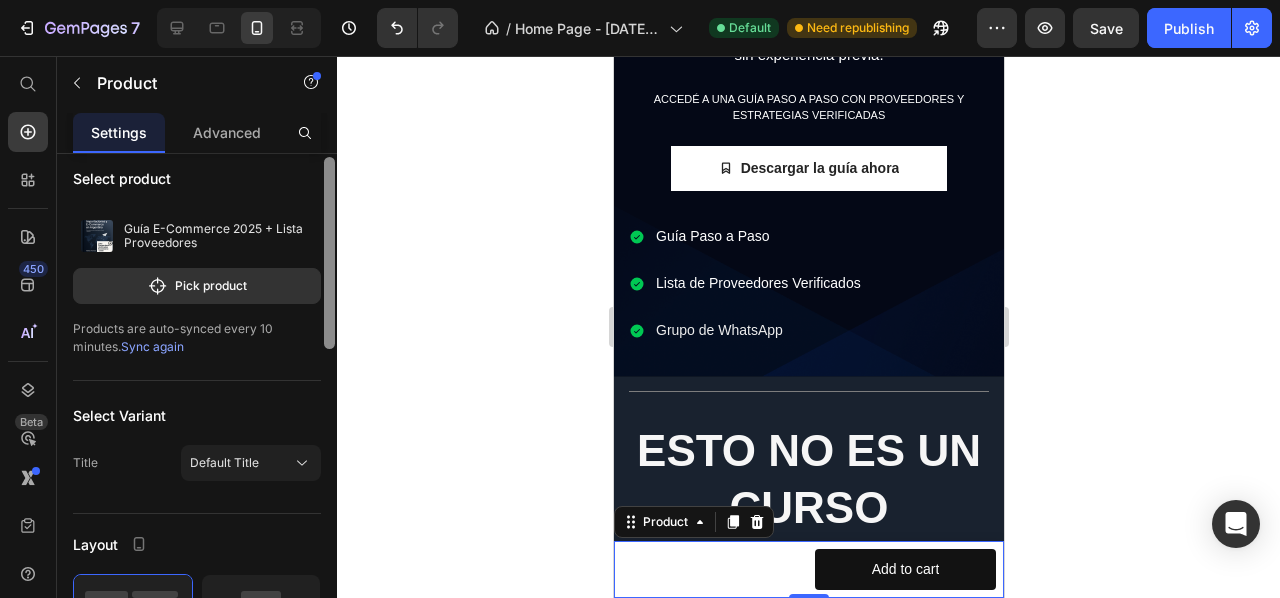 scroll, scrollTop: 0, scrollLeft: 0, axis: both 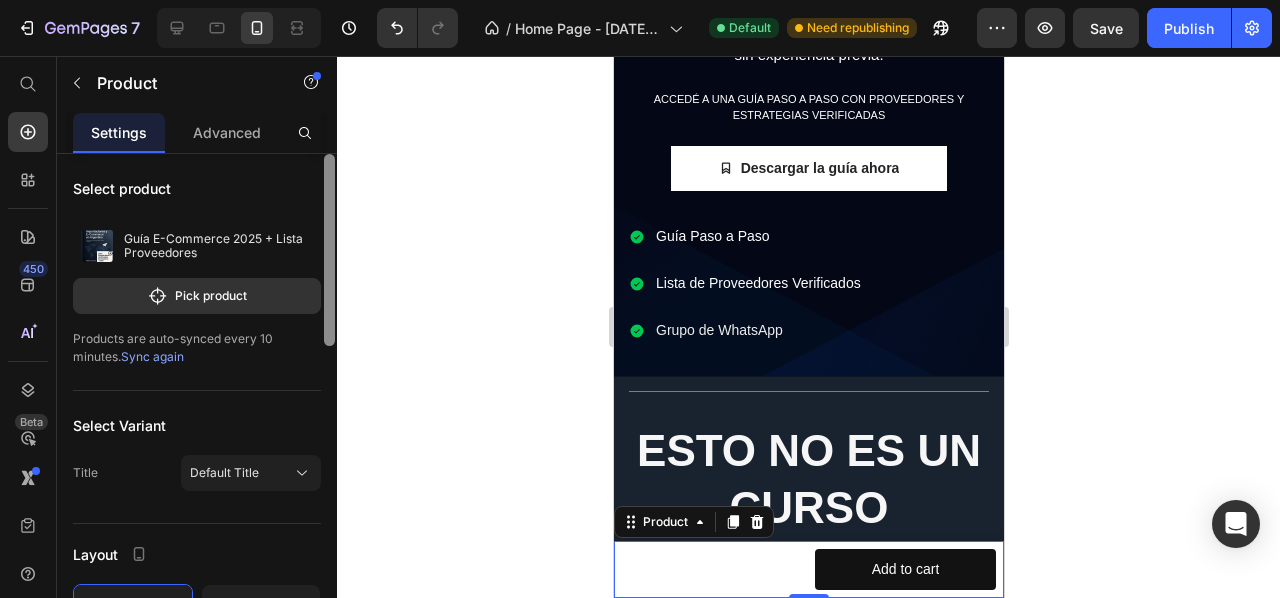 drag, startPoint x: 332, startPoint y: 356, endPoint x: 296, endPoint y: 184, distance: 175.72707 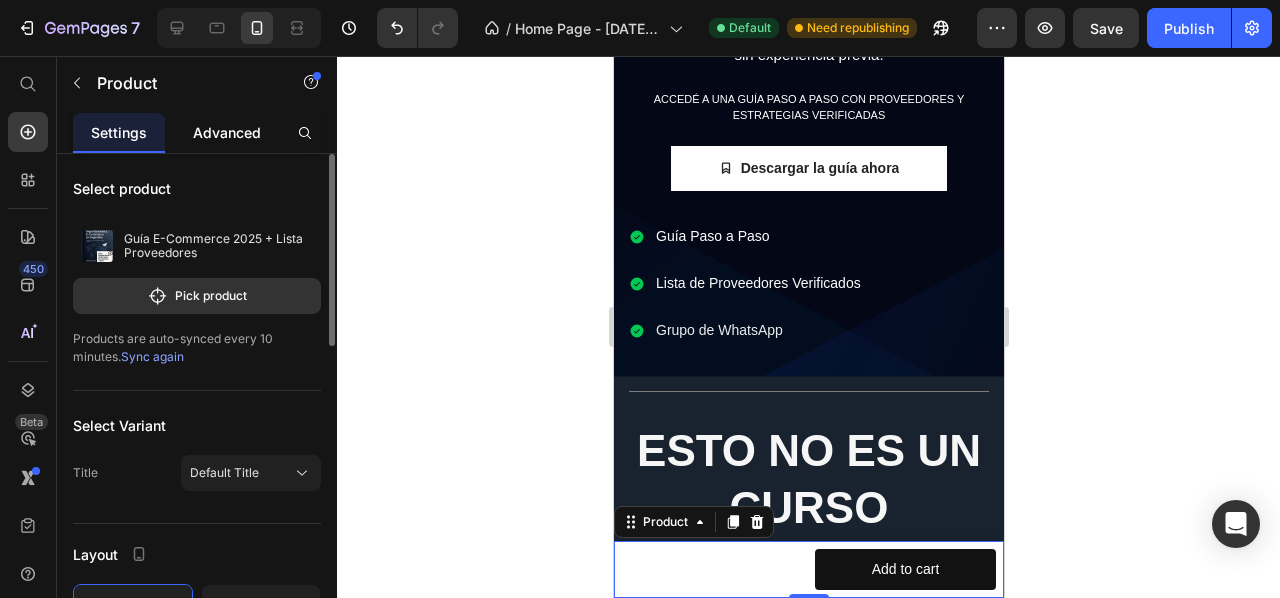 click on "Advanced" 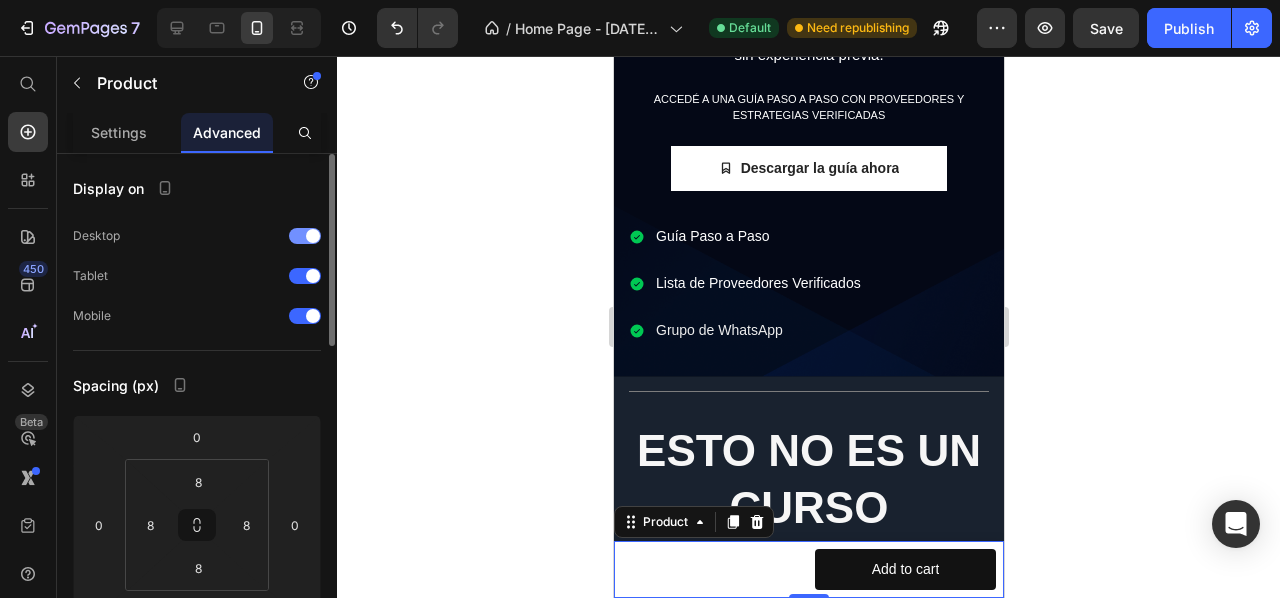 click at bounding box center (305, 236) 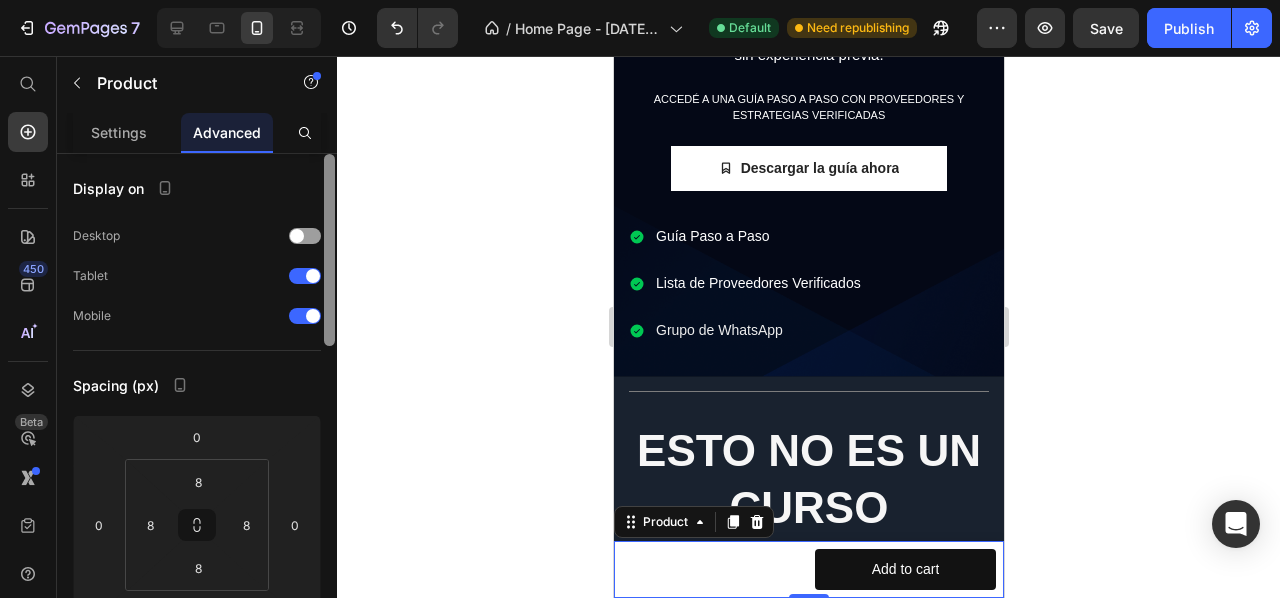 drag, startPoint x: 302, startPoint y: 271, endPoint x: 326, endPoint y: 269, distance: 24.083189 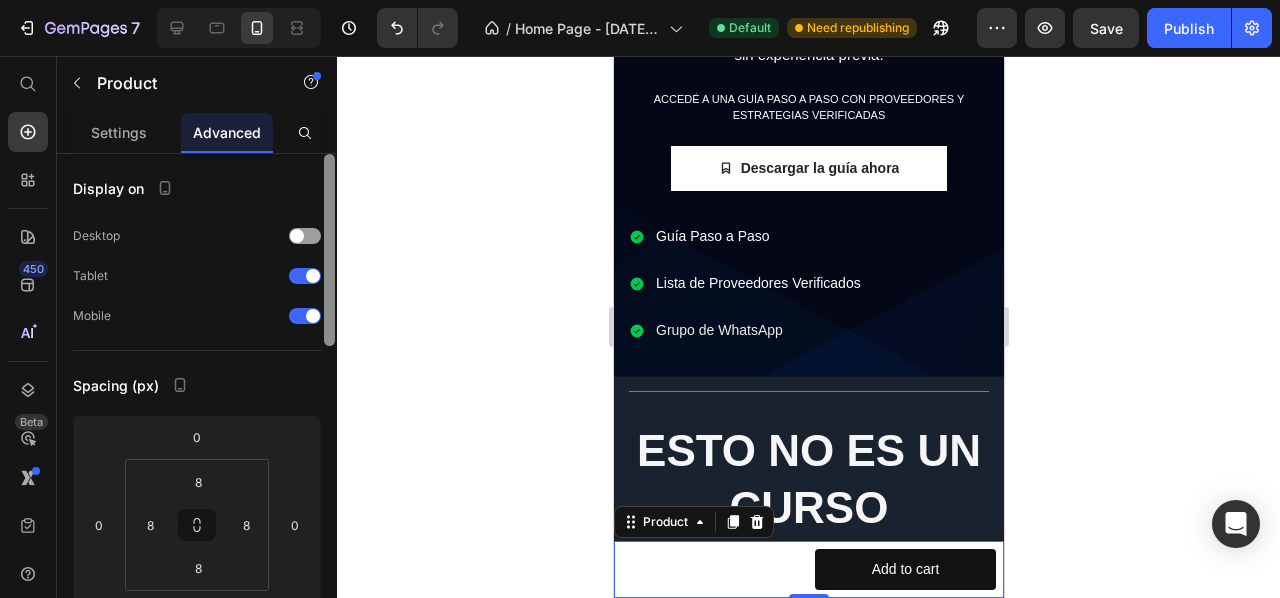 click at bounding box center (305, 276) 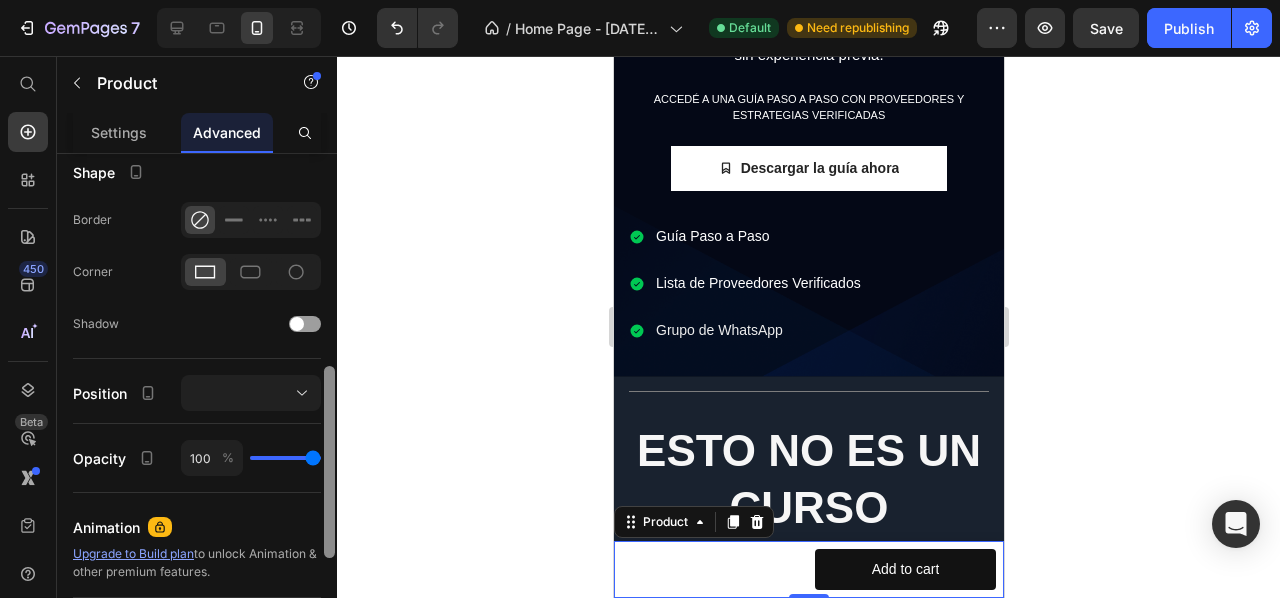 scroll, scrollTop: 532, scrollLeft: 0, axis: vertical 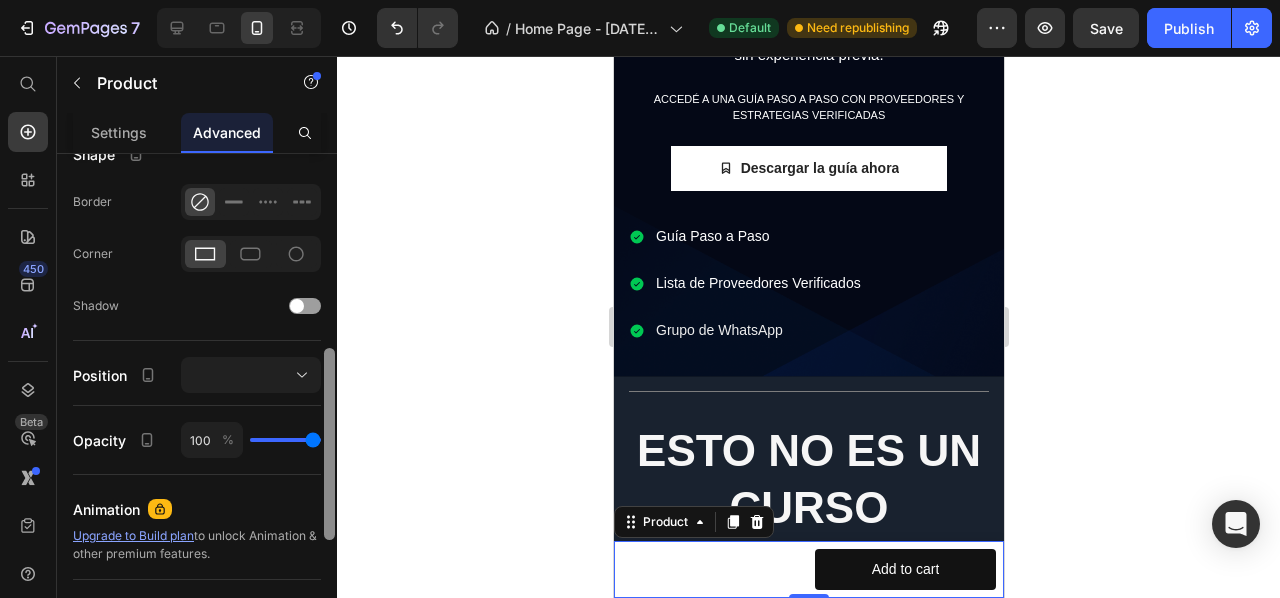 drag, startPoint x: 334, startPoint y: 253, endPoint x: 332, endPoint y: 446, distance: 193.01036 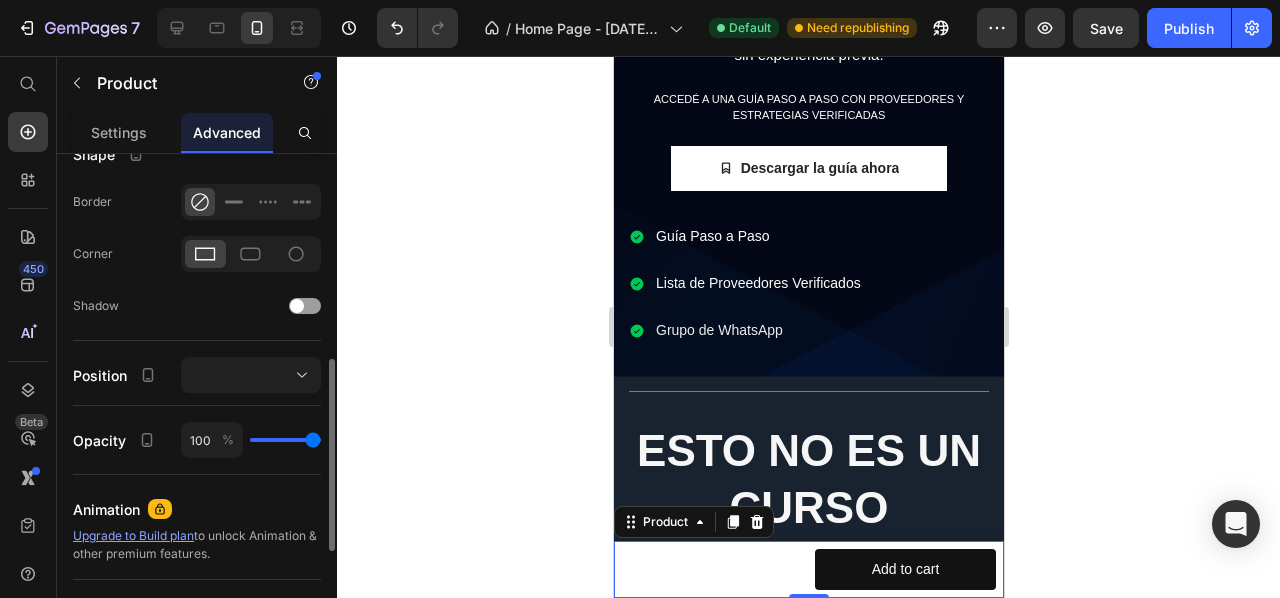 type on "98" 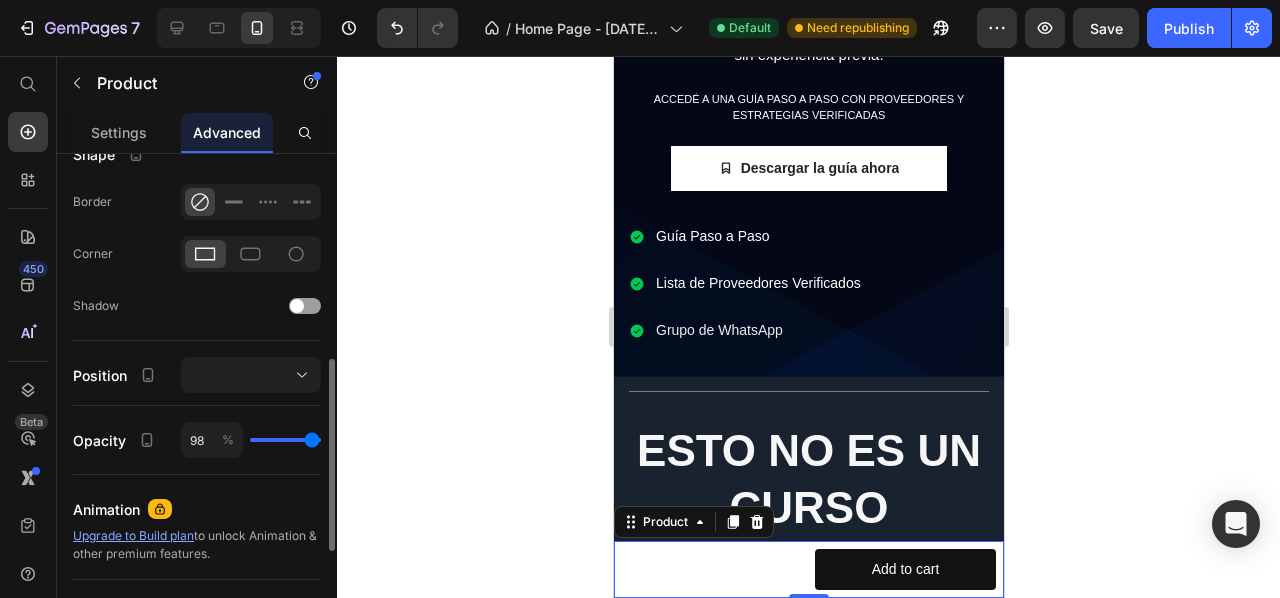 type on "97" 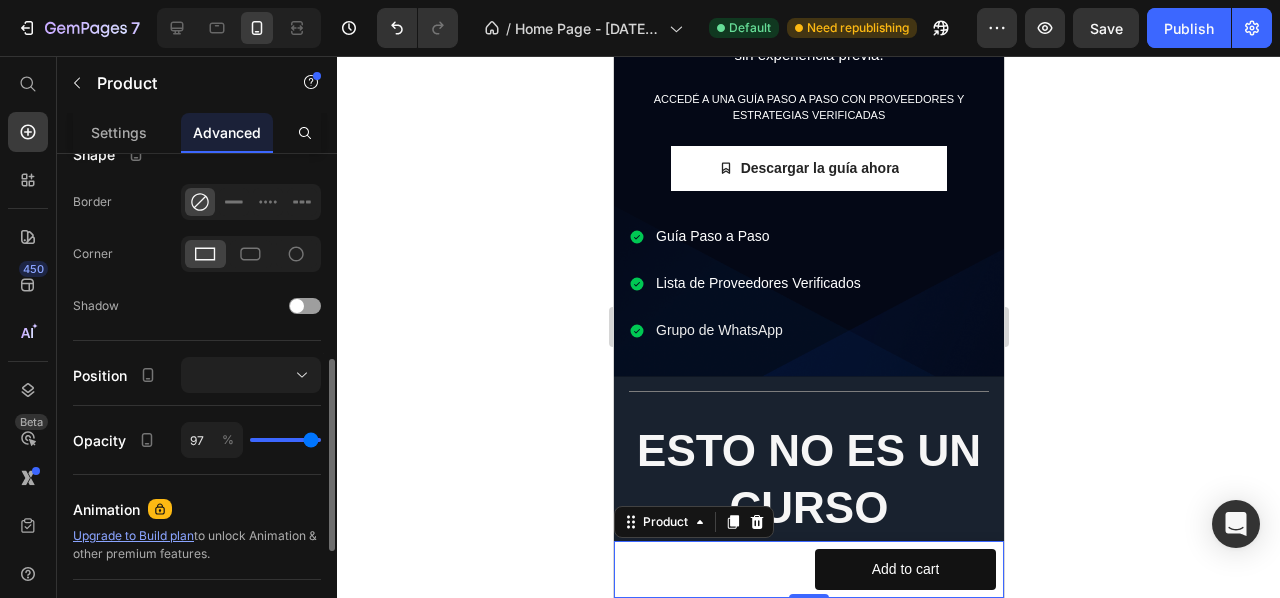 type on "91" 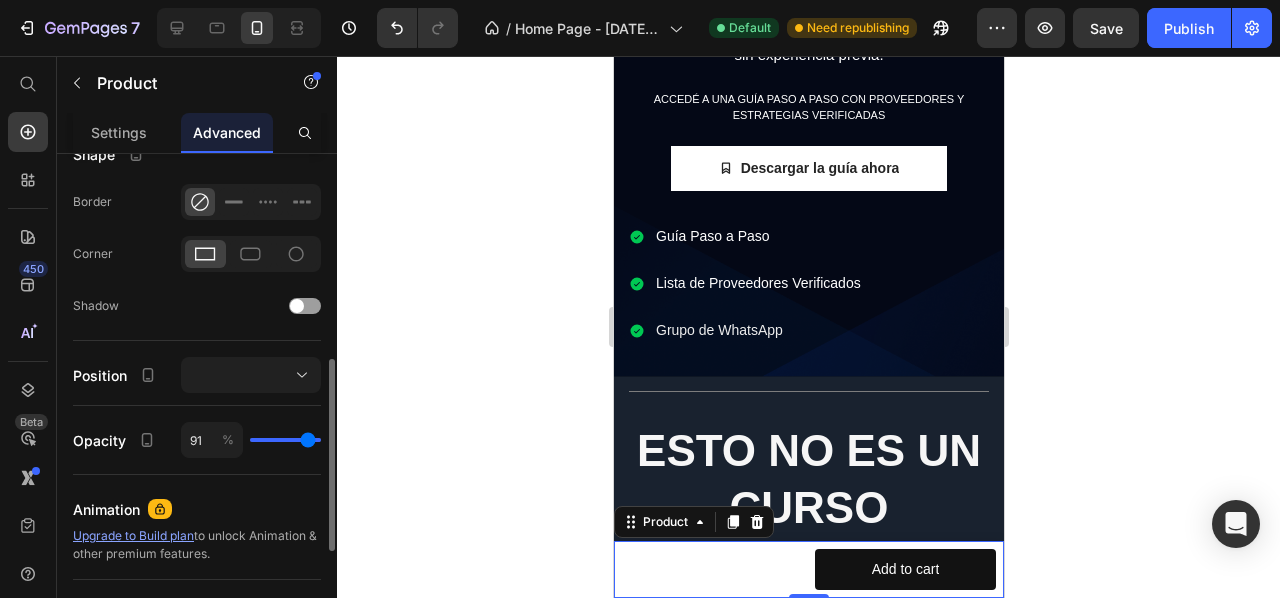 type on "87" 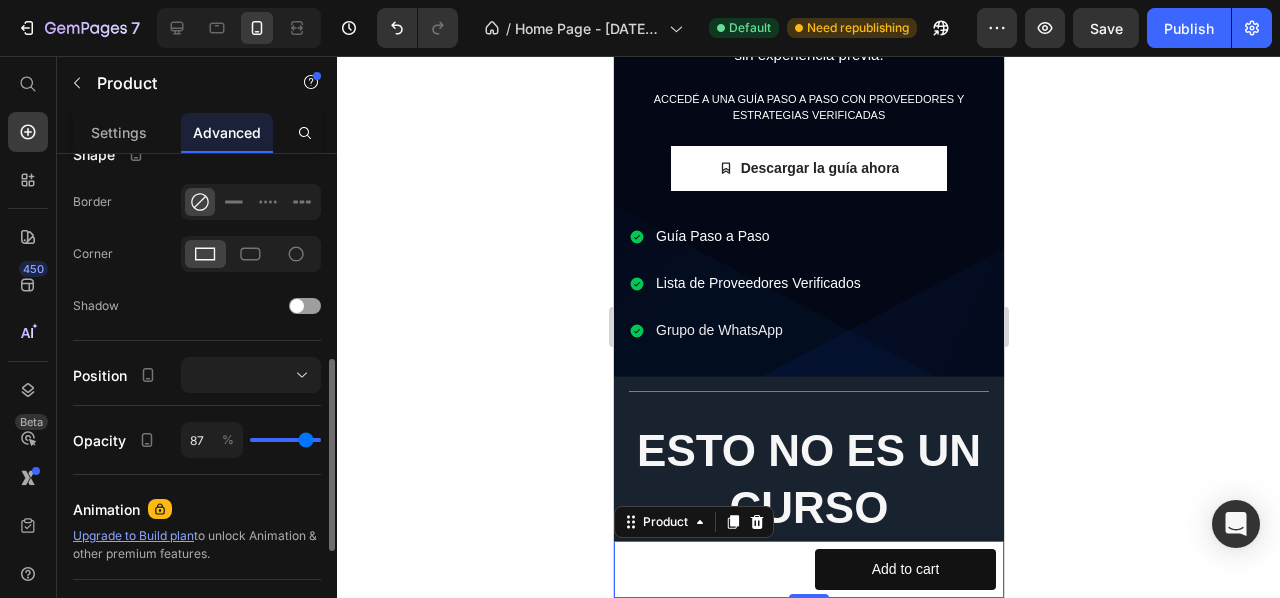 type on "85" 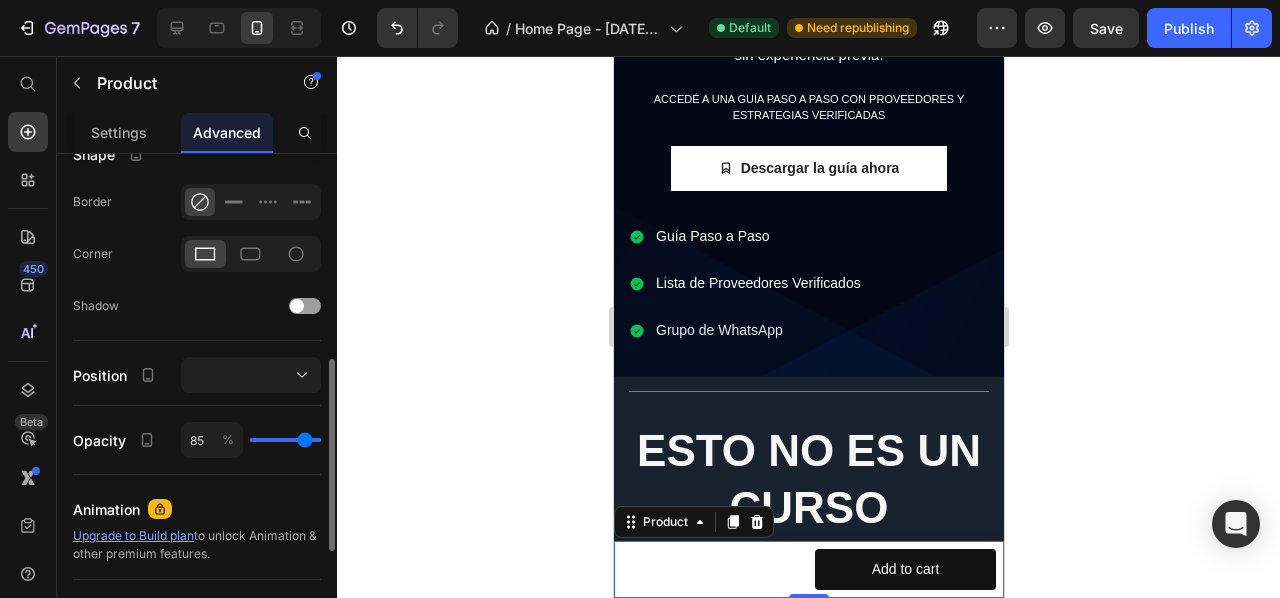 type on "82" 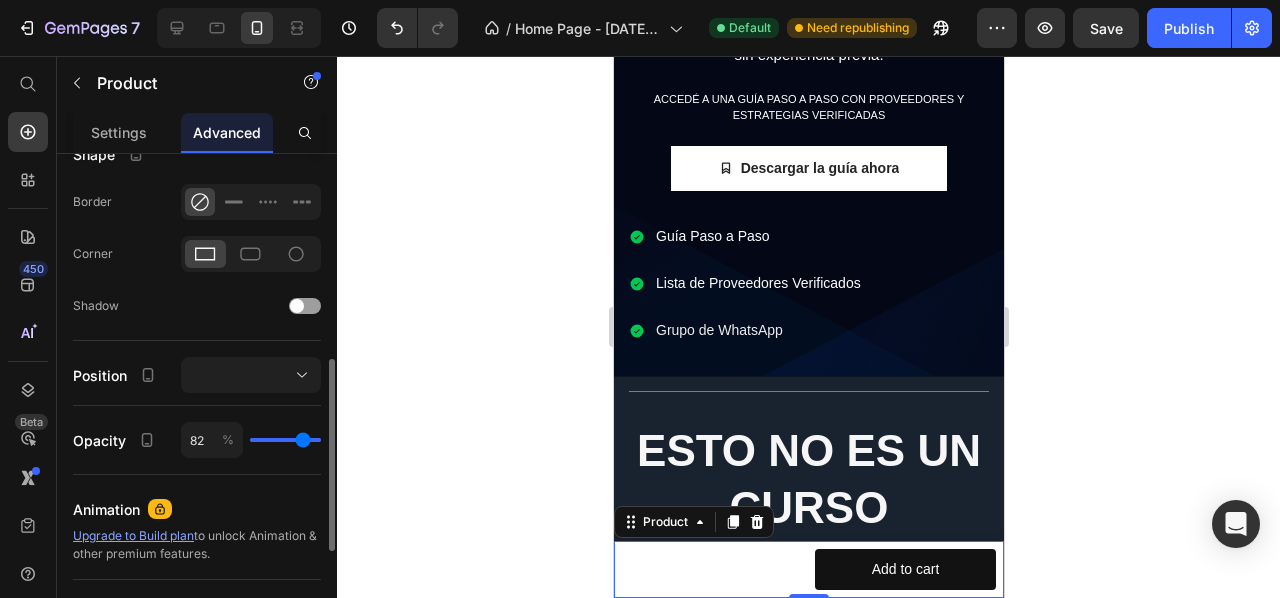 type on "81" 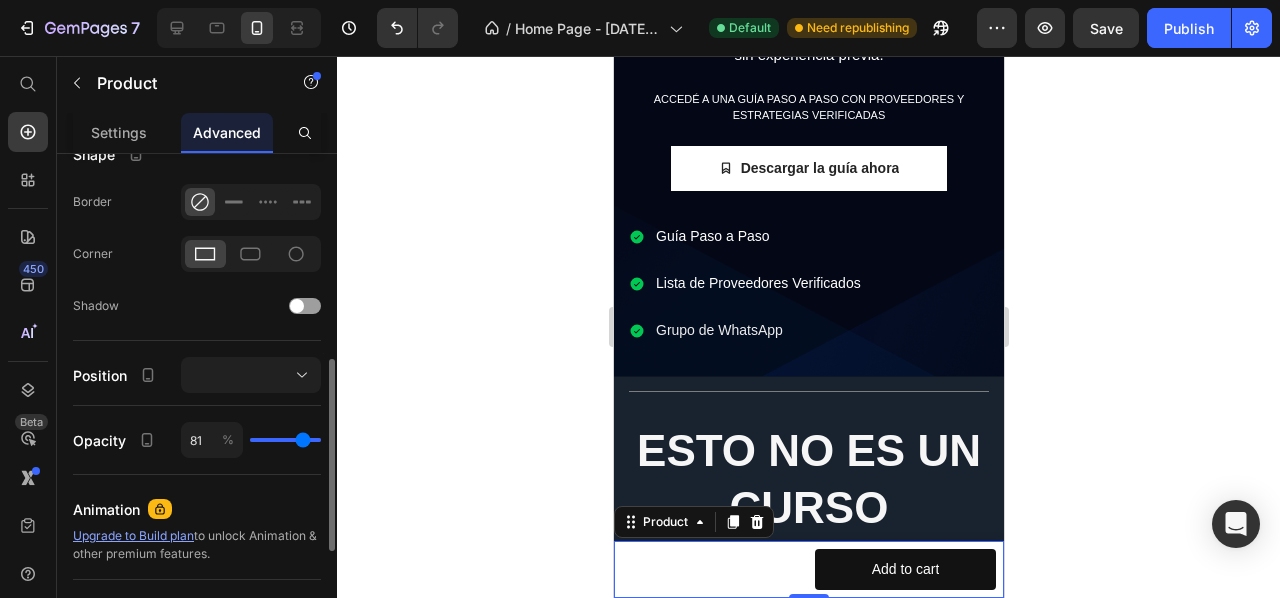 type on "81" 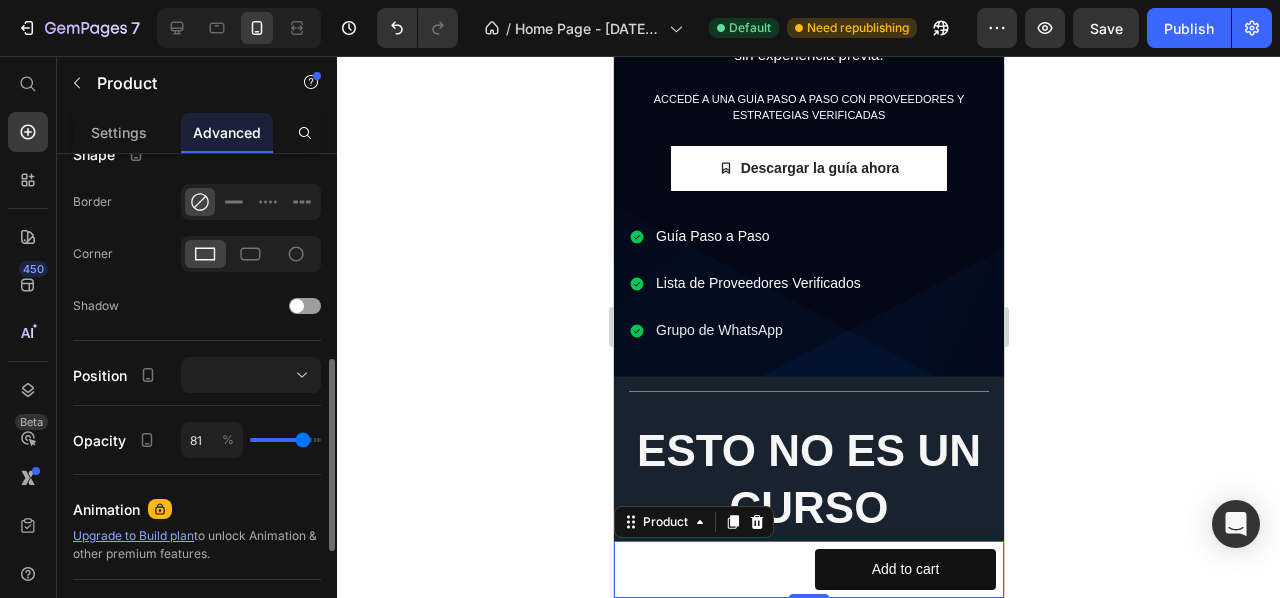 type on "79" 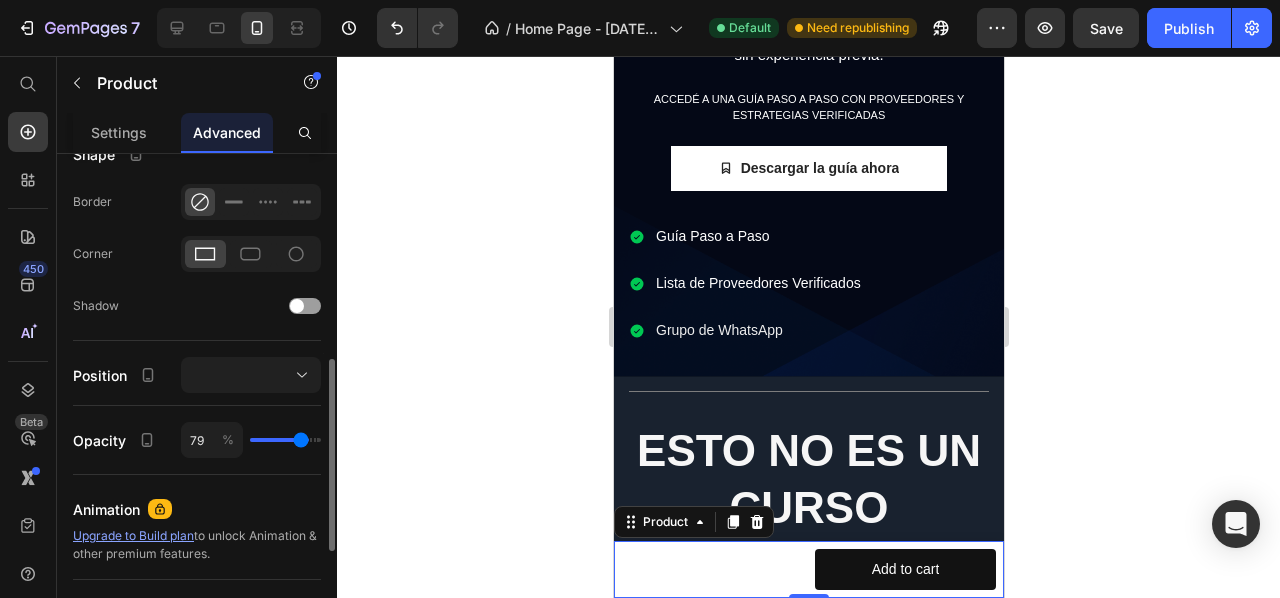 type on "76" 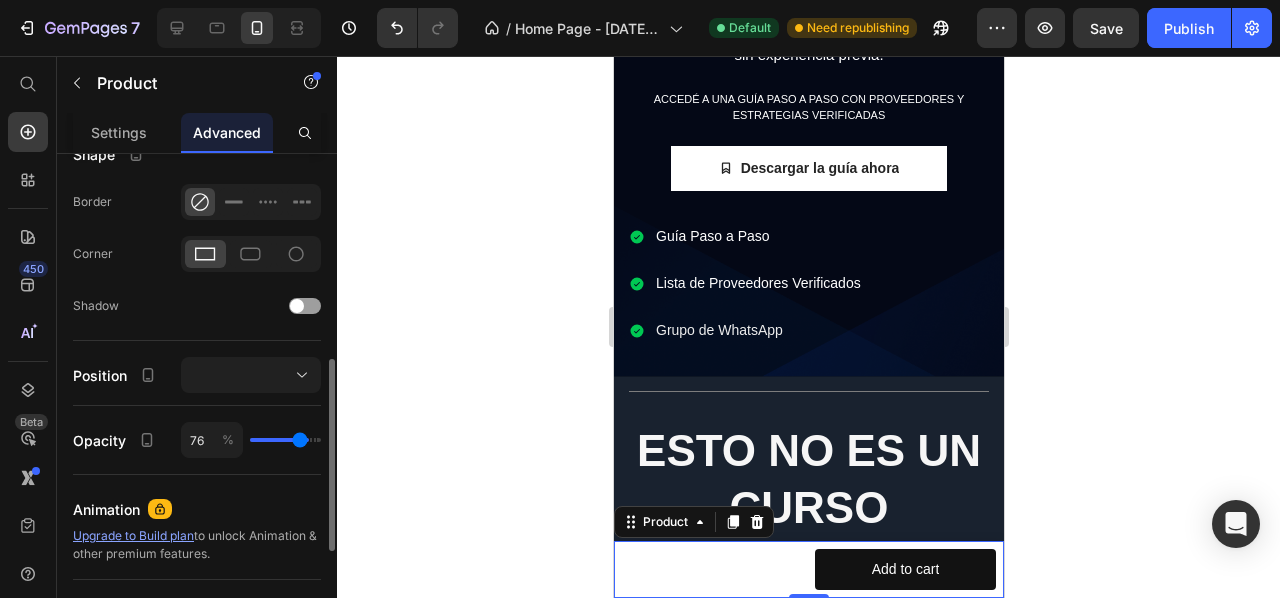 type on "72" 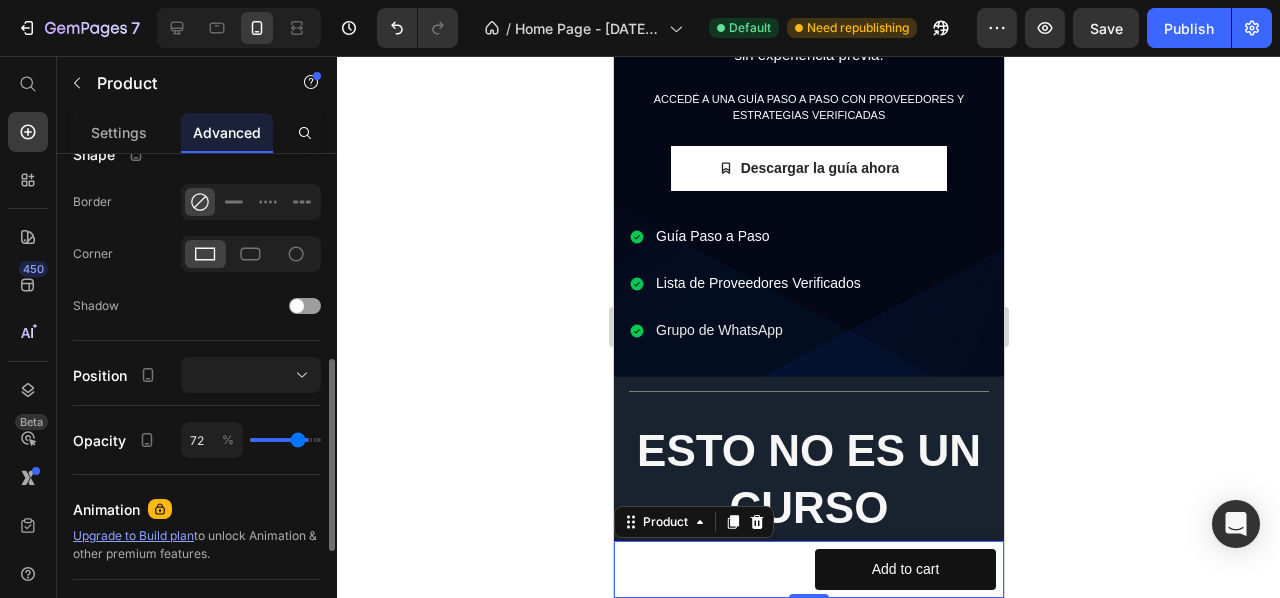 type on "67" 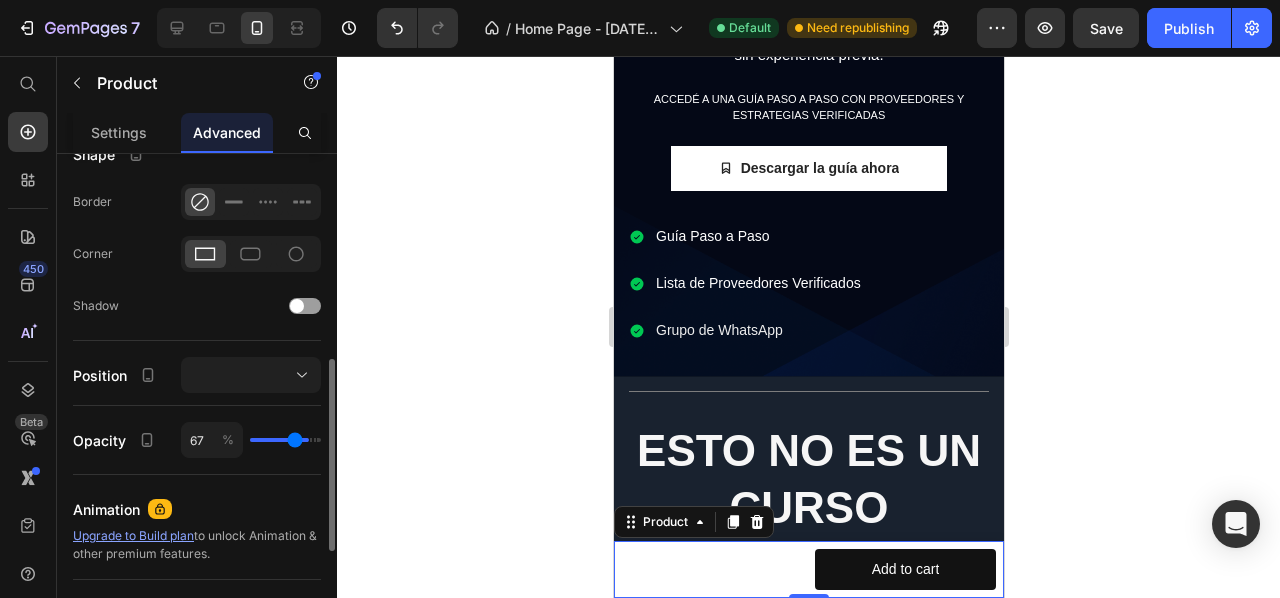 type on "63" 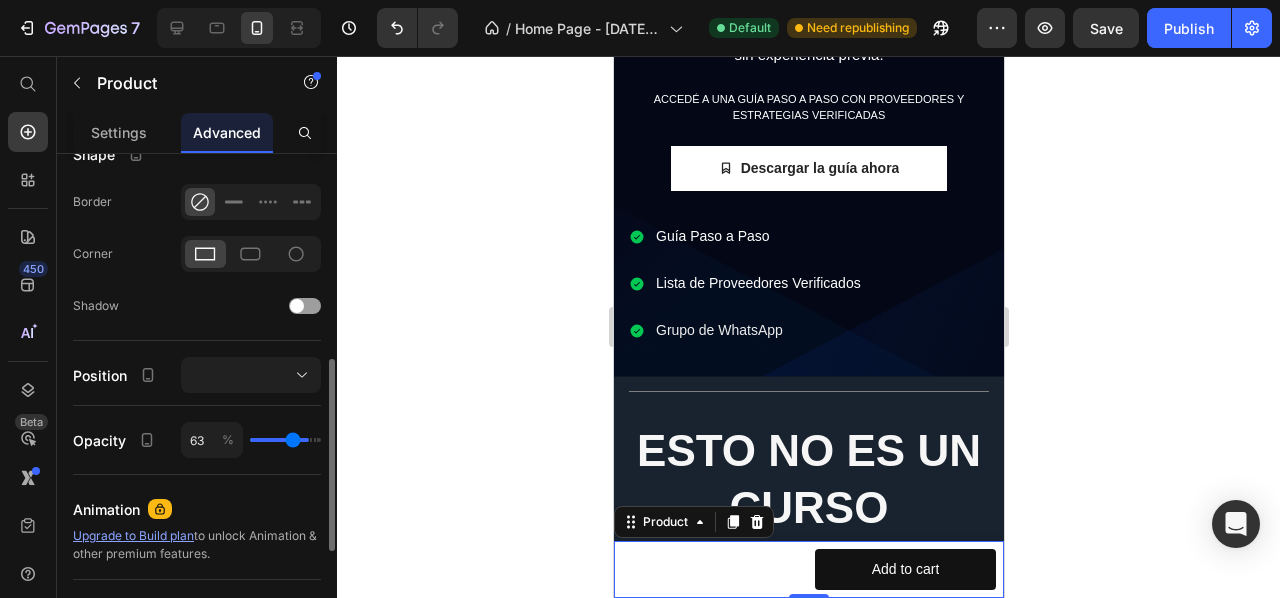 type on "62" 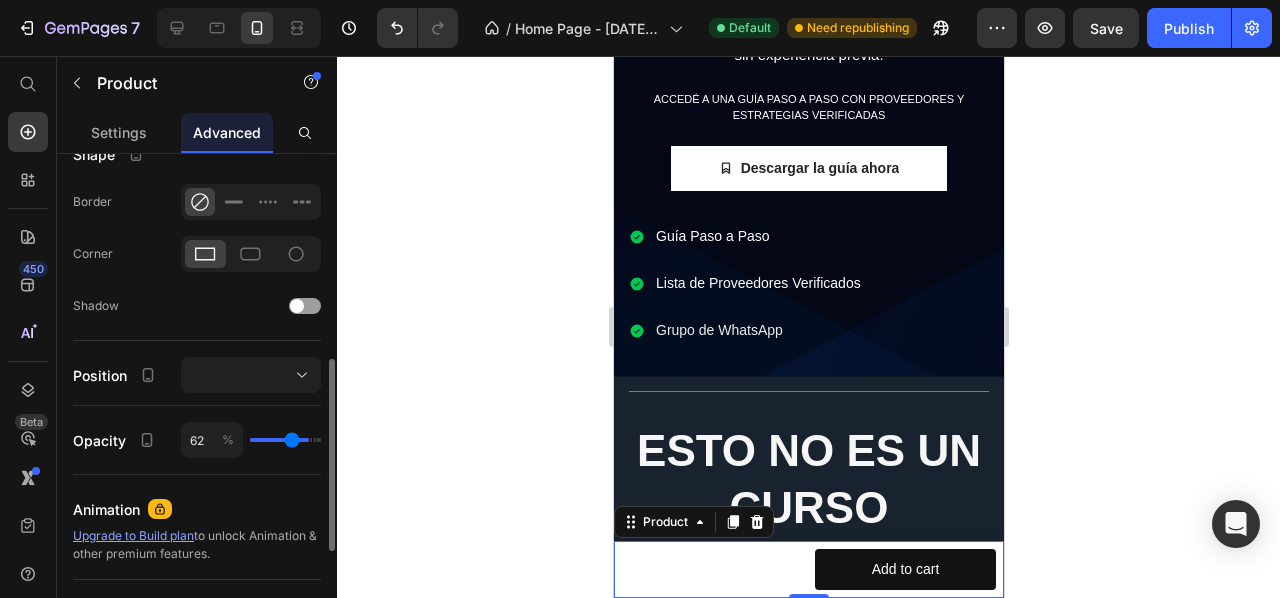type on "61" 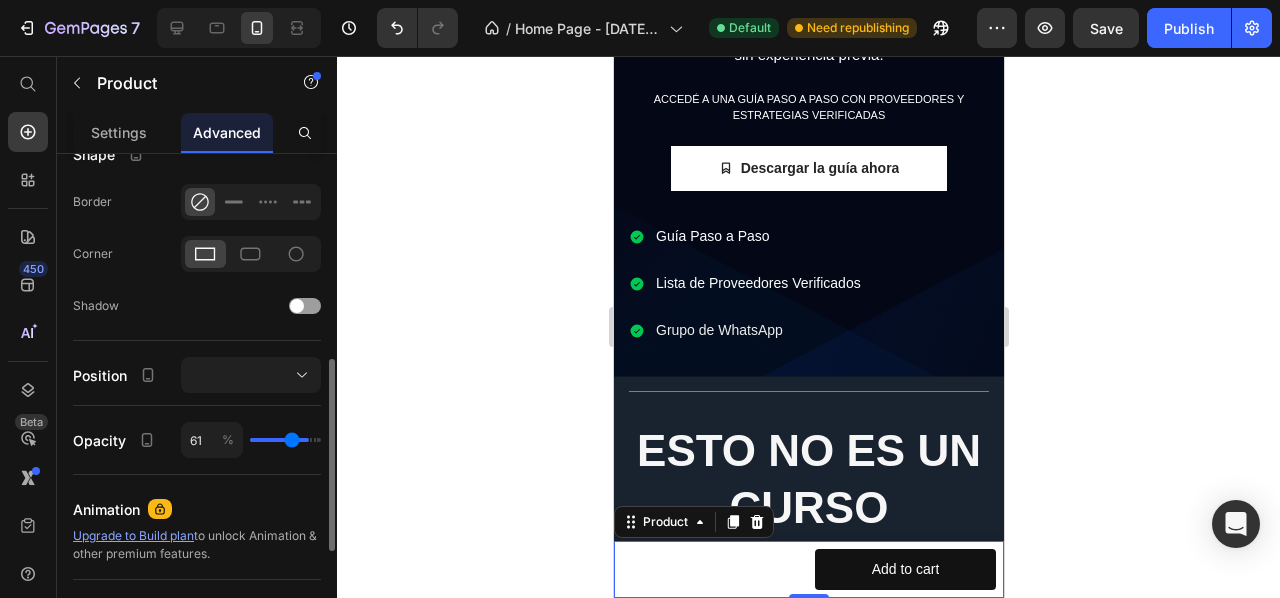 type on "57" 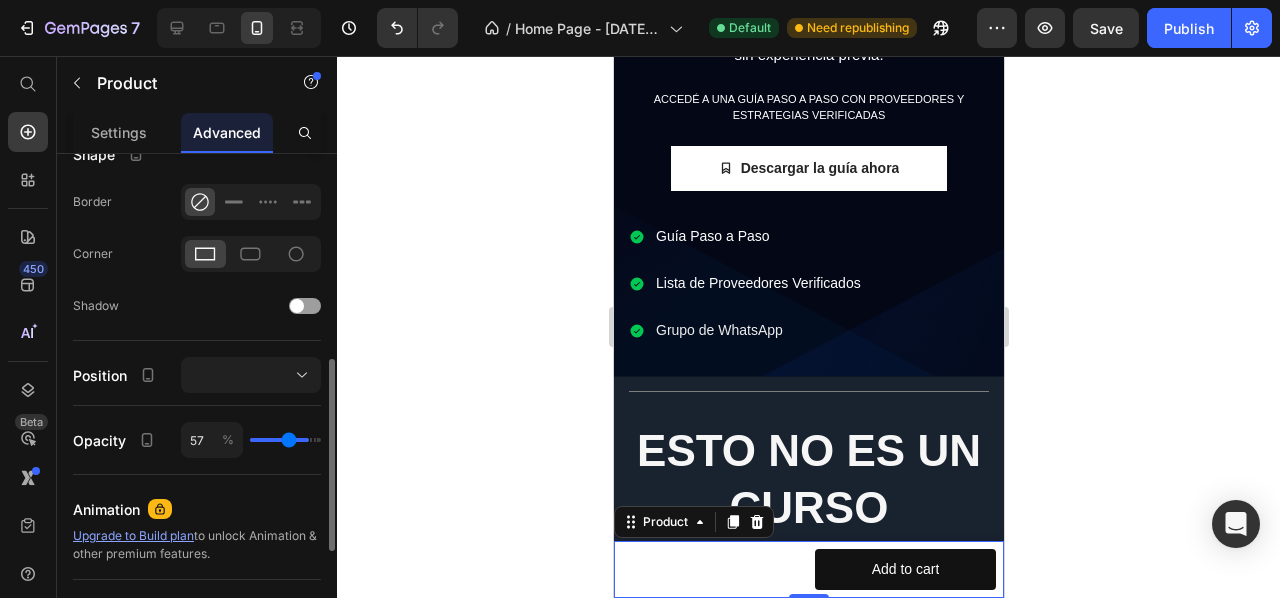 type on "50" 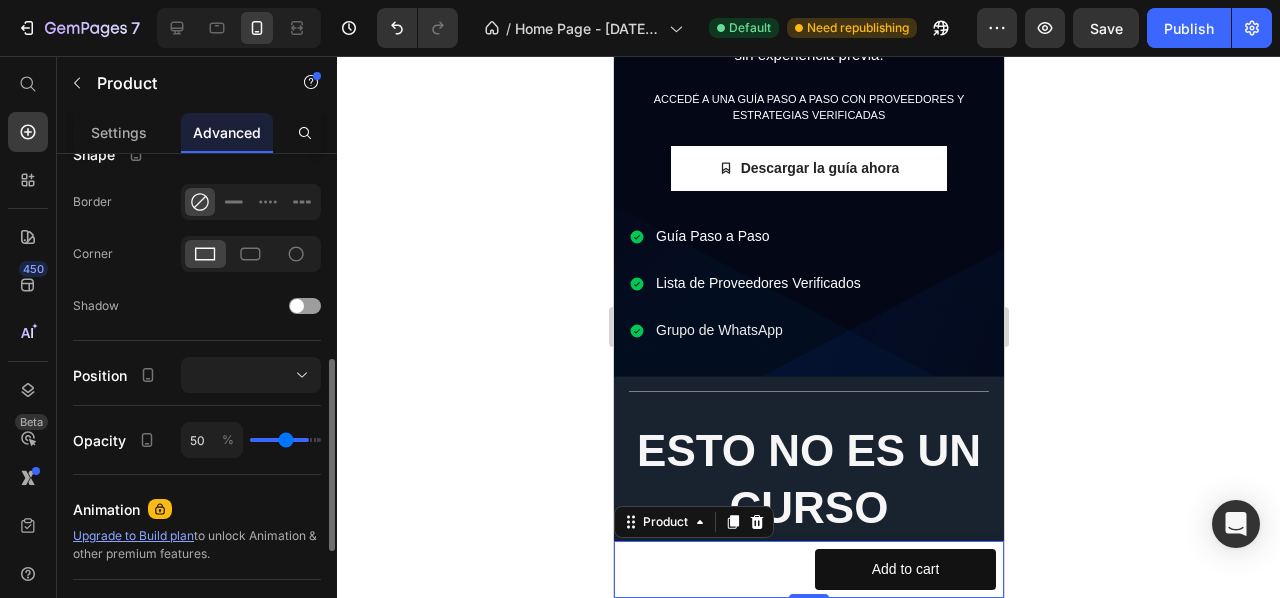 type on "36" 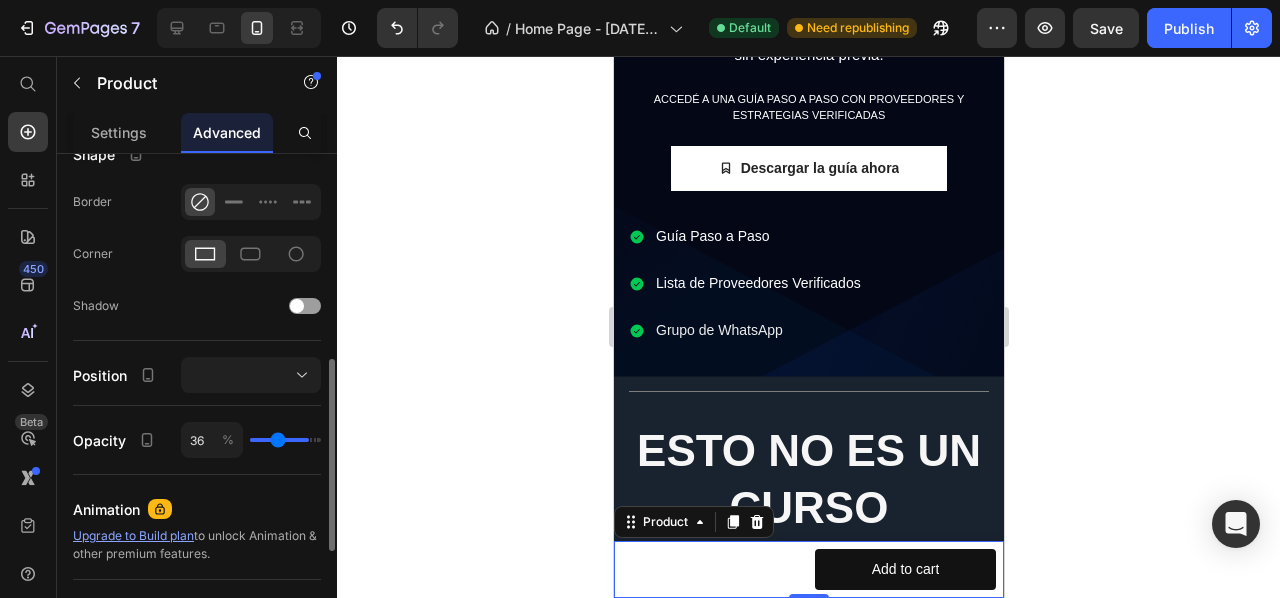 type on "19" 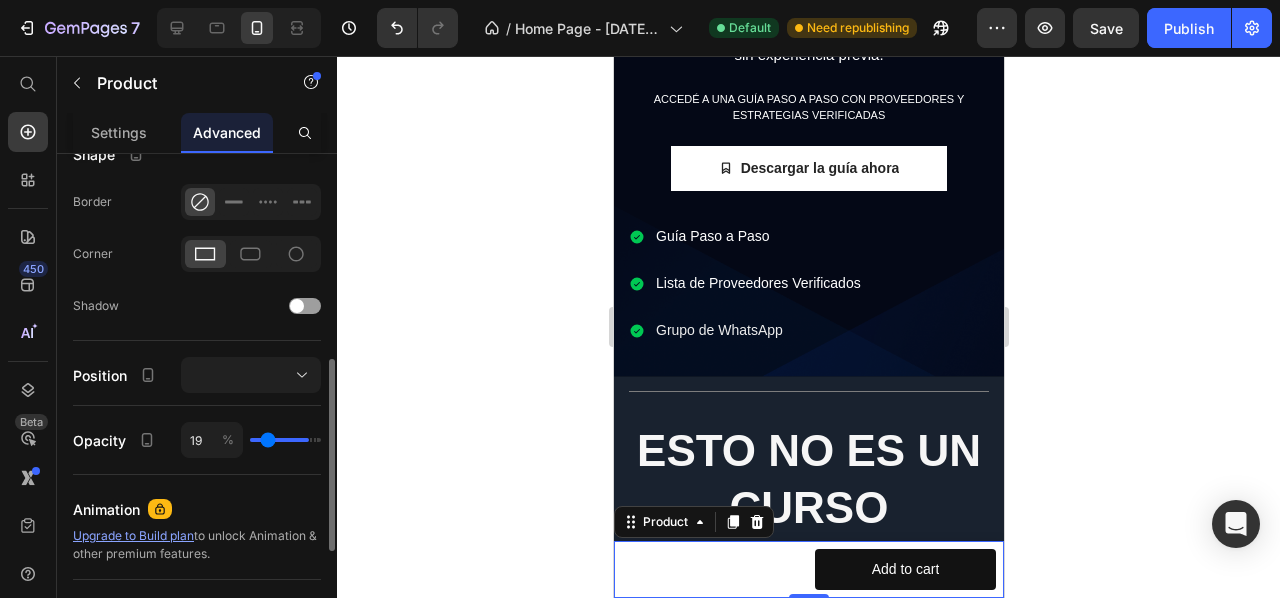 type on "6" 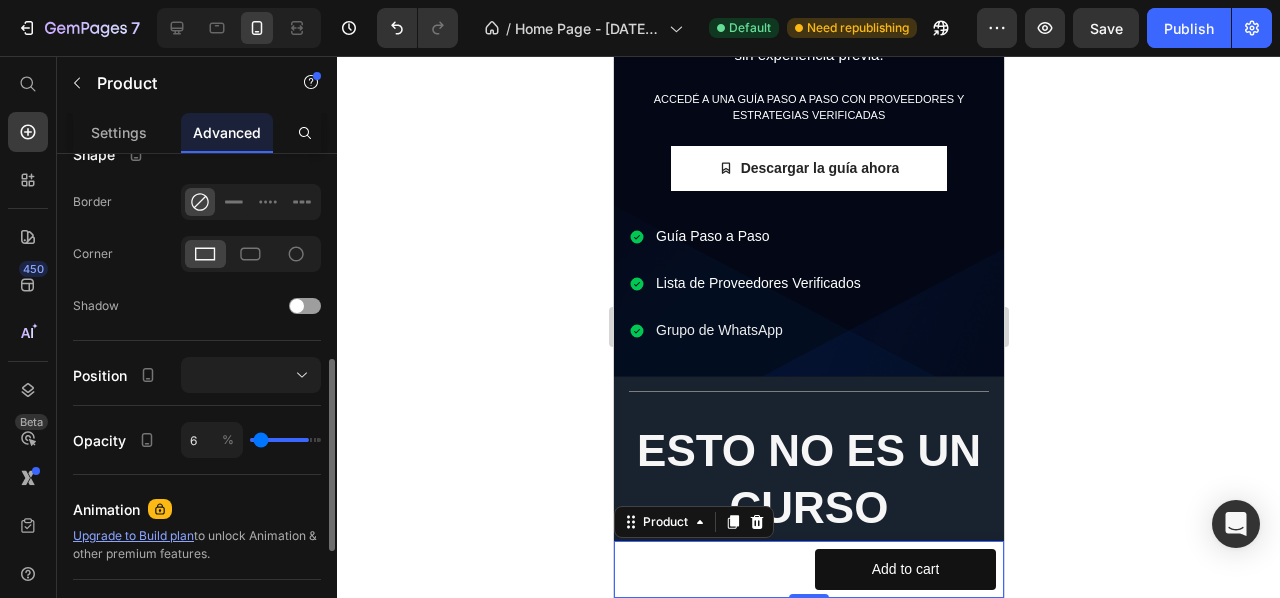 type on "5" 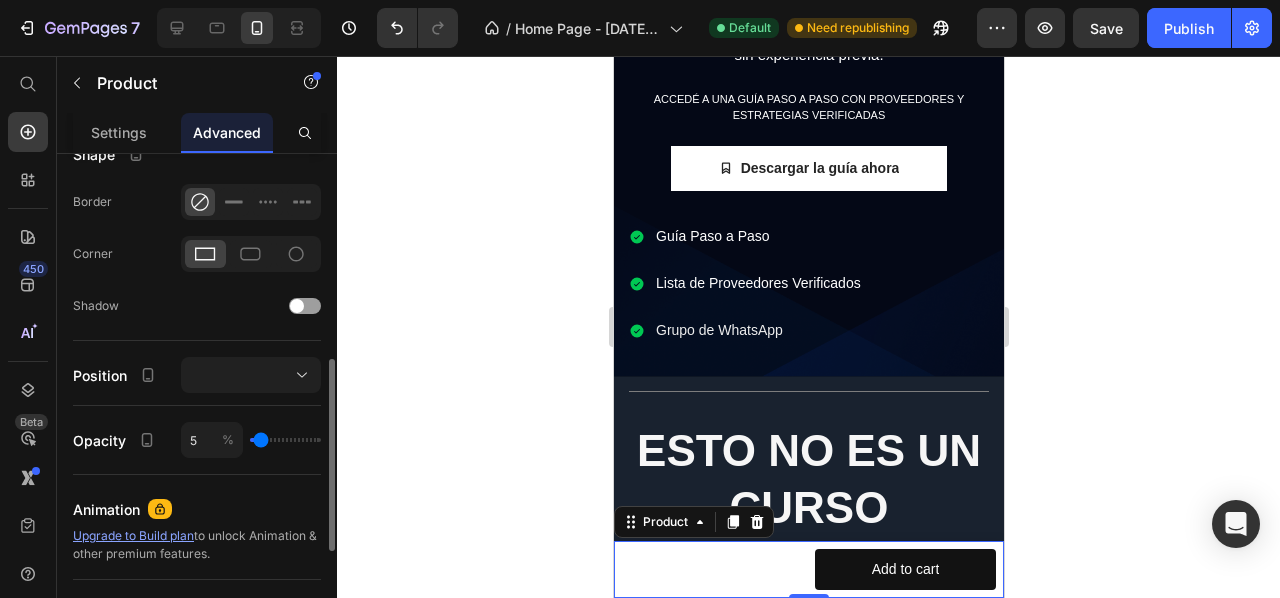 type on "2" 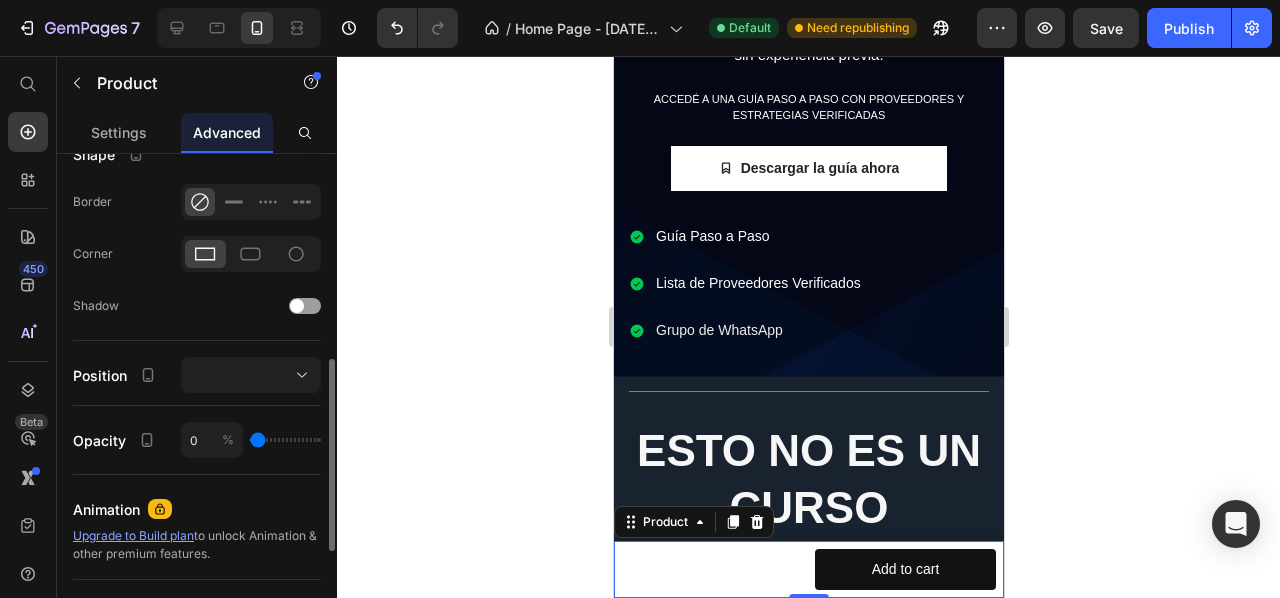drag, startPoint x: 312, startPoint y: 439, endPoint x: 253, endPoint y: 436, distance: 59.07622 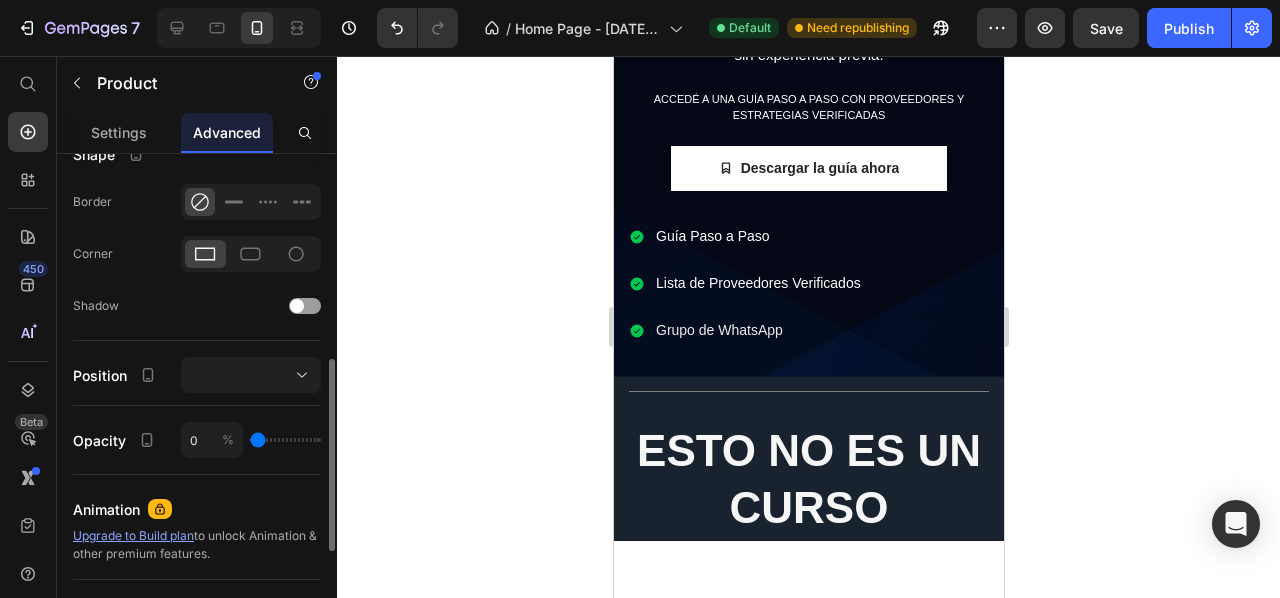 type on "5" 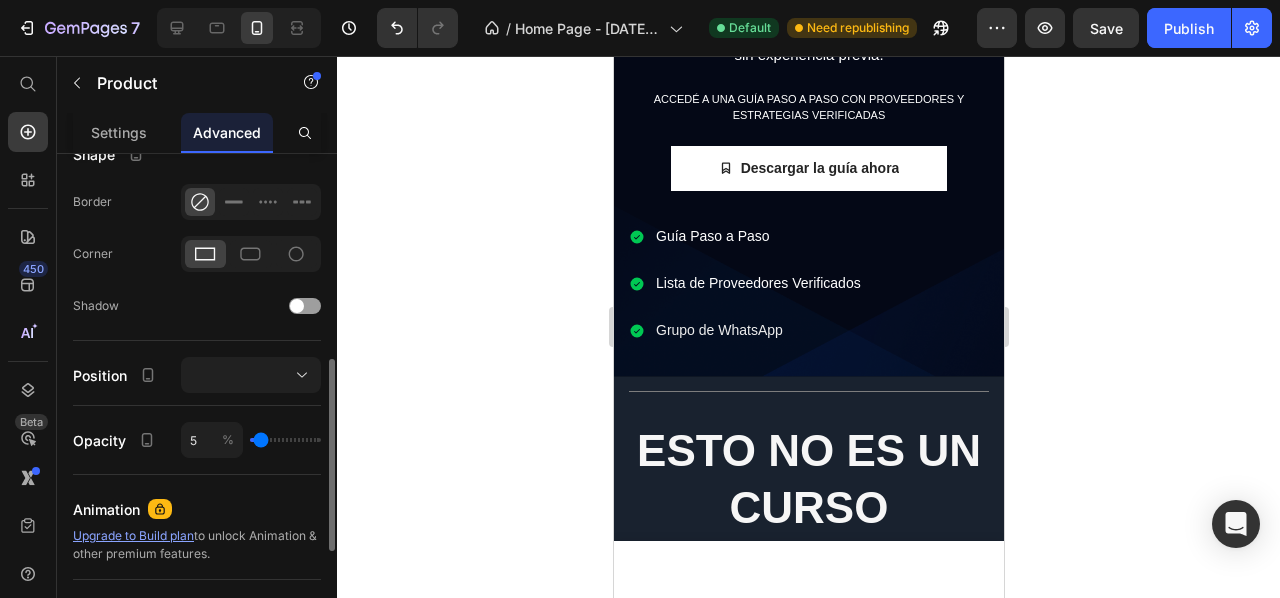 type on "6" 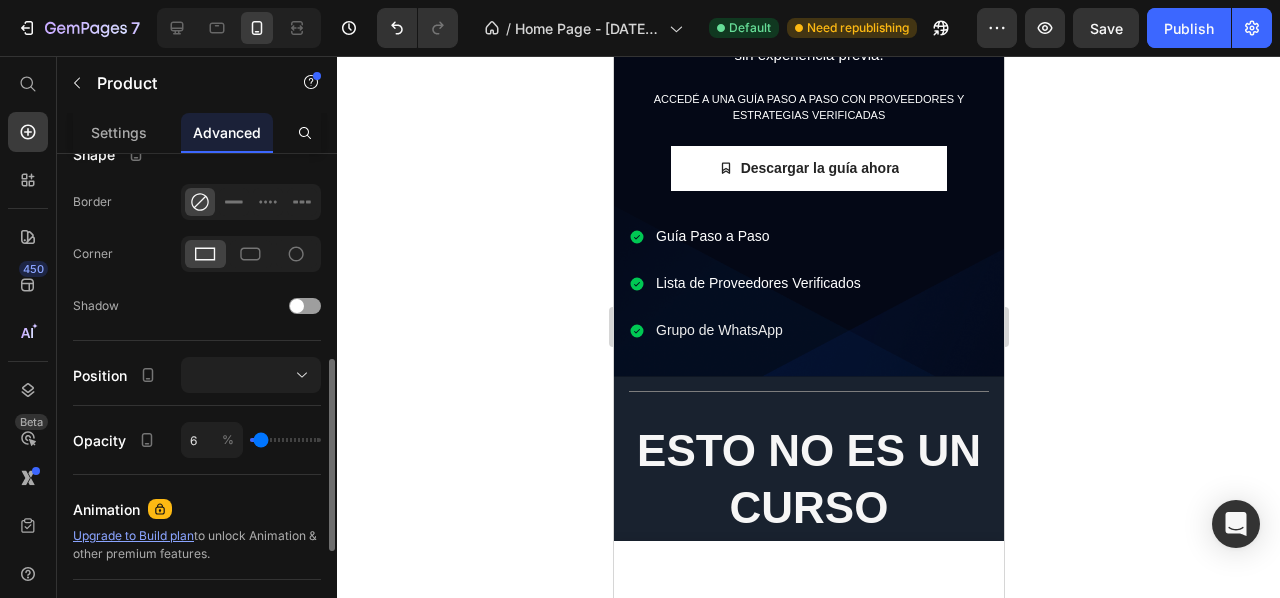 type on "8" 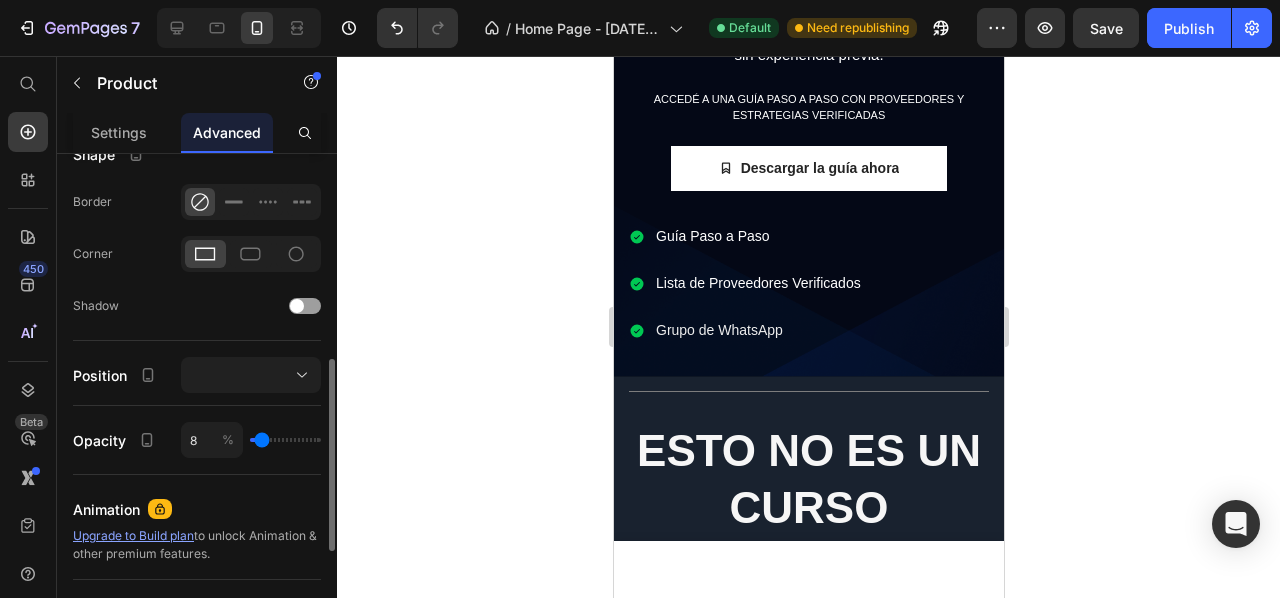 type on "16" 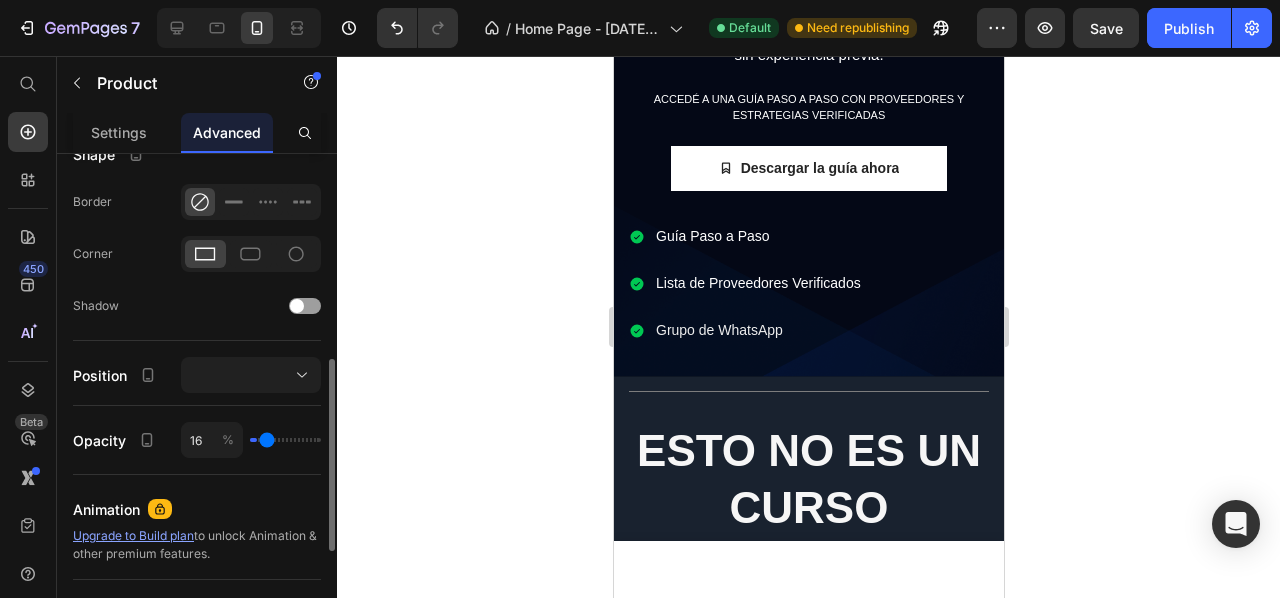 type on "22" 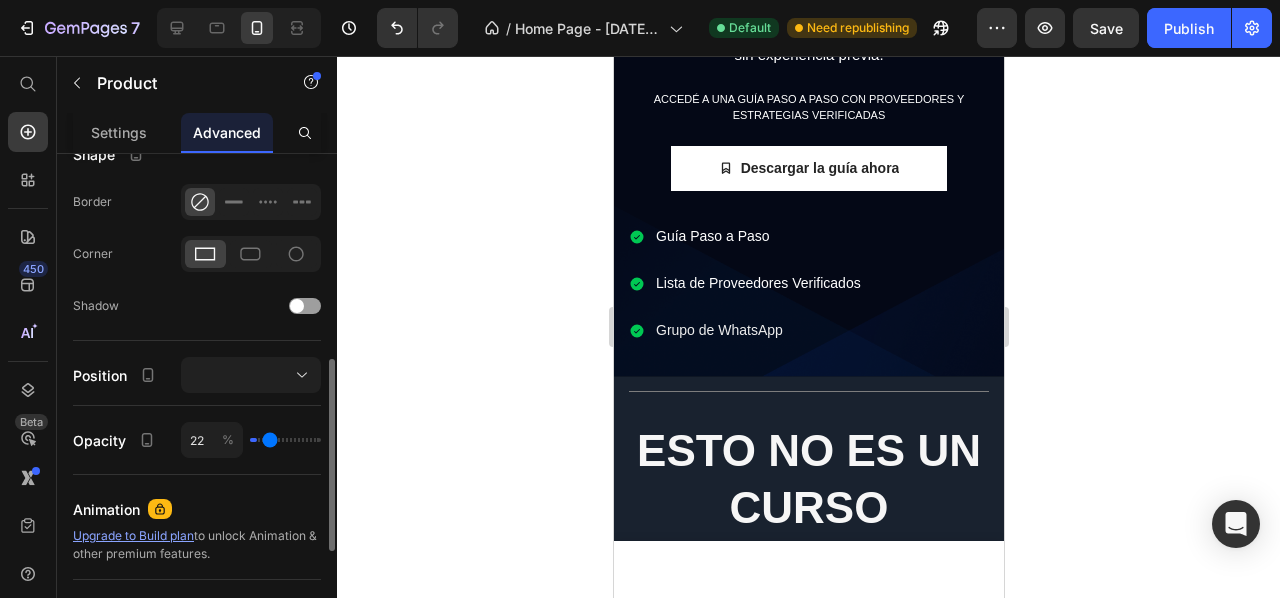 type on "27" 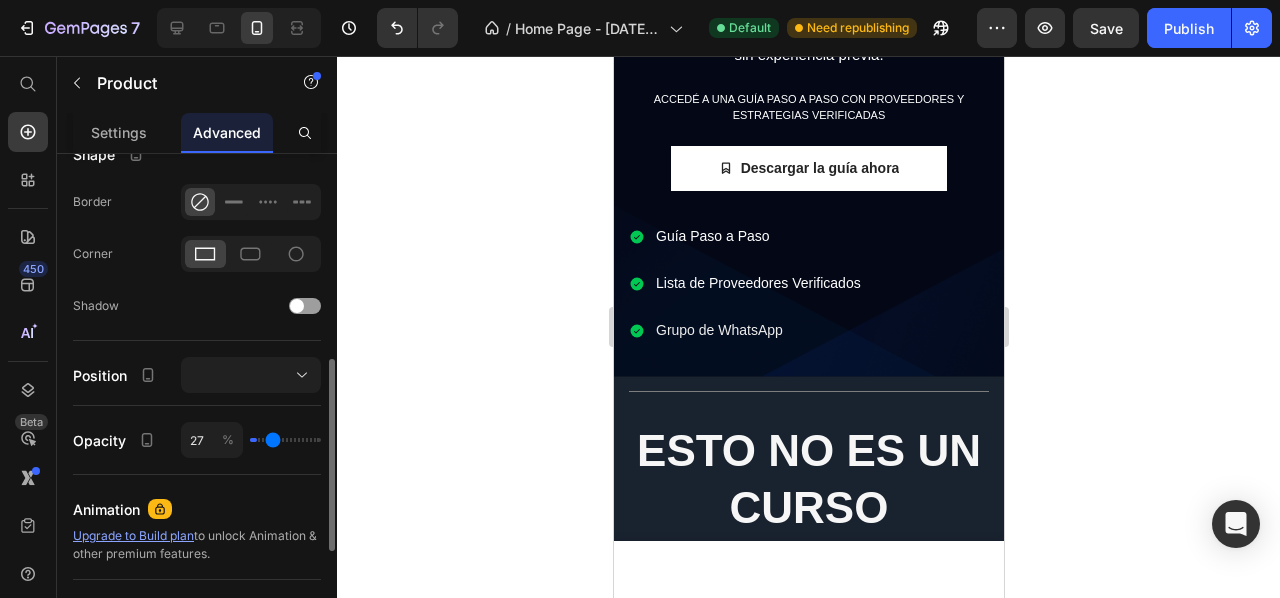 type on "32" 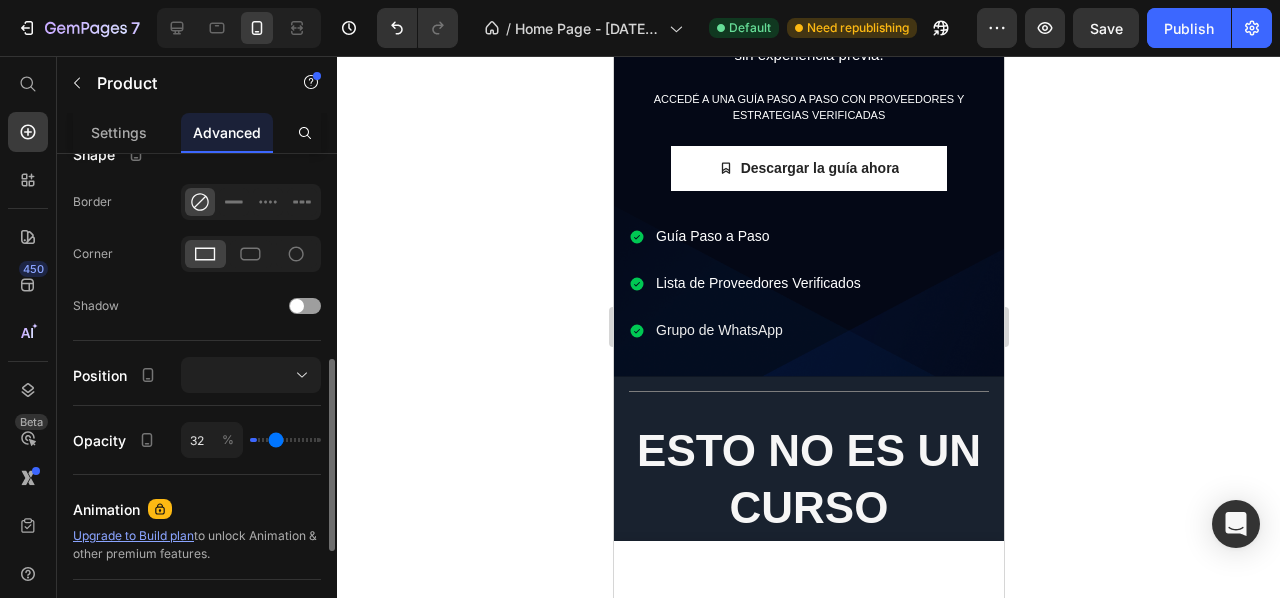 type on "36" 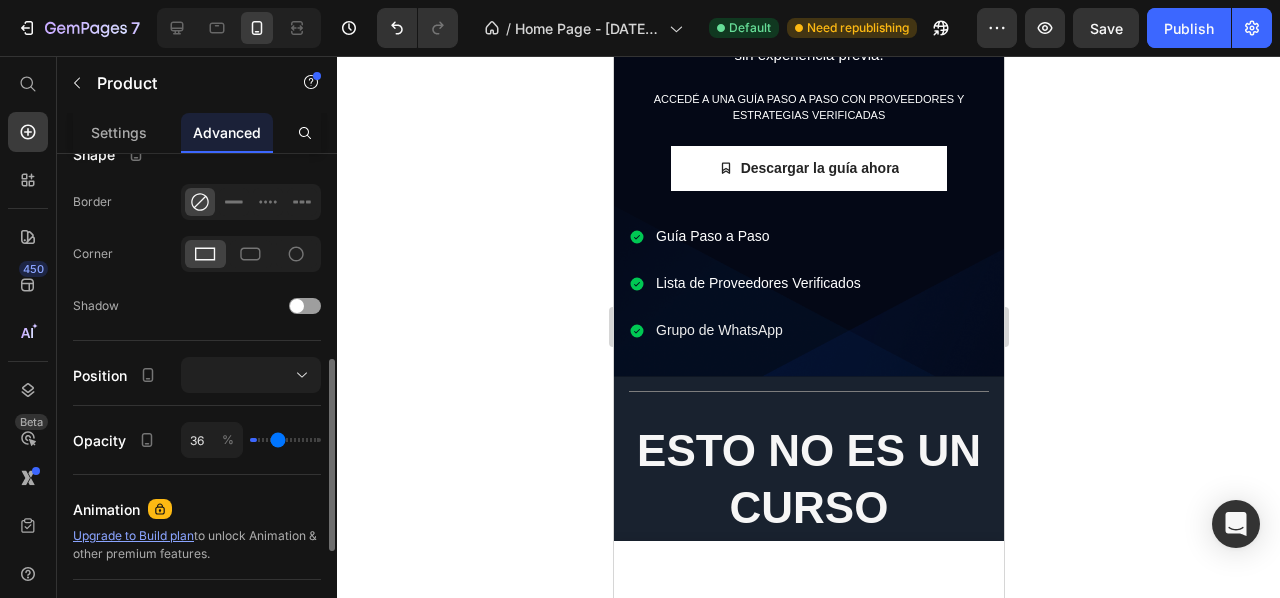 type on "41" 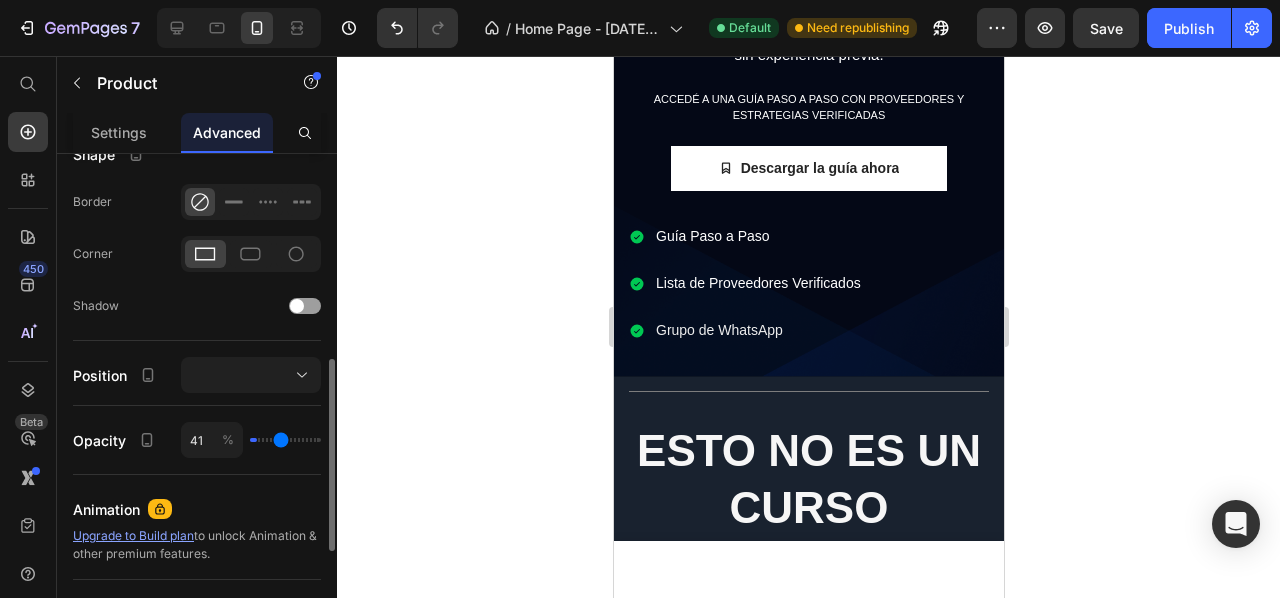type on "45" 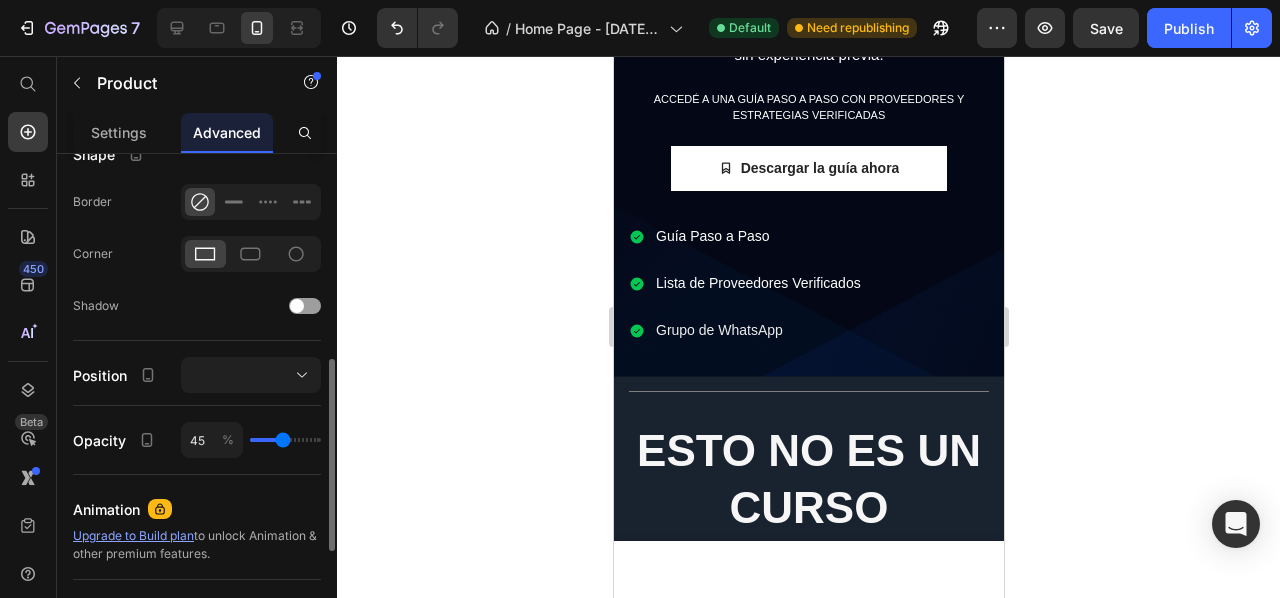 type on "46" 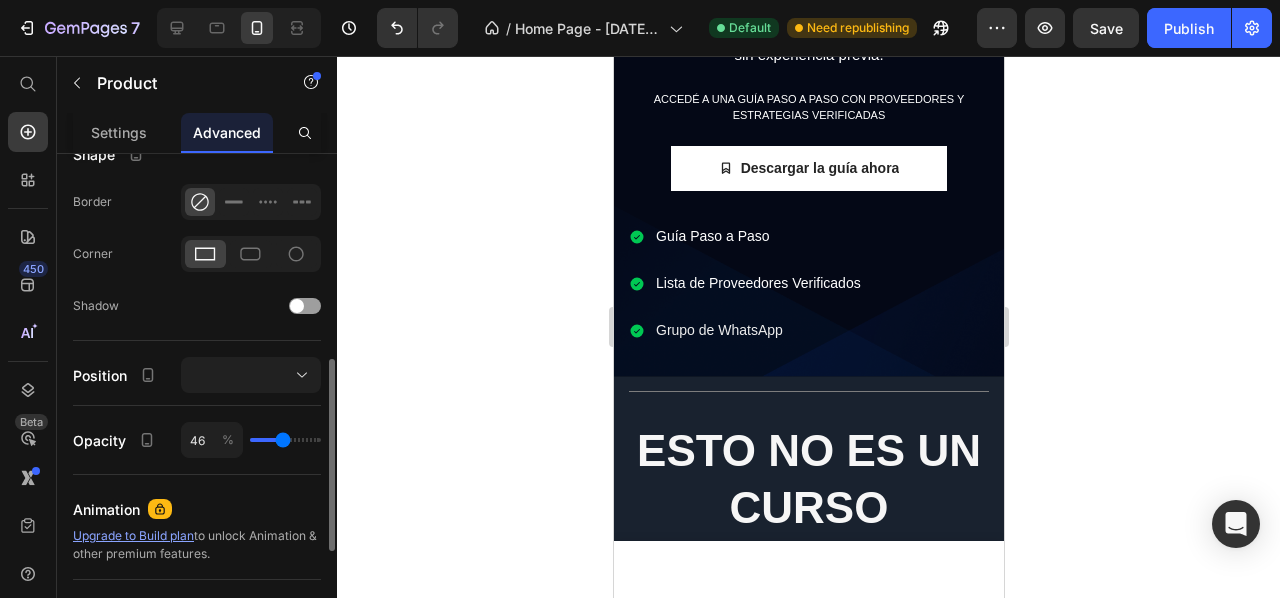 type on "48" 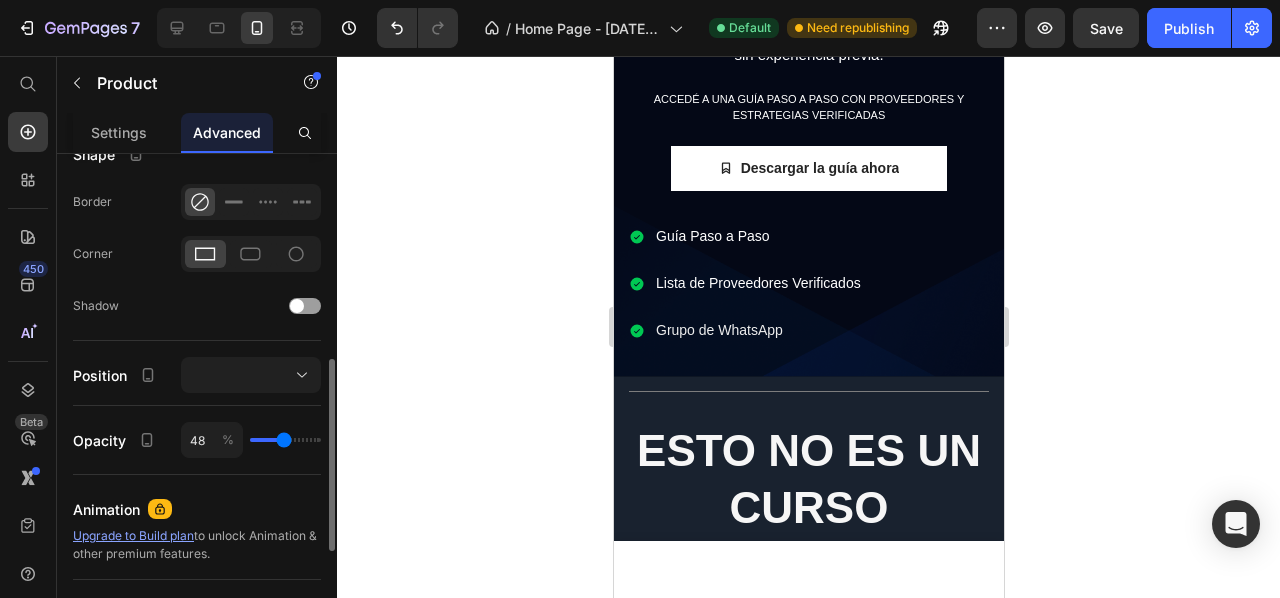 drag, startPoint x: 259, startPoint y: 435, endPoint x: 284, endPoint y: 434, distance: 25.019993 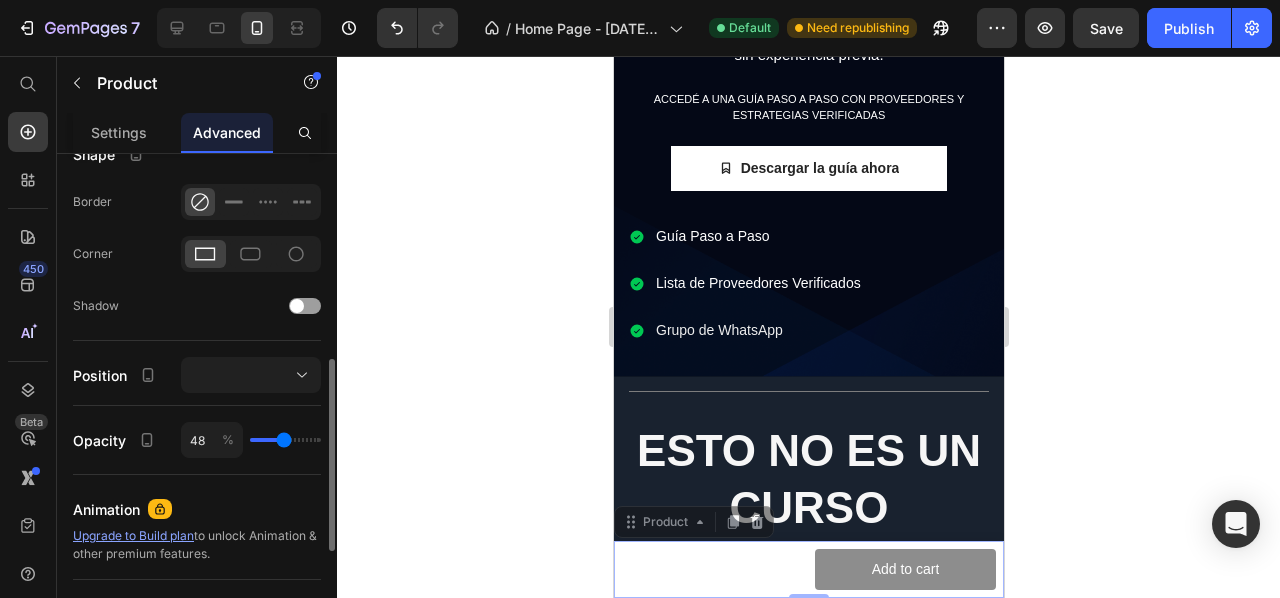 type on "47" 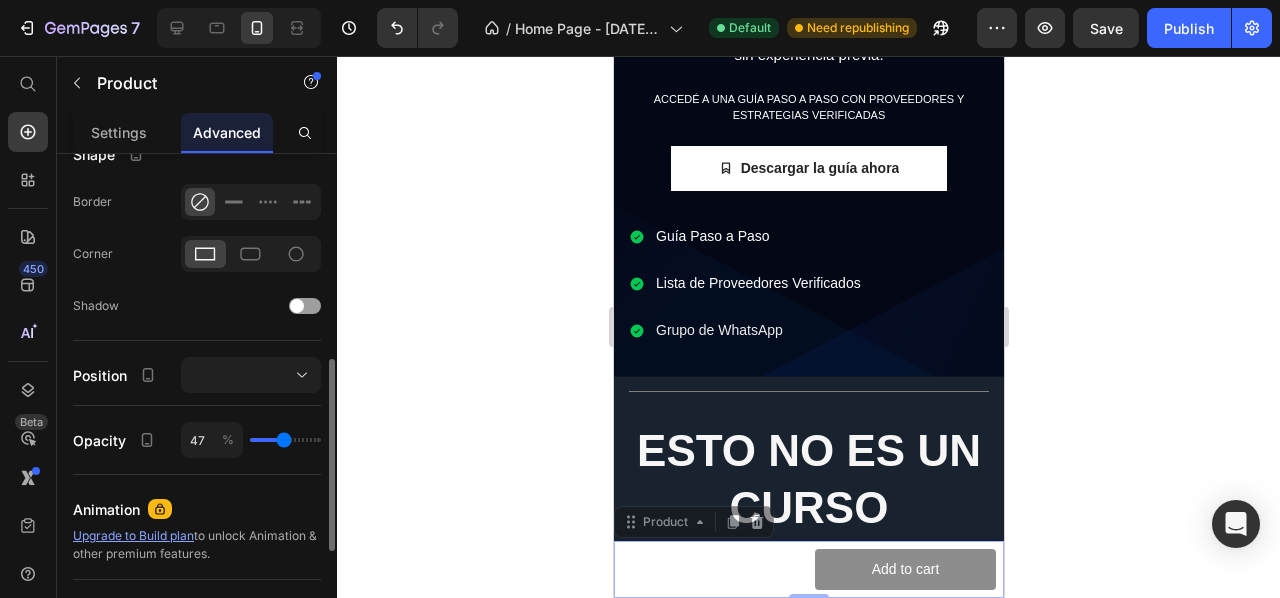 type on "48" 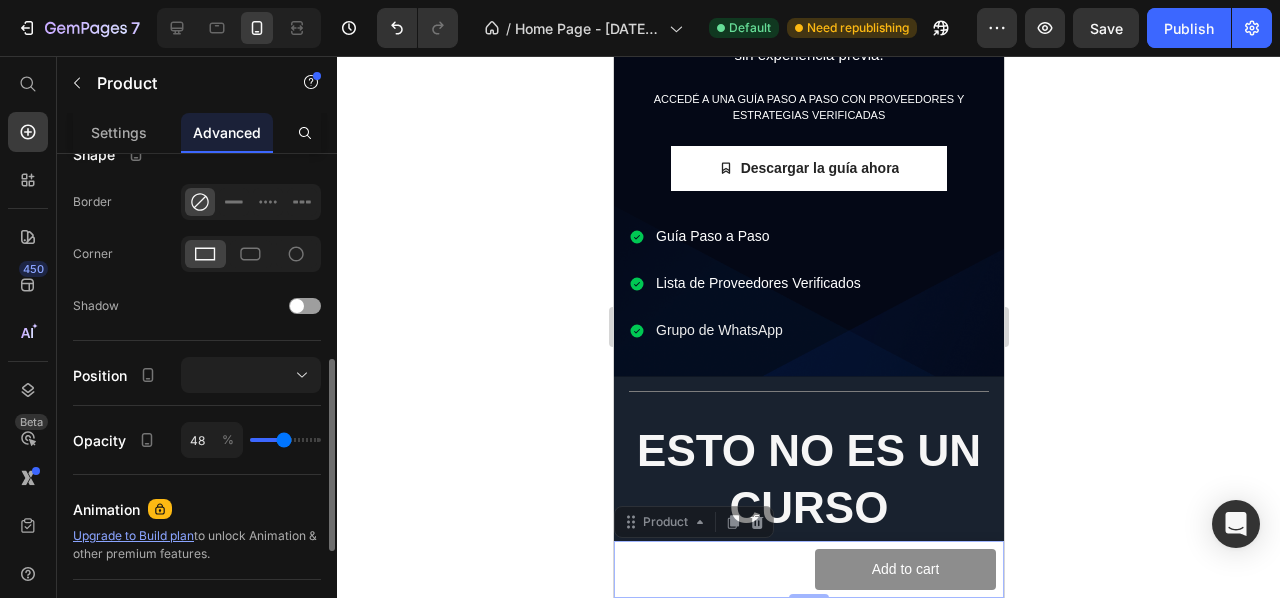 type on "59" 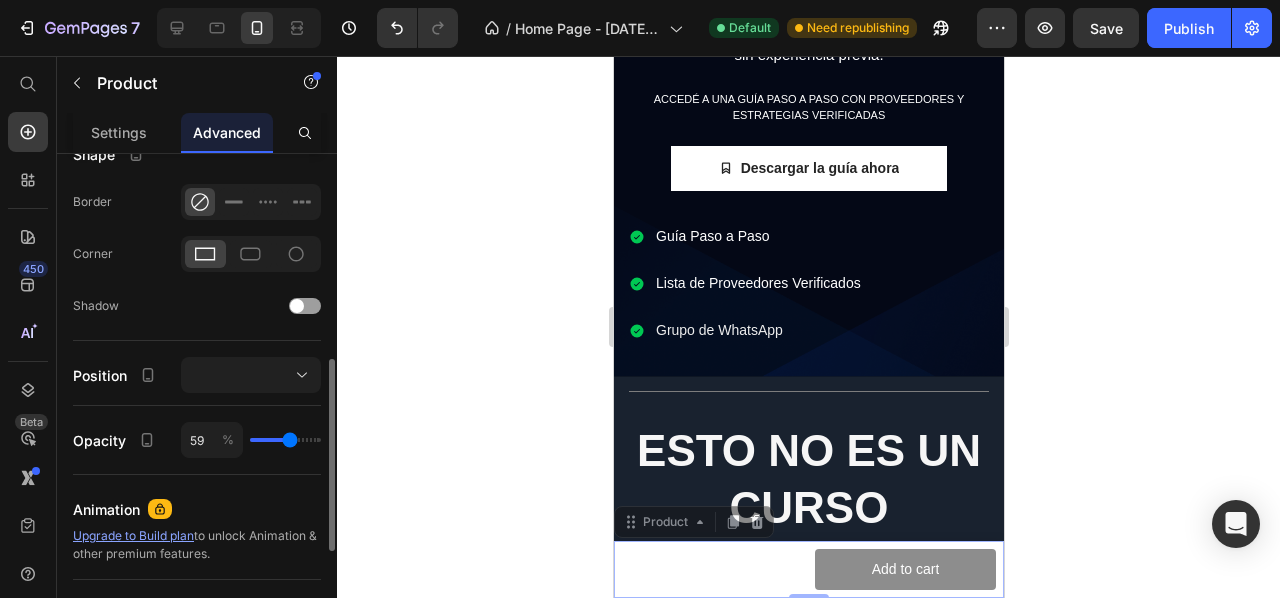 type on "67" 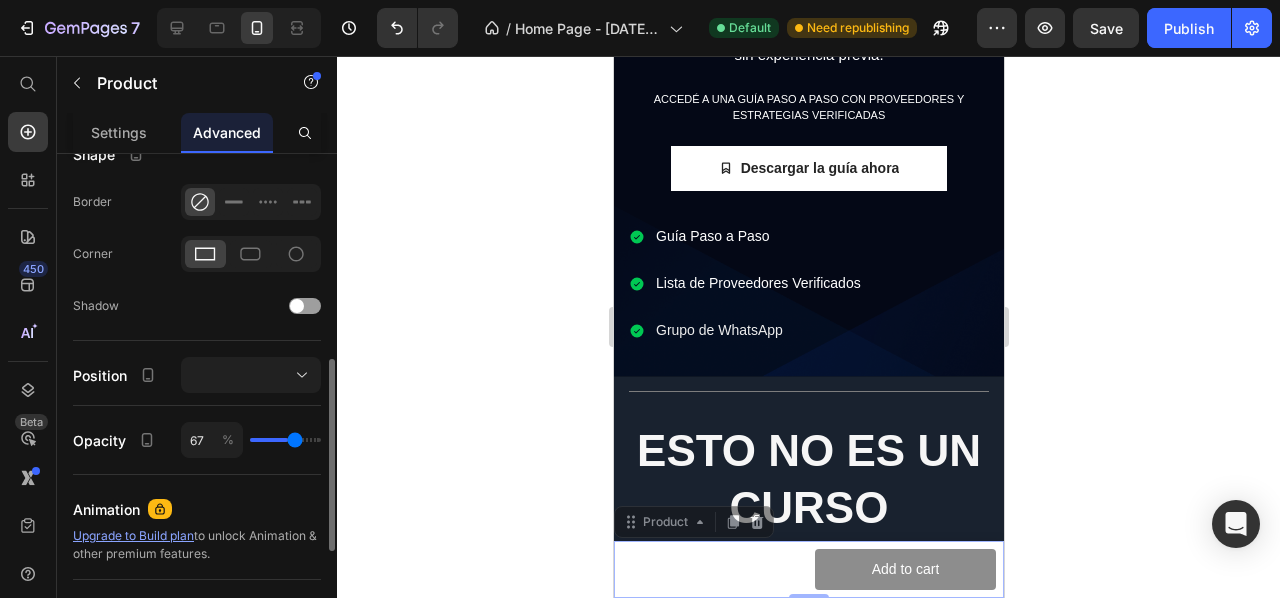 type on "81" 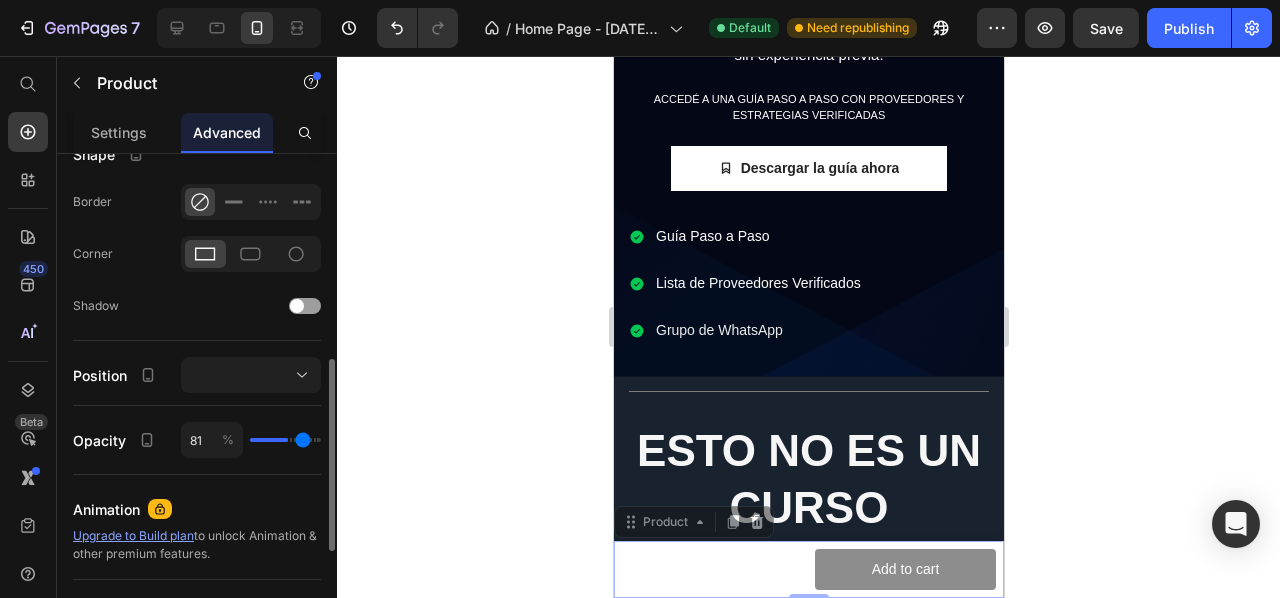 type on "100" 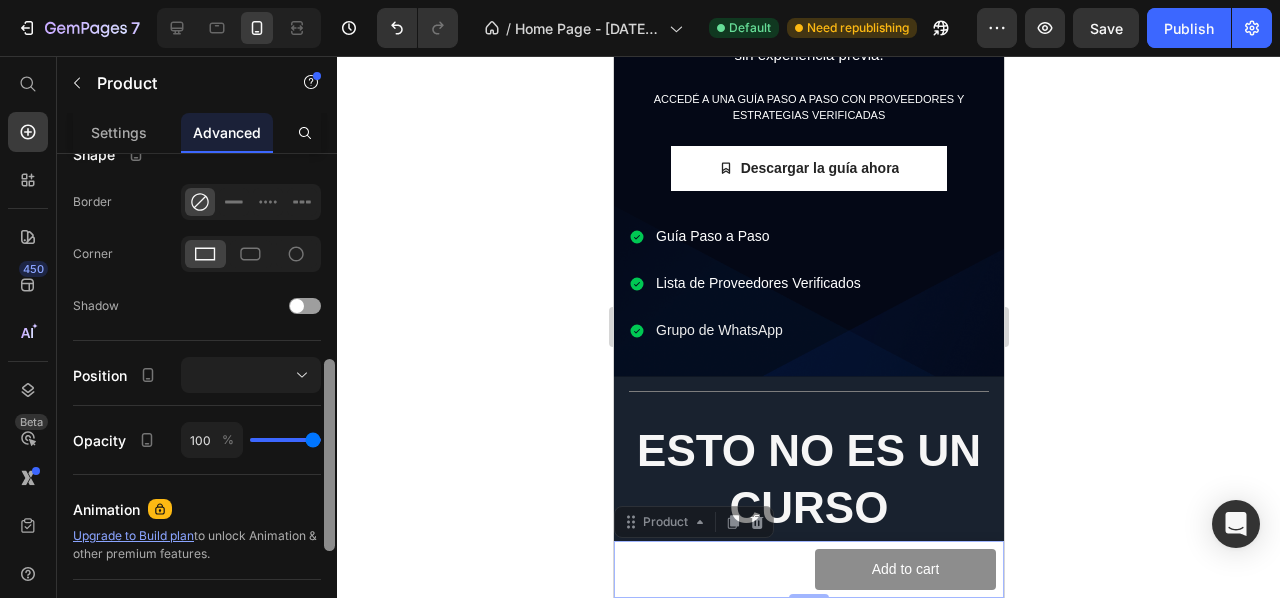 drag, startPoint x: 283, startPoint y: 435, endPoint x: 334, endPoint y: 435, distance: 51 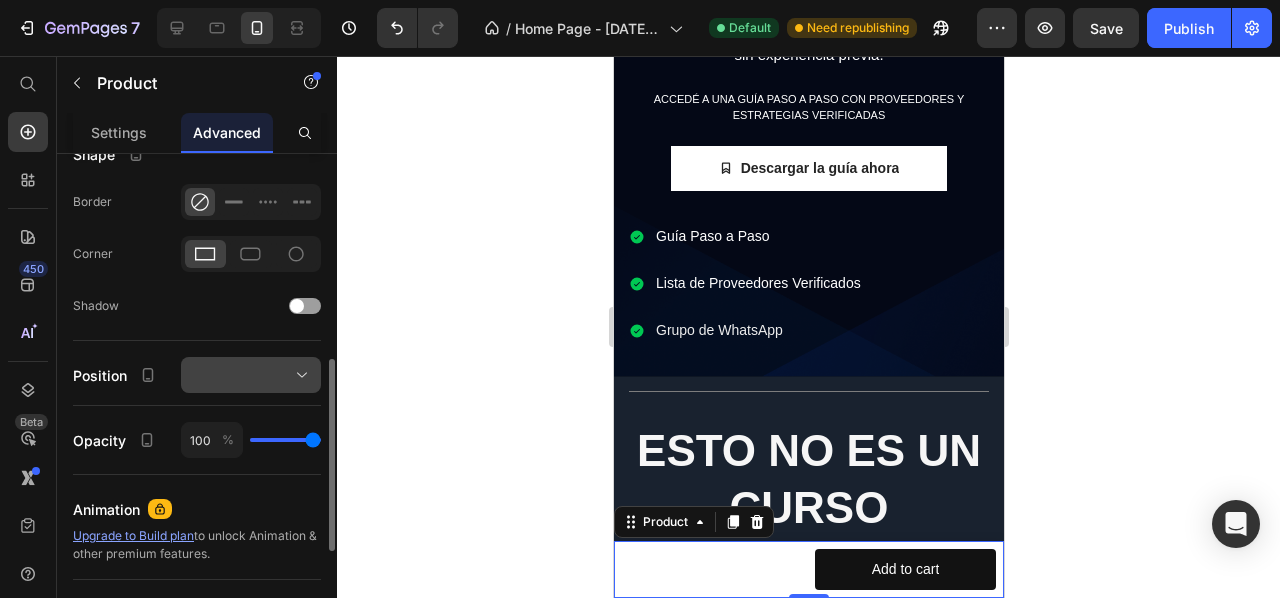 click 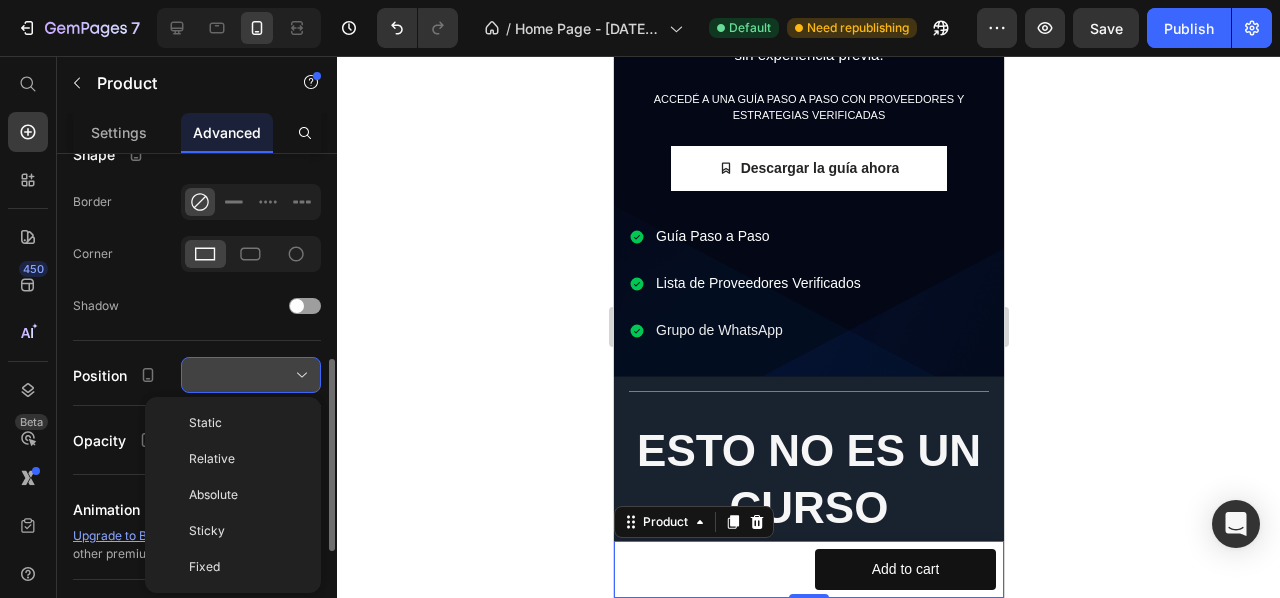 click 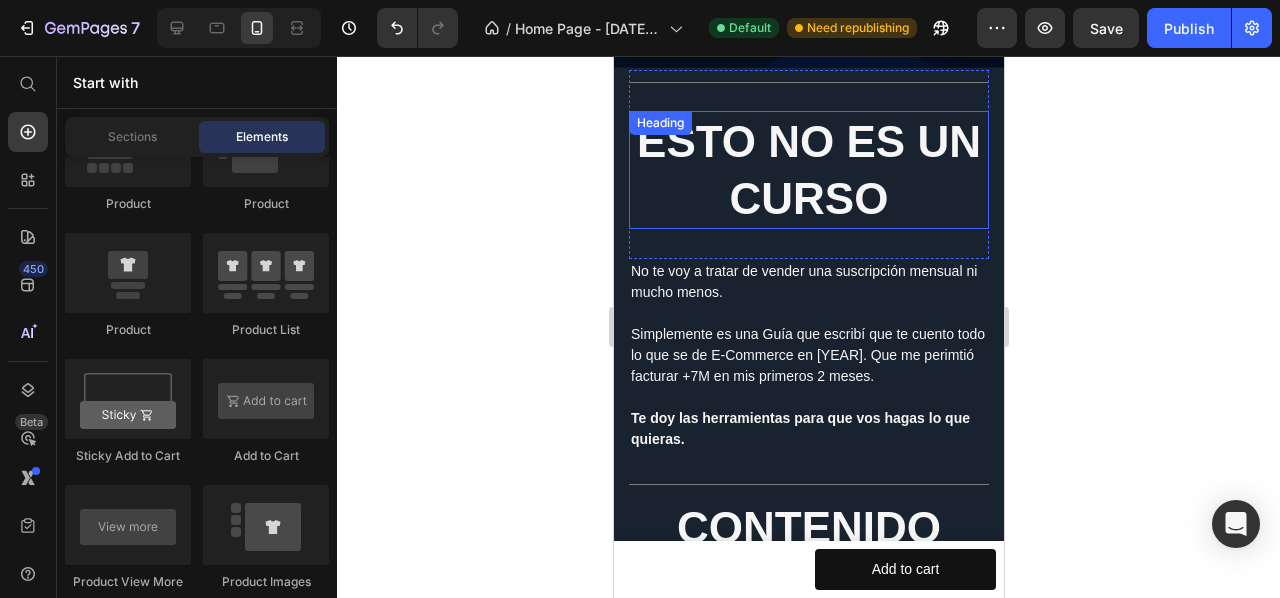 scroll, scrollTop: 636, scrollLeft: 0, axis: vertical 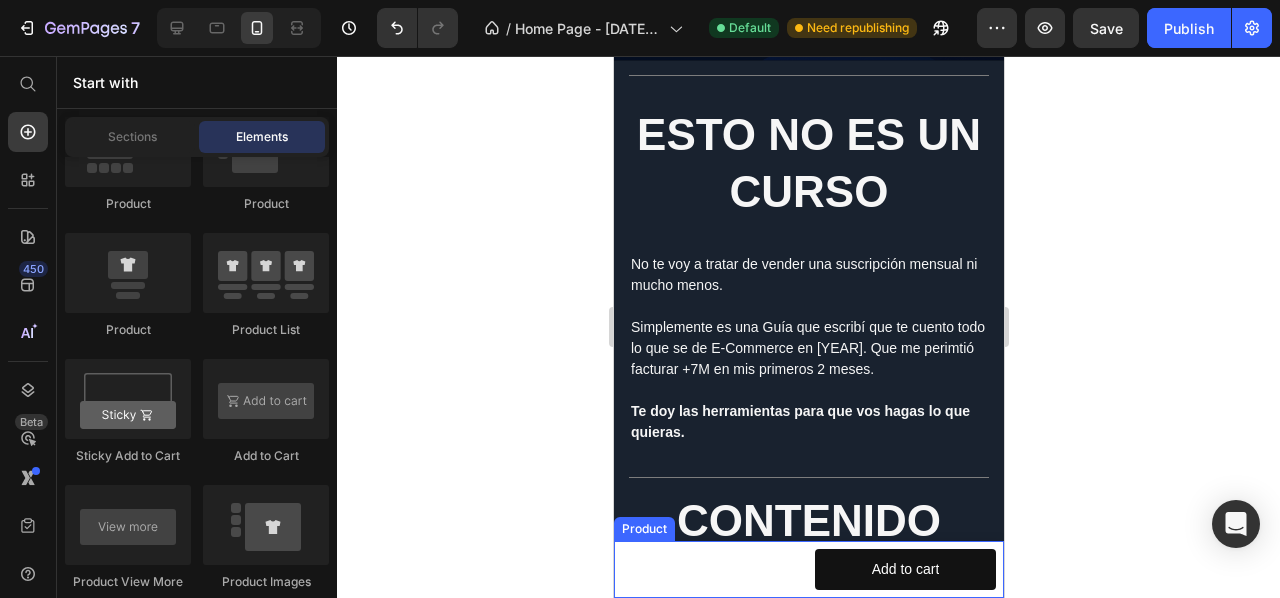 click on "Product Images Guía E-Commerce [YEAR] + Lista Proveedores Product Title $[PRICE] Product Price Row" at bounding box center [711, 569] 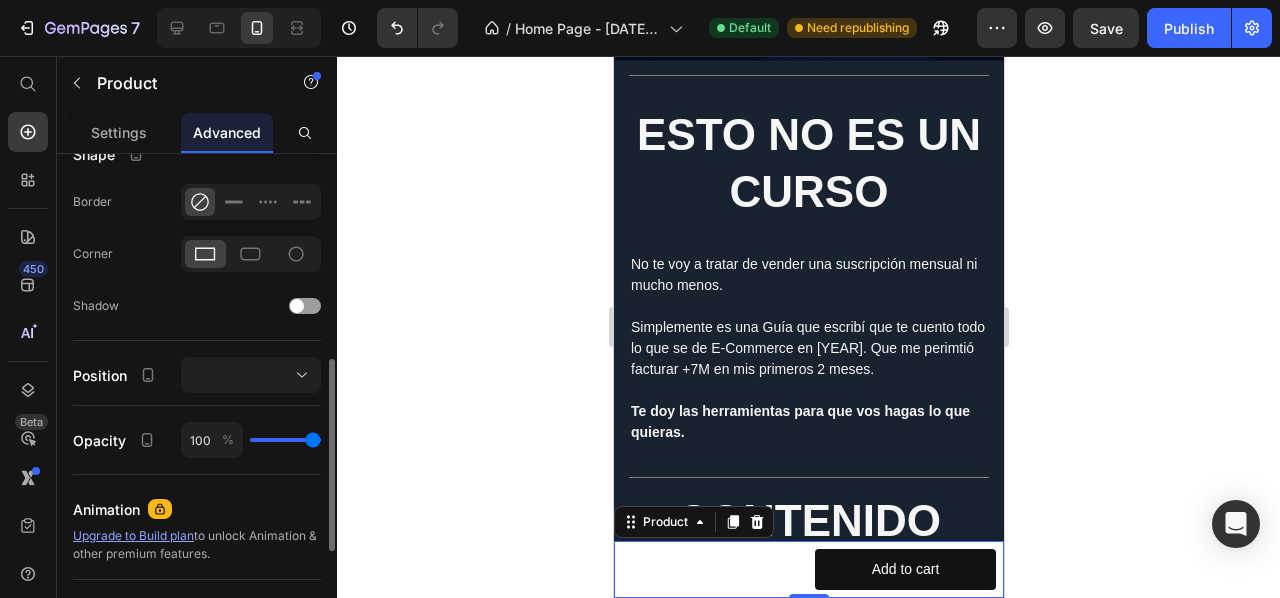 click on "Product Images Guía E-Commerce [YEAR] + Lista Proveedores Product Title $[PRICE] Product Price Row" at bounding box center [711, 569] 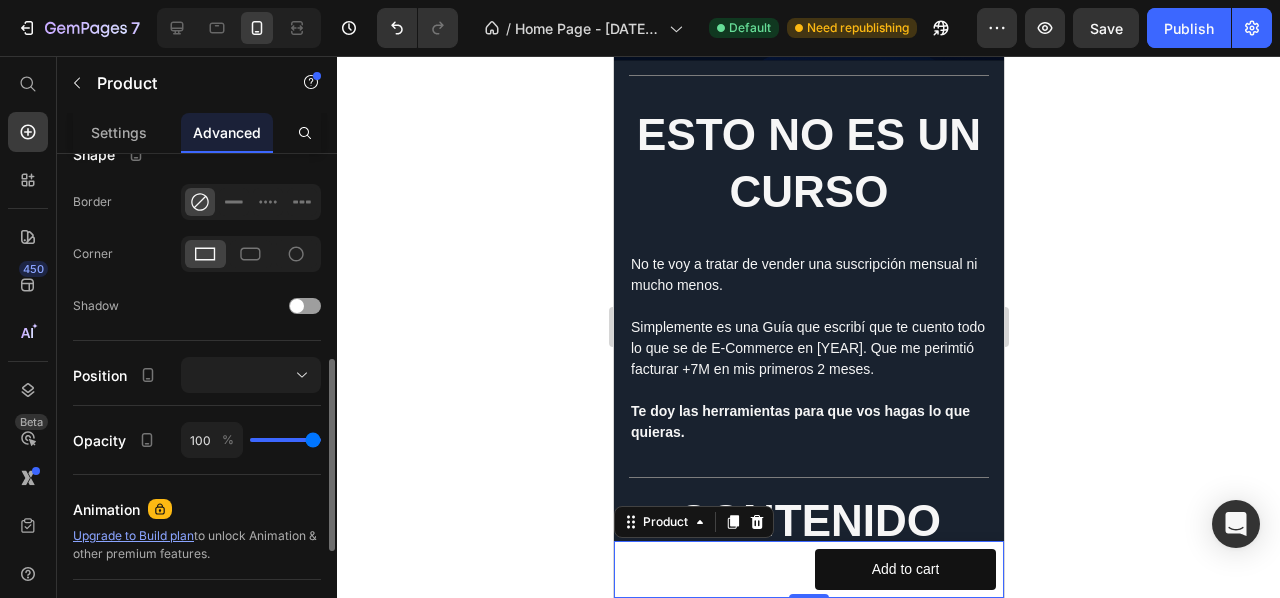 click on "Product Images Guía E-Commerce [YEAR] + Lista Proveedores Product Title $[PRICE] Product Price Row" at bounding box center [711, 569] 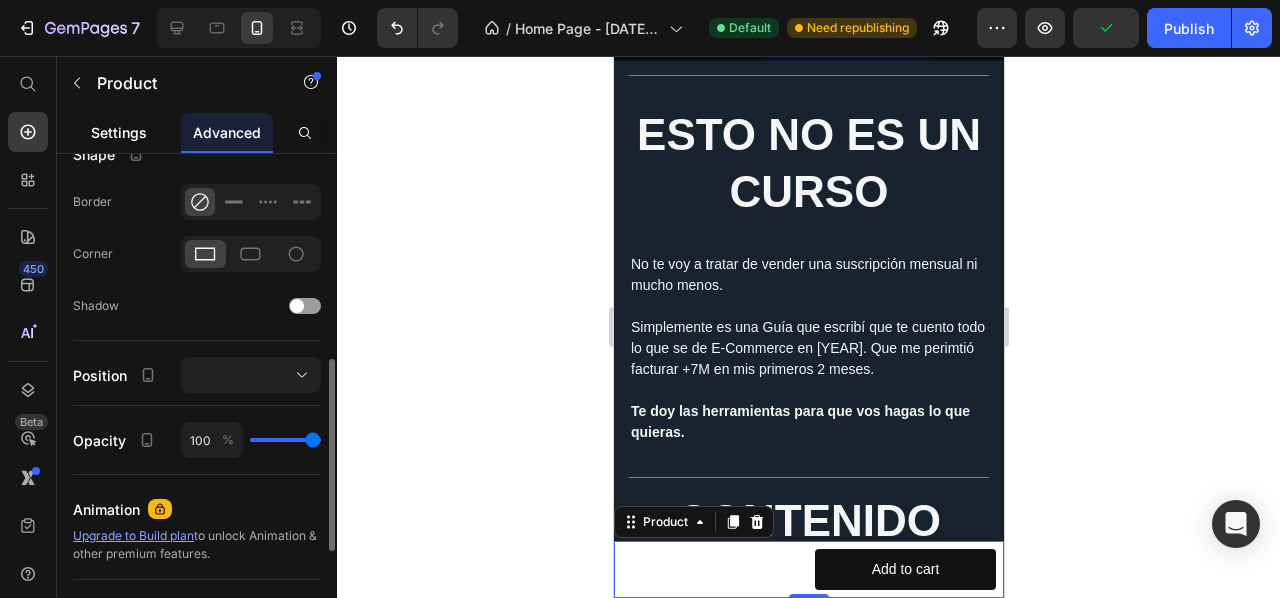 click on "Settings" at bounding box center [119, 132] 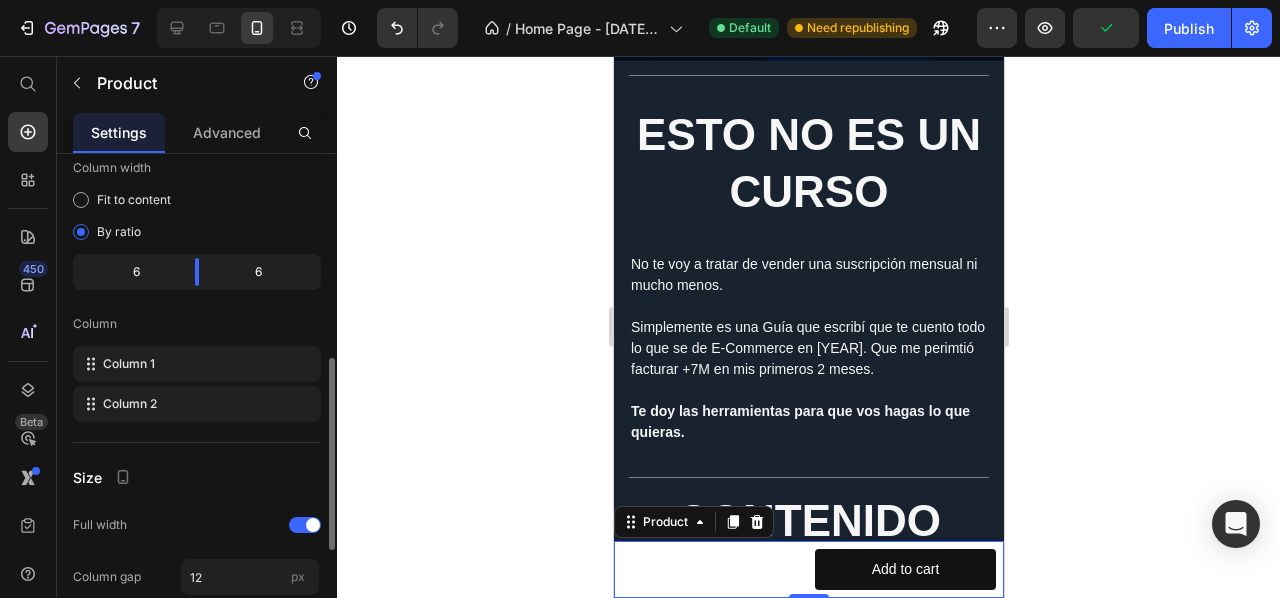 scroll, scrollTop: 0, scrollLeft: 0, axis: both 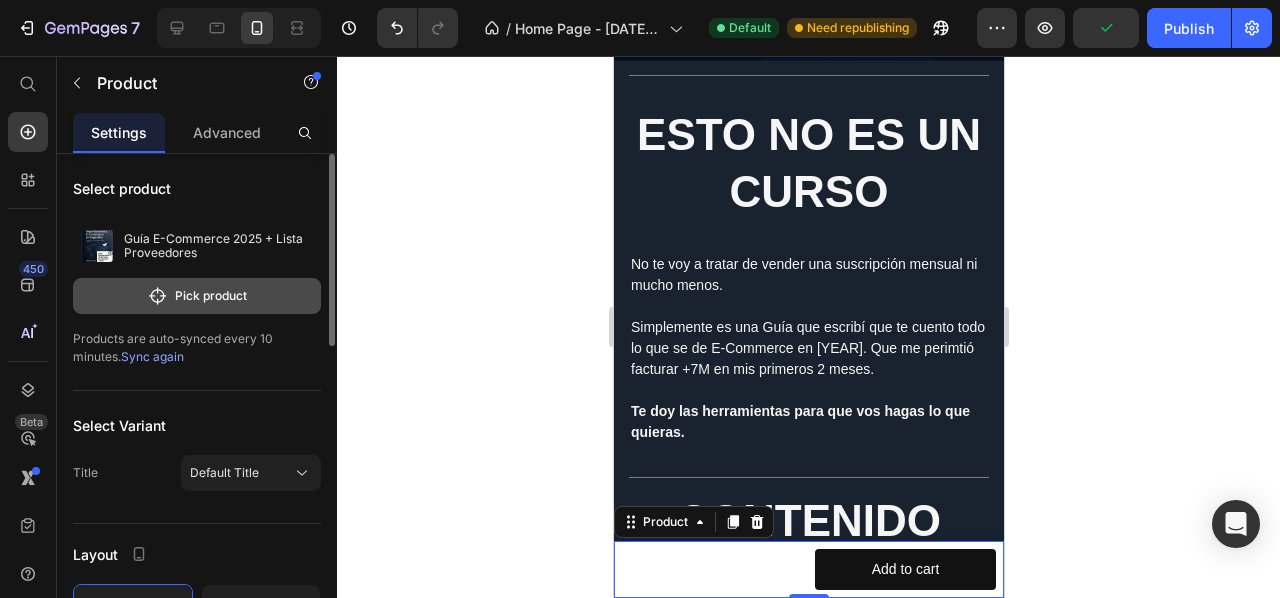 click on "Pick product" 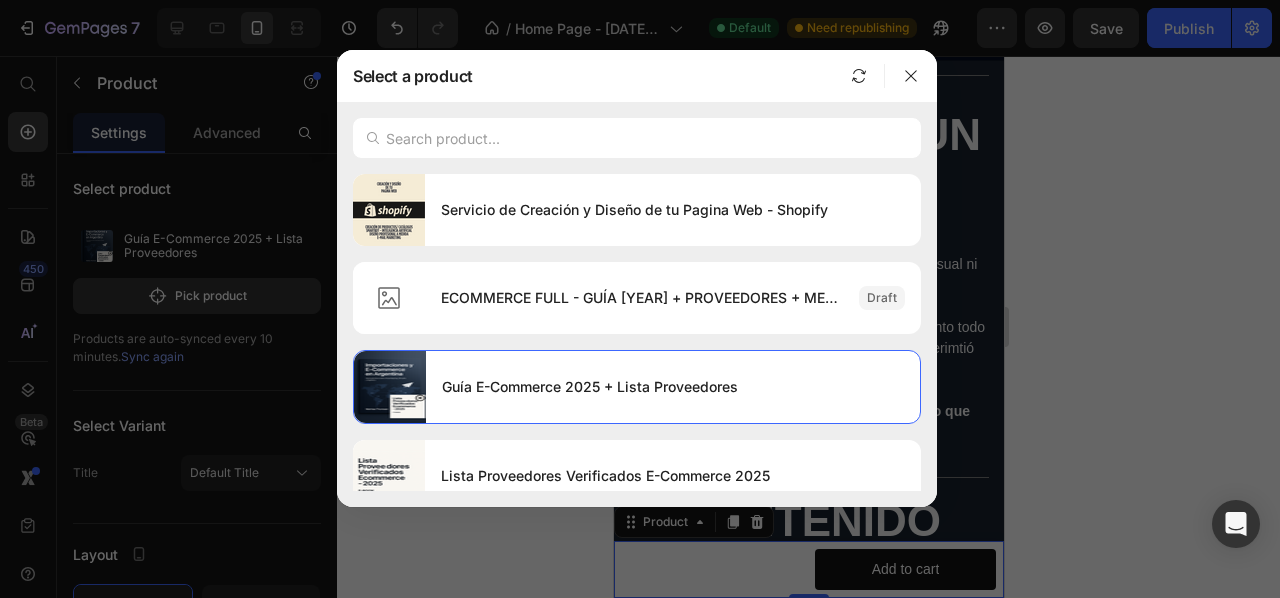 click at bounding box center (640, 299) 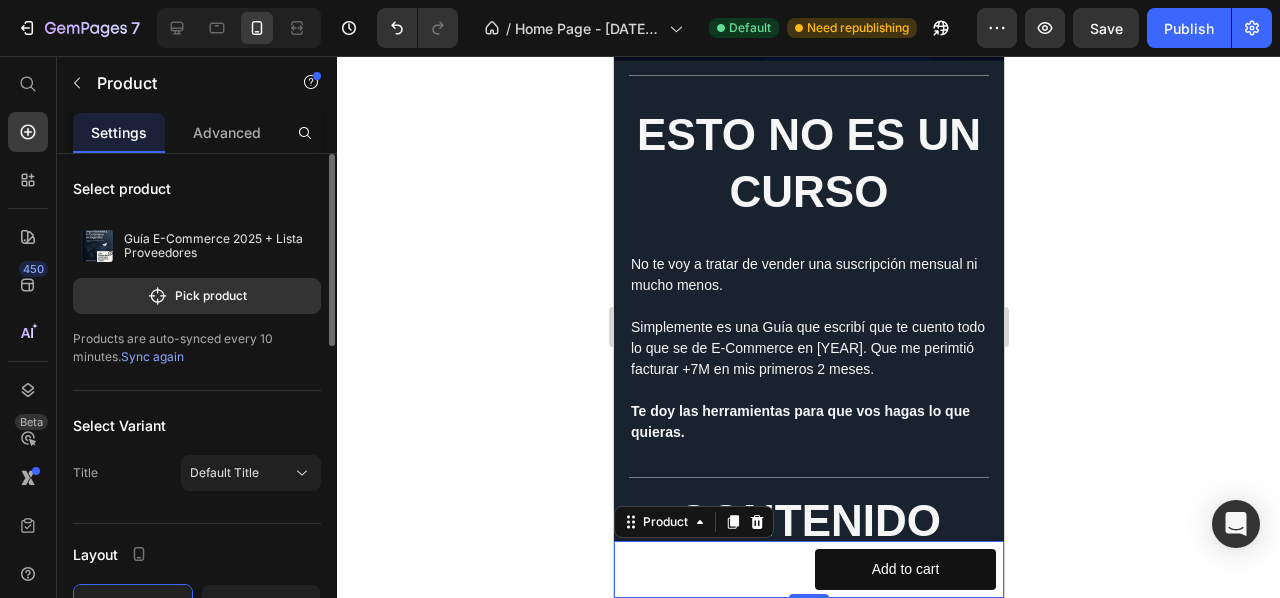 click on "Sync again" at bounding box center [152, 356] 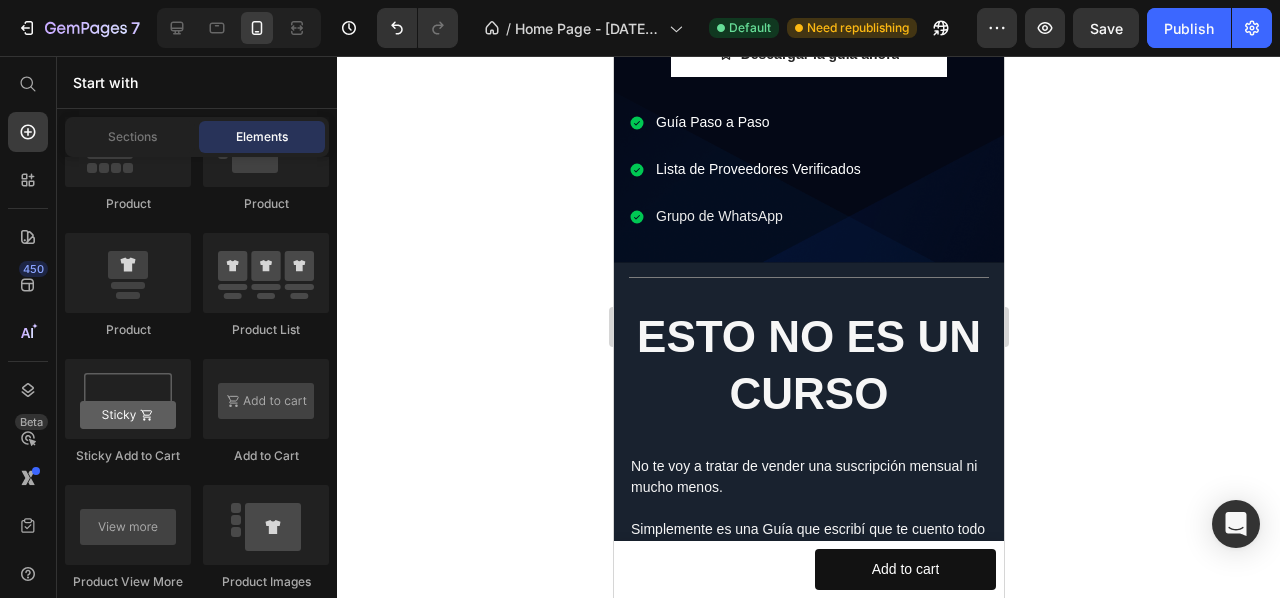 scroll, scrollTop: 254, scrollLeft: 0, axis: vertical 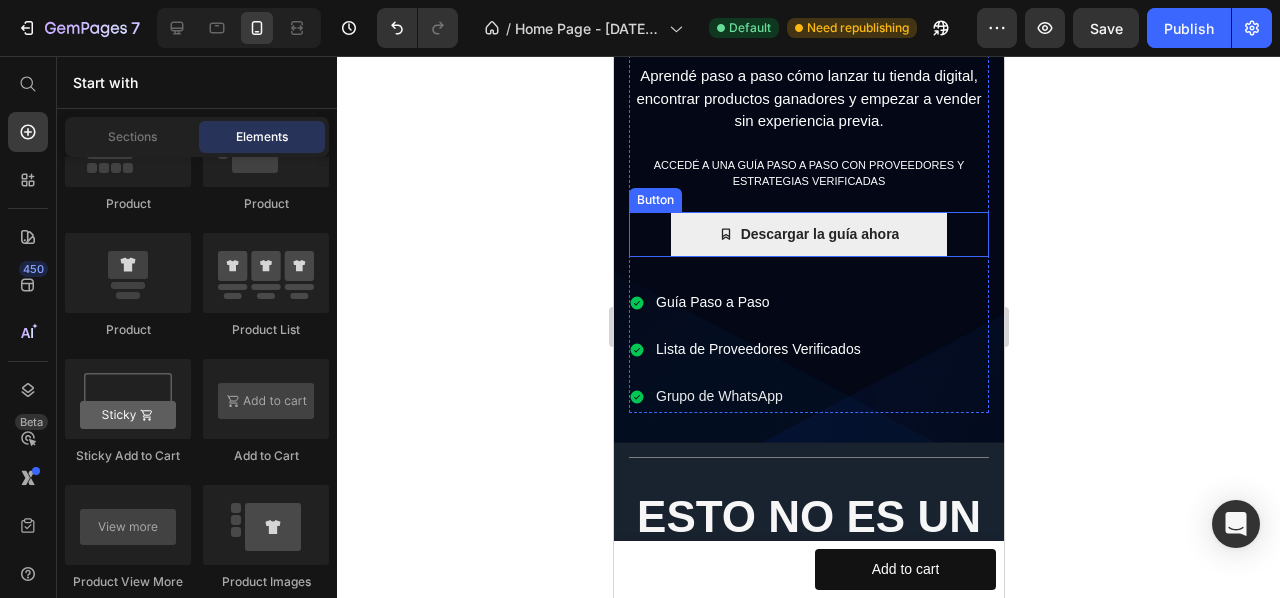 click on "Descargar la guía ahora" at bounding box center [808, 234] 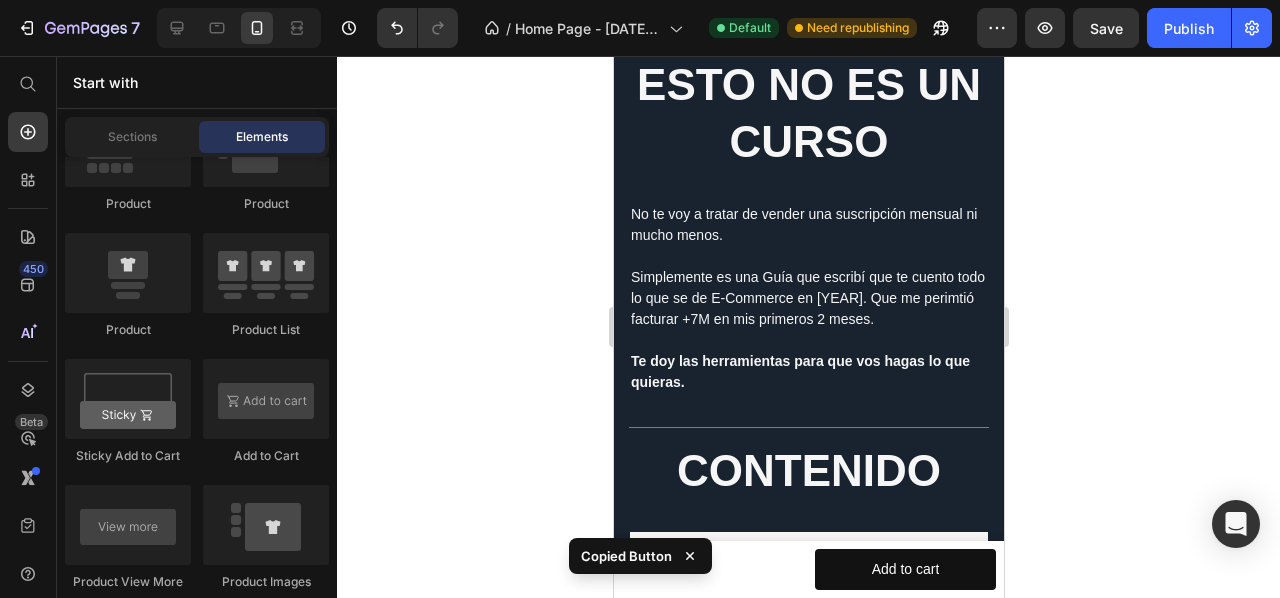 scroll, scrollTop: 704, scrollLeft: 0, axis: vertical 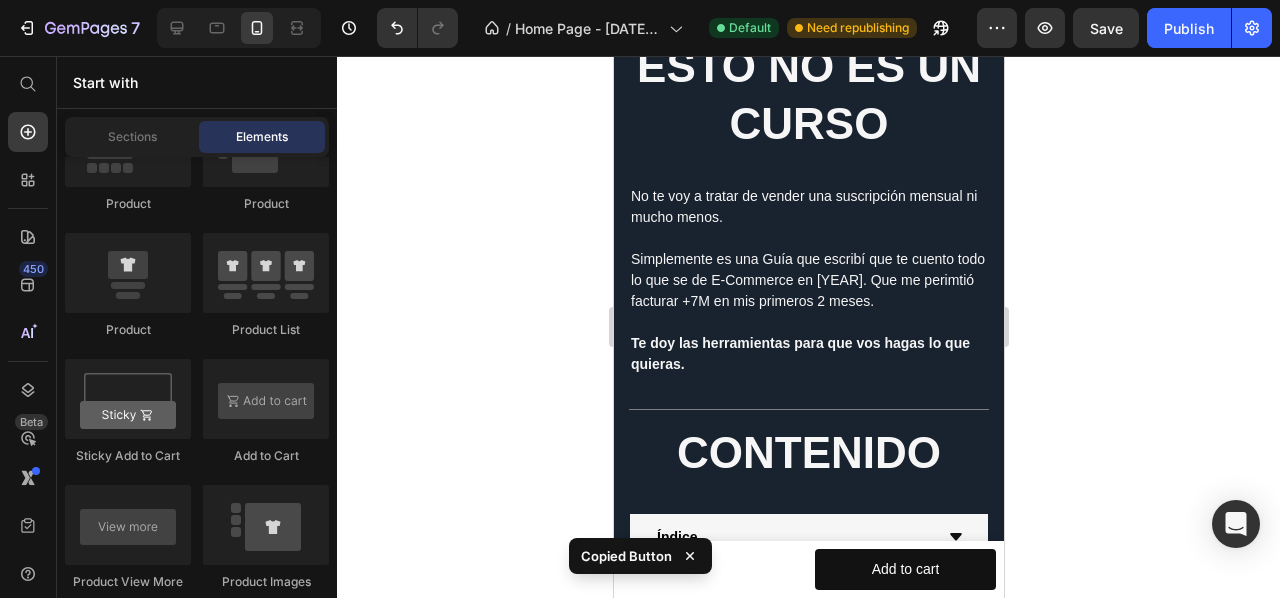 drag, startPoint x: 997, startPoint y: 123, endPoint x: 1618, endPoint y: 231, distance: 630.32135 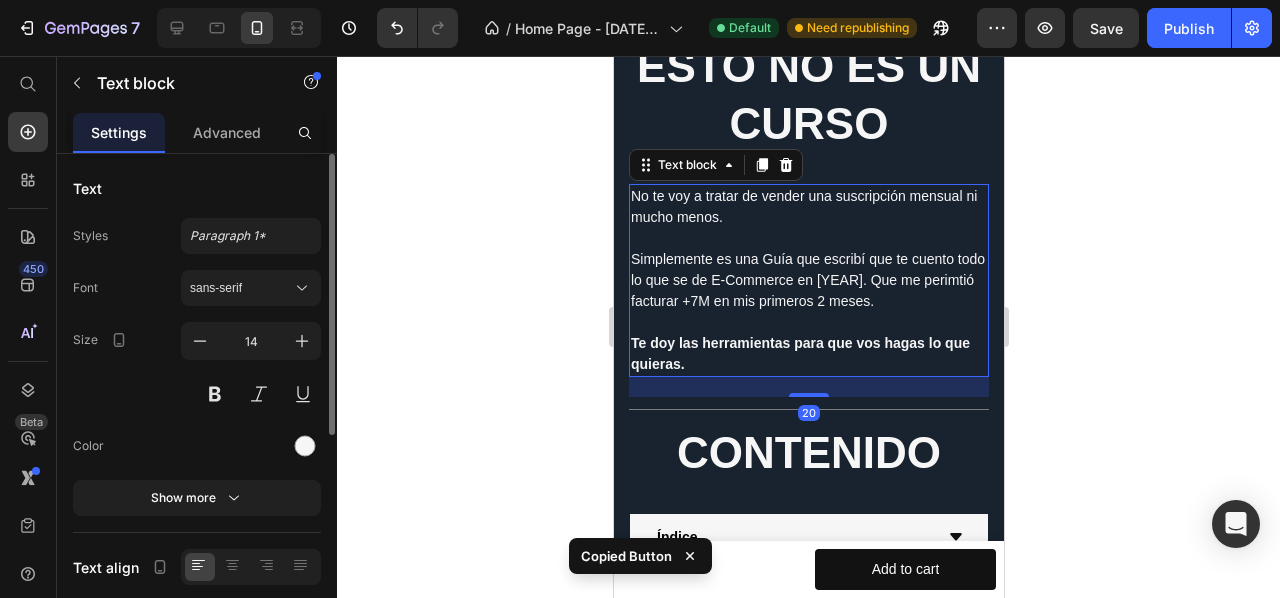 click on "Te doy las herramientas para que vos hagas lo que quieras." at bounding box center [808, 354] 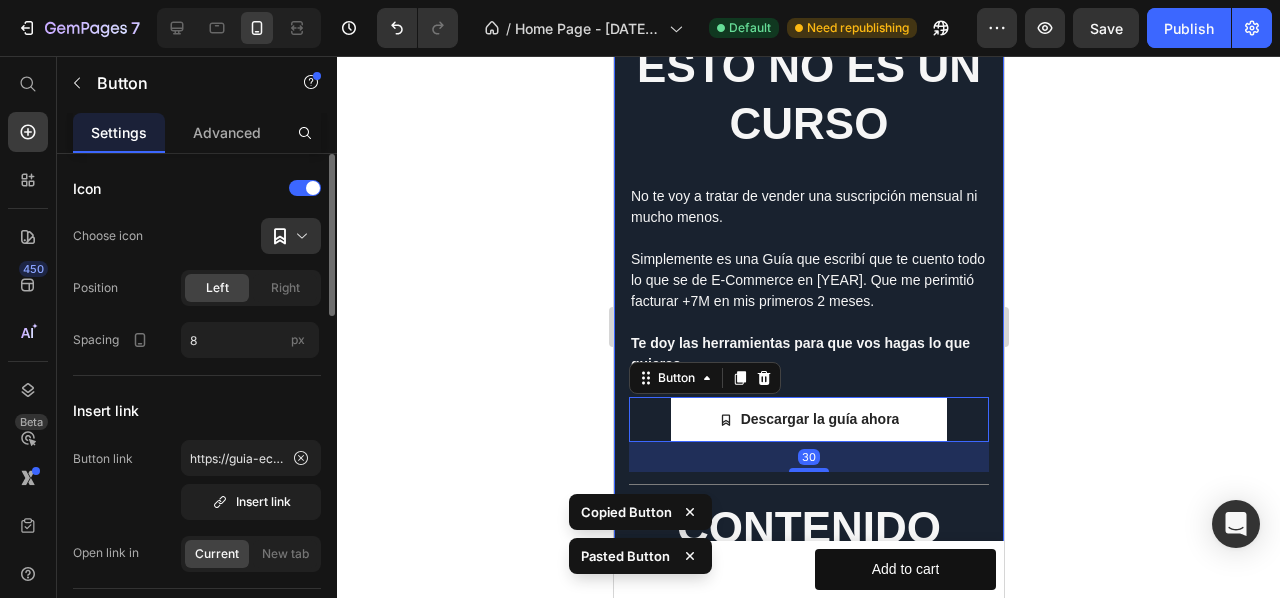 click 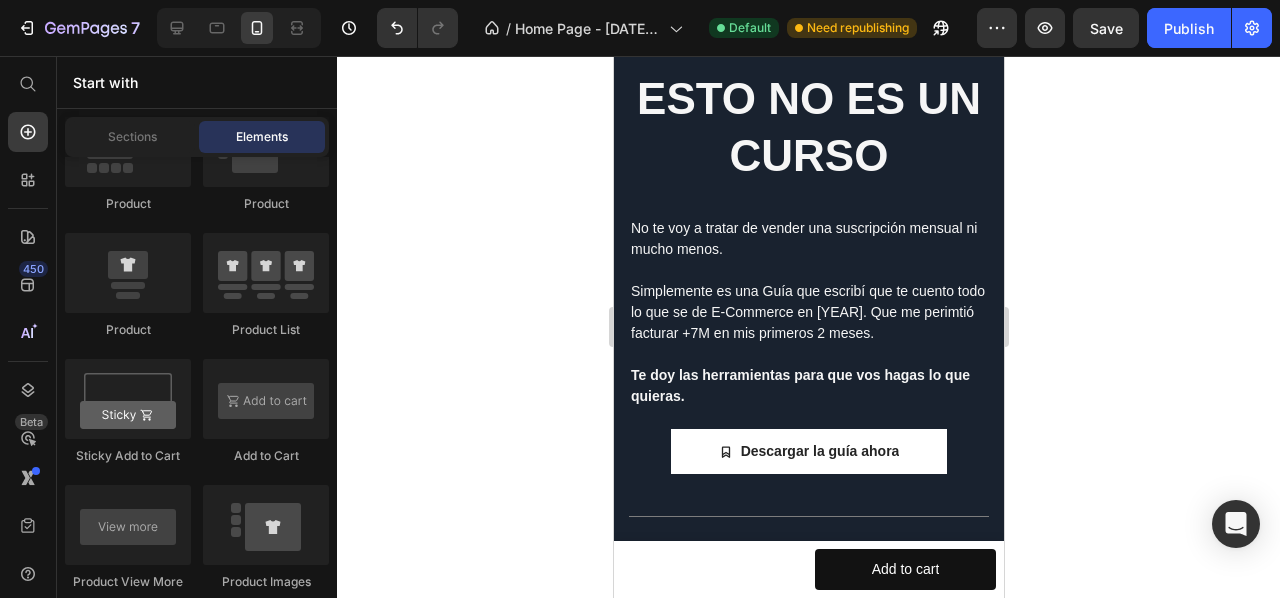 scroll, scrollTop: 714, scrollLeft: 0, axis: vertical 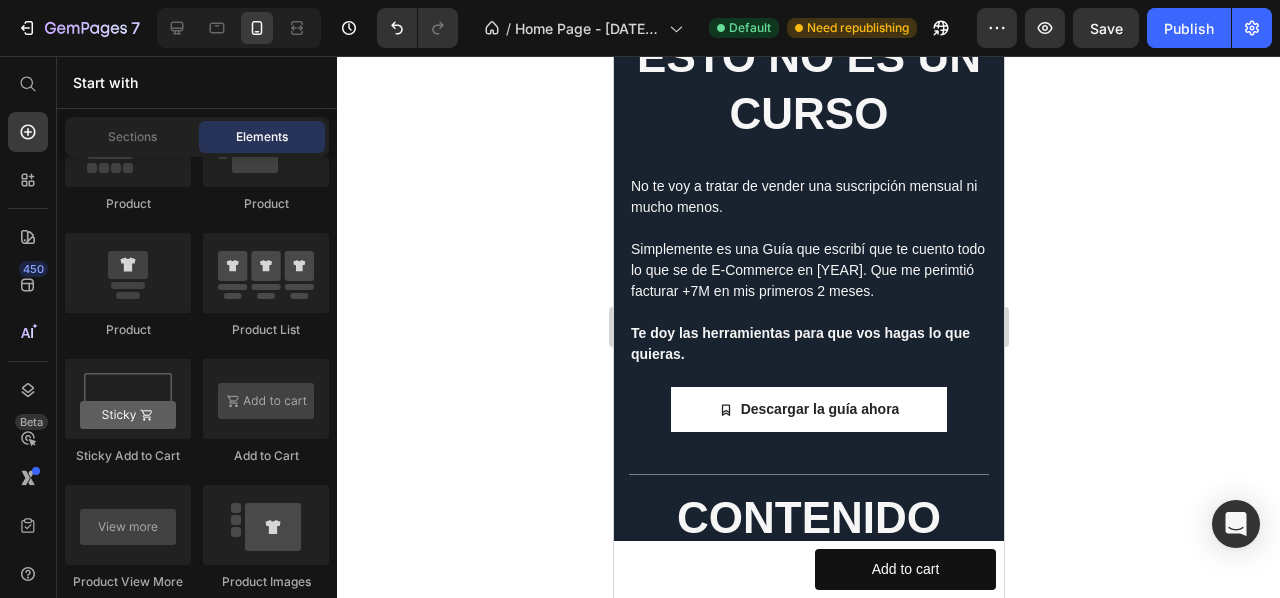 drag, startPoint x: 996, startPoint y: 161, endPoint x: 1632, endPoint y: 221, distance: 638.8239 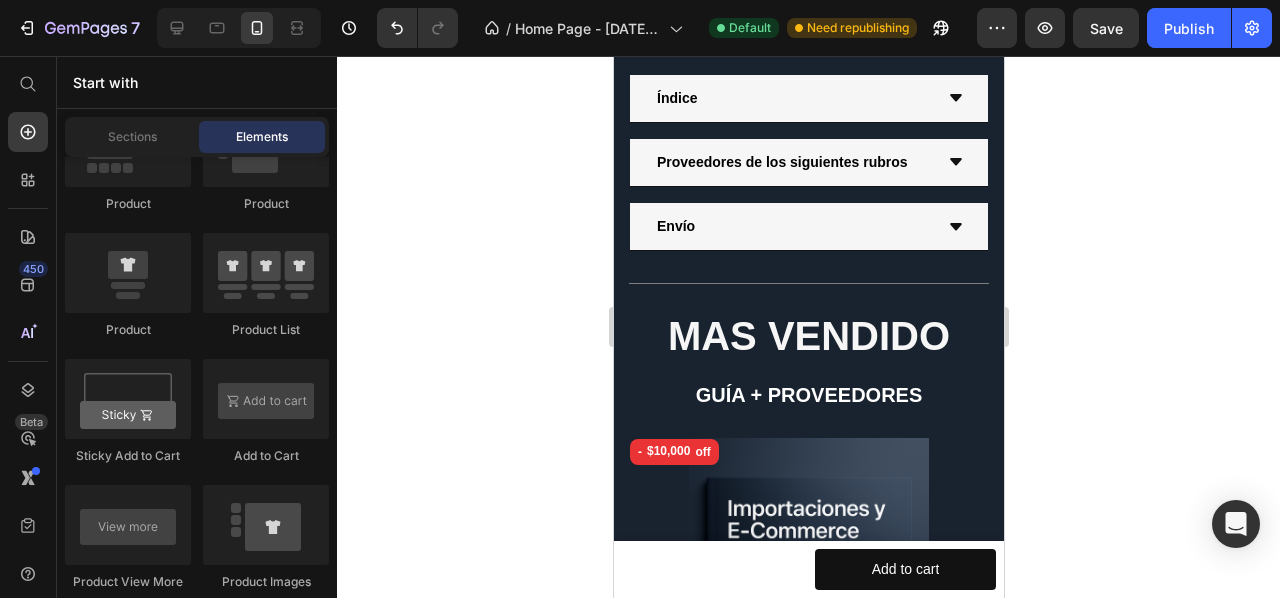 scroll, scrollTop: 1254, scrollLeft: 0, axis: vertical 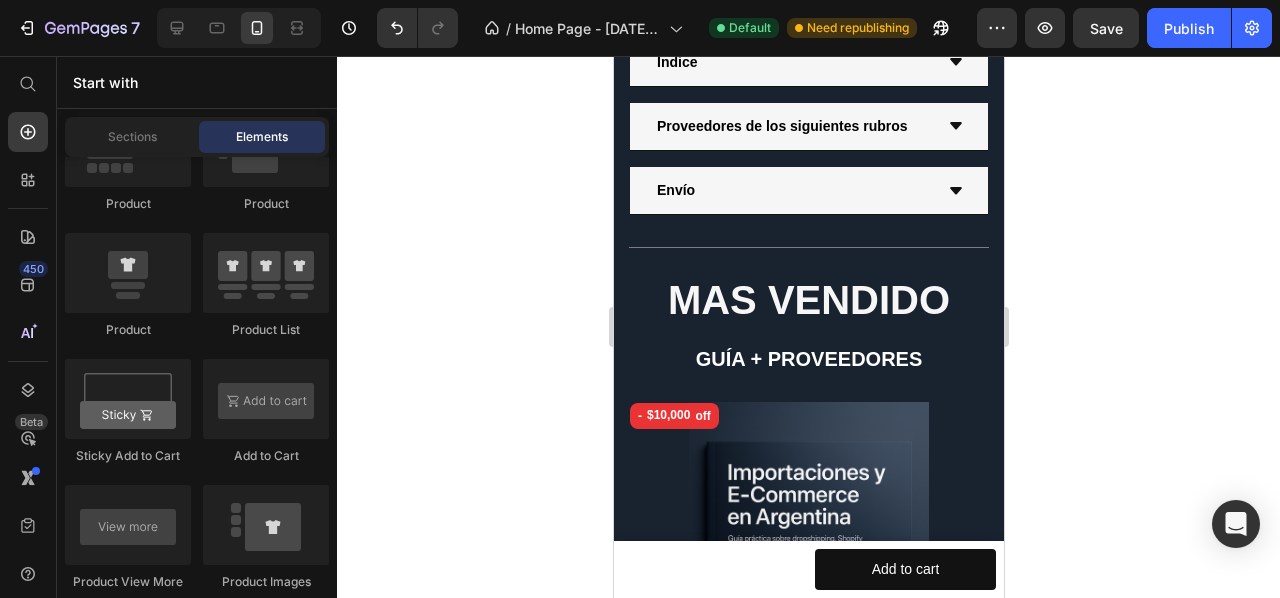drag, startPoint x: 996, startPoint y: 162, endPoint x: 1616, endPoint y: 269, distance: 629.16534 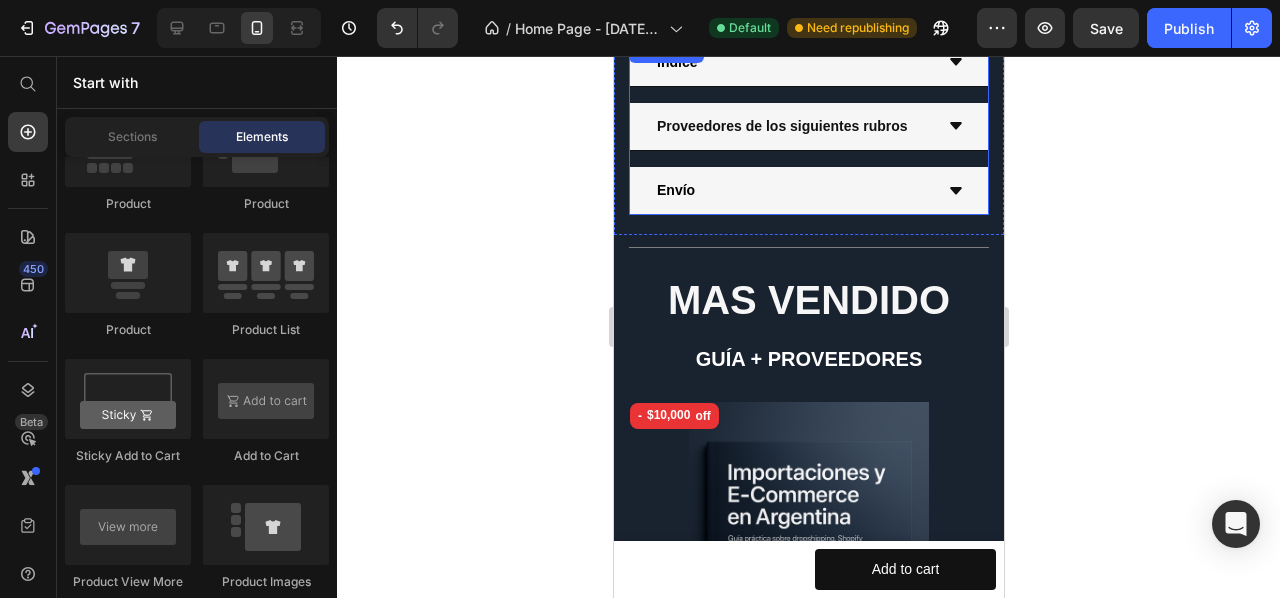 click on "Proveedores de los siguientes rubros" at bounding box center [808, 127] 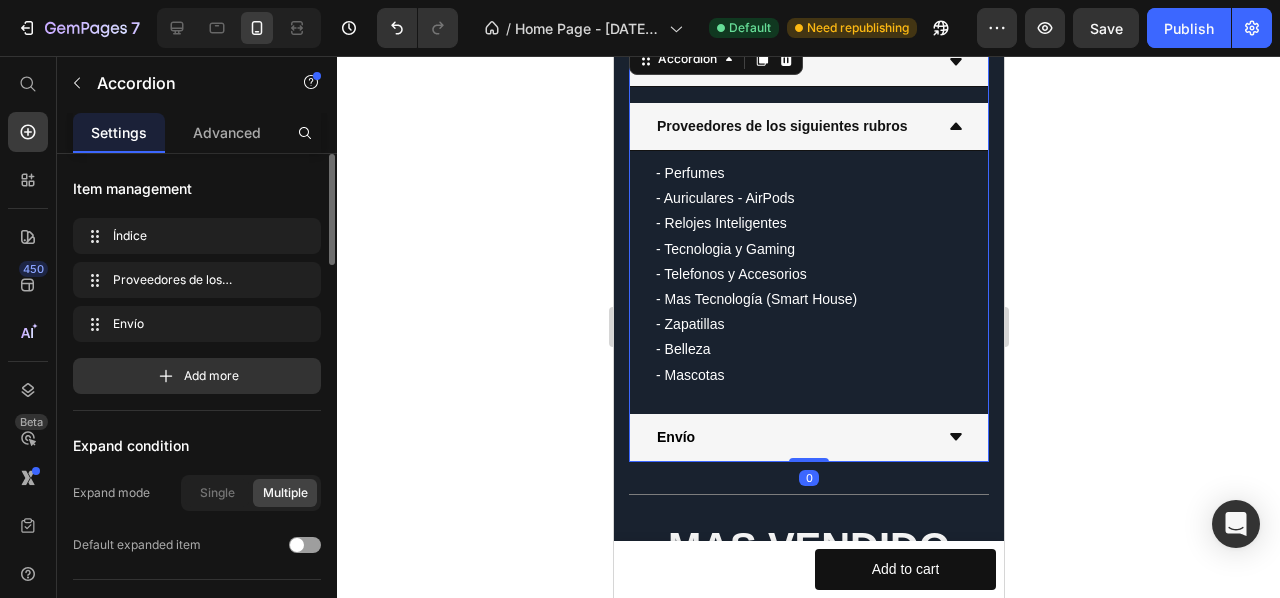 click 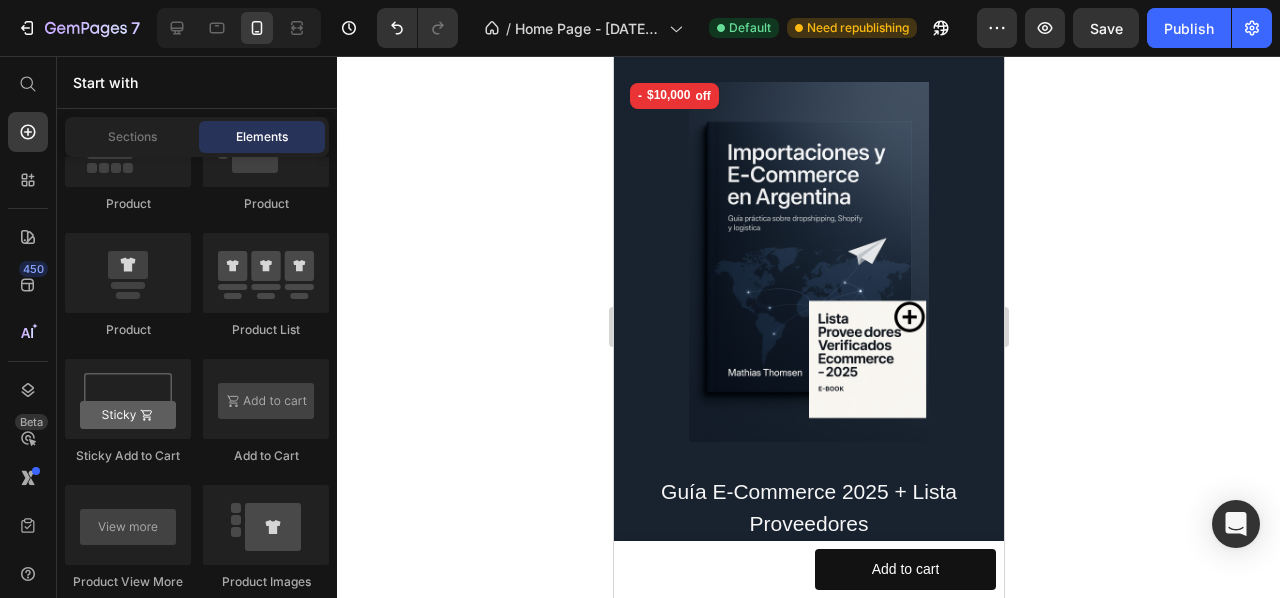 scroll, scrollTop: 1447, scrollLeft: 0, axis: vertical 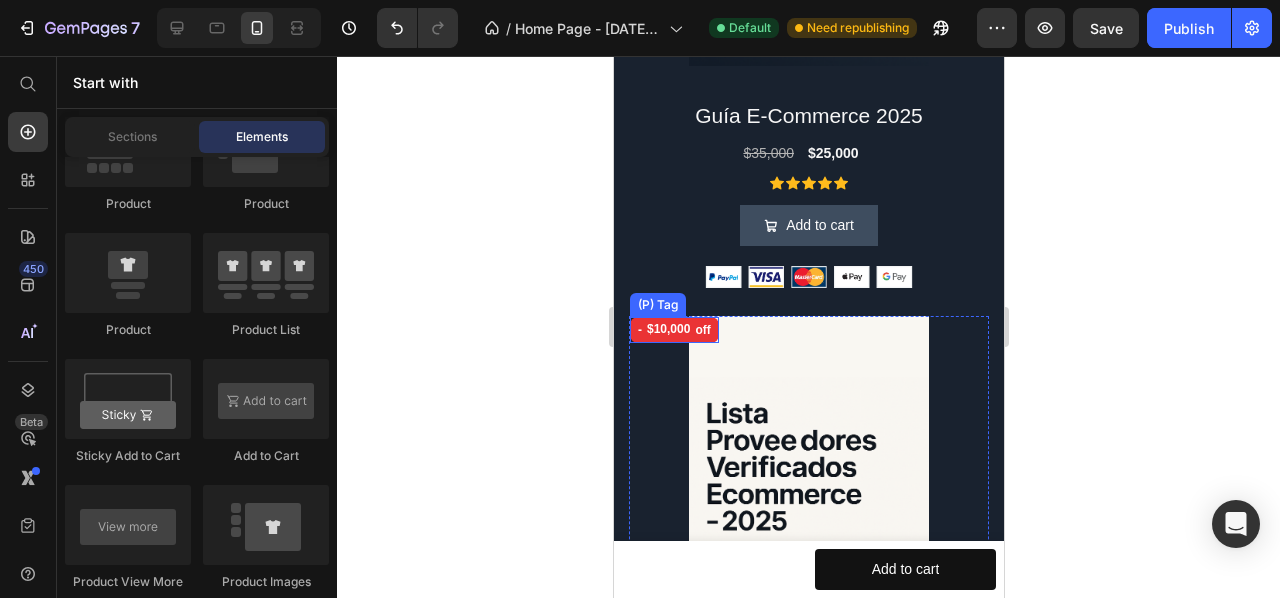 click on "$10,000" at bounding box center (667, -923) 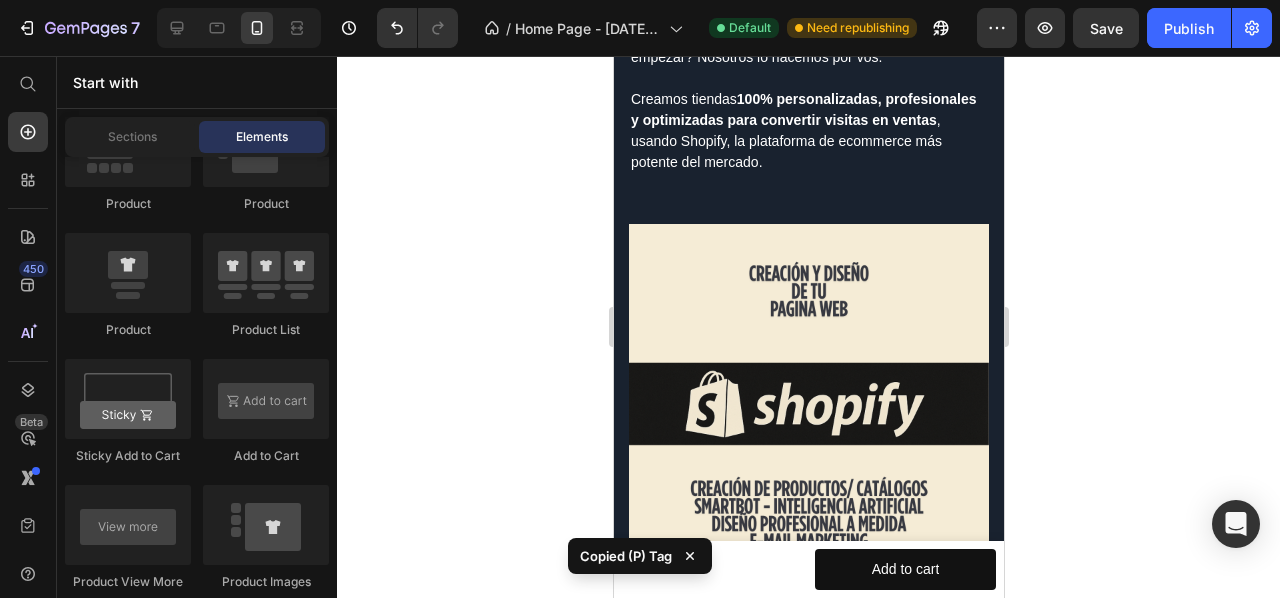 scroll, scrollTop: 3811, scrollLeft: 0, axis: vertical 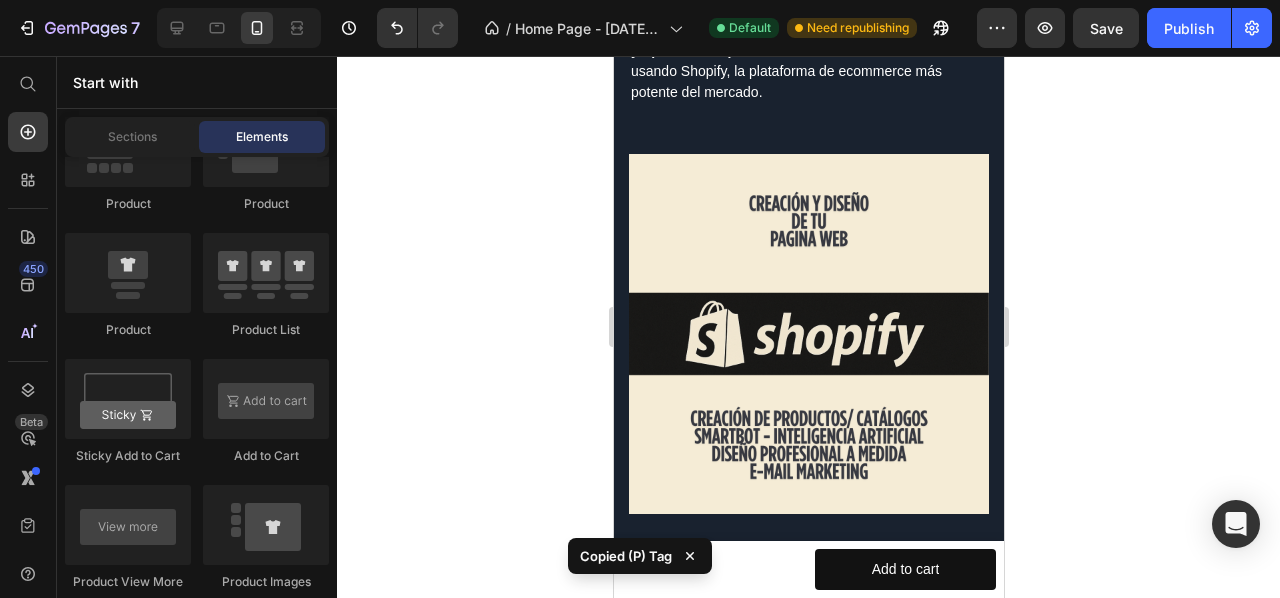 drag, startPoint x: 995, startPoint y: 347, endPoint x: 1618, endPoint y: 519, distance: 646.3072 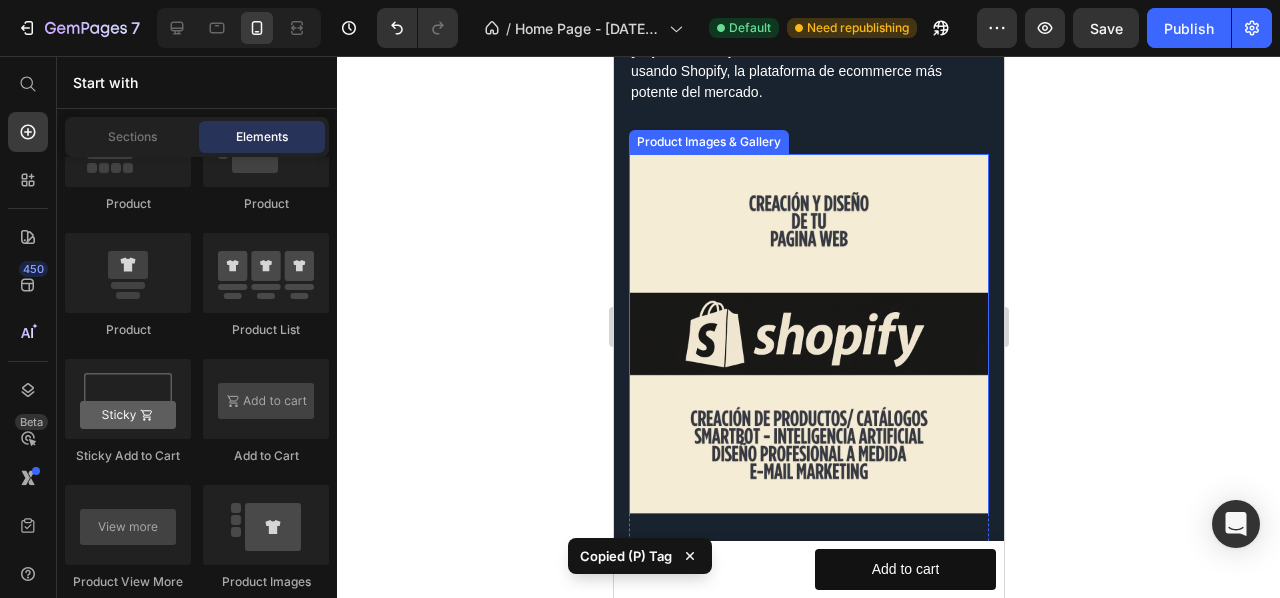 click at bounding box center (808, 334) 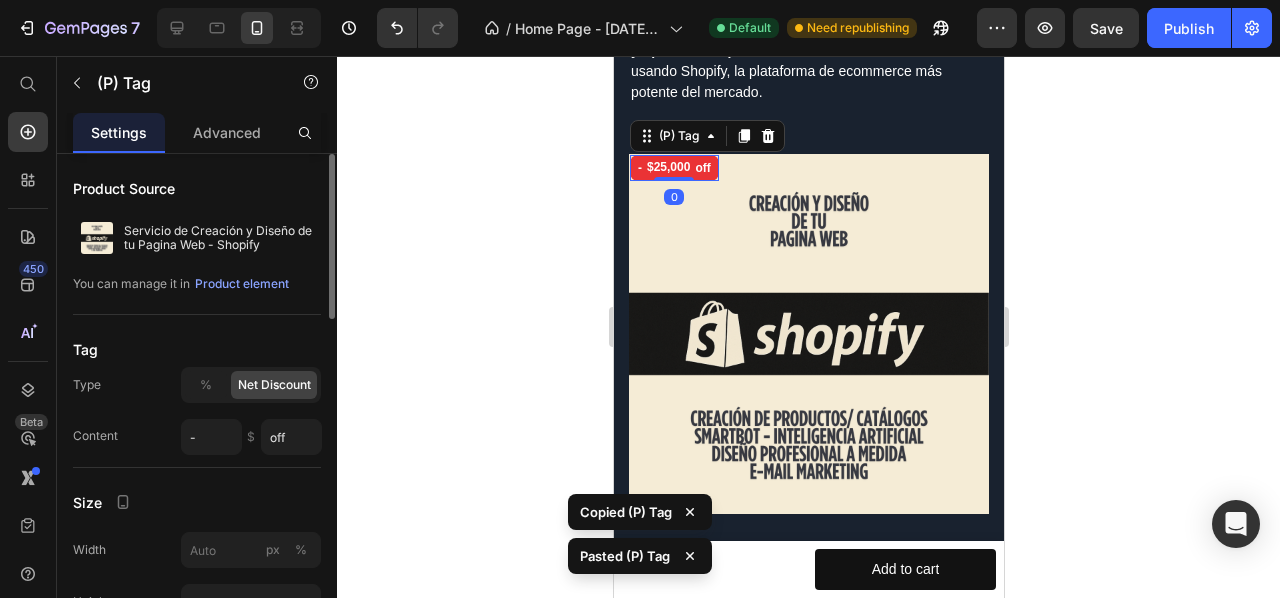 click 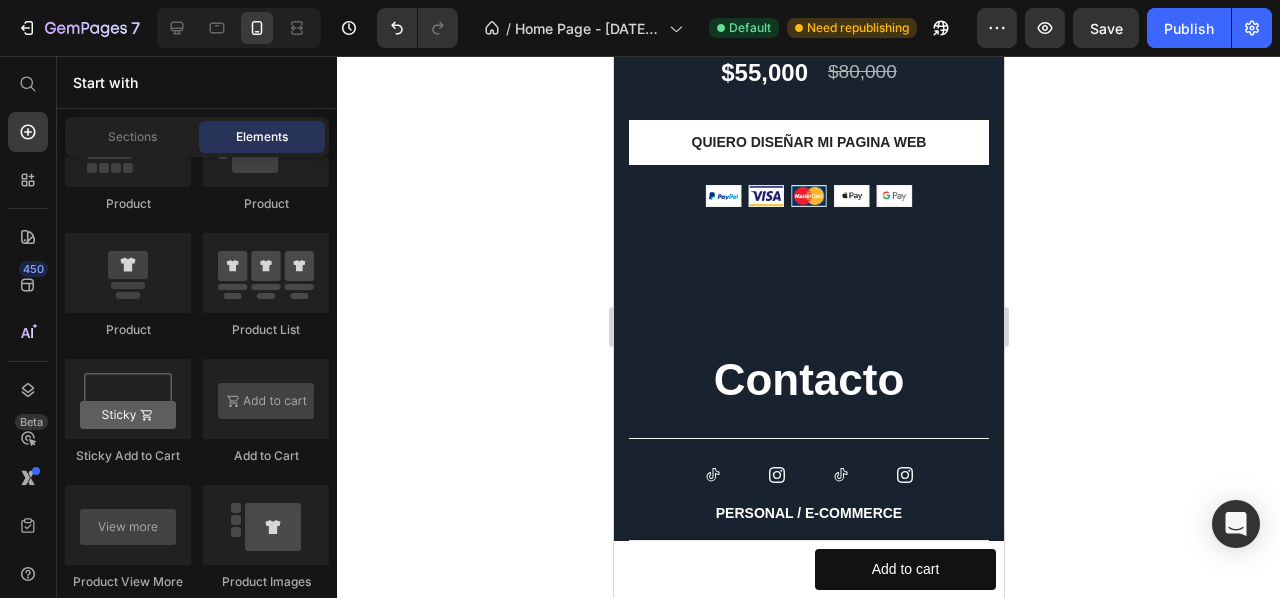 scroll, scrollTop: 4389, scrollLeft: 0, axis: vertical 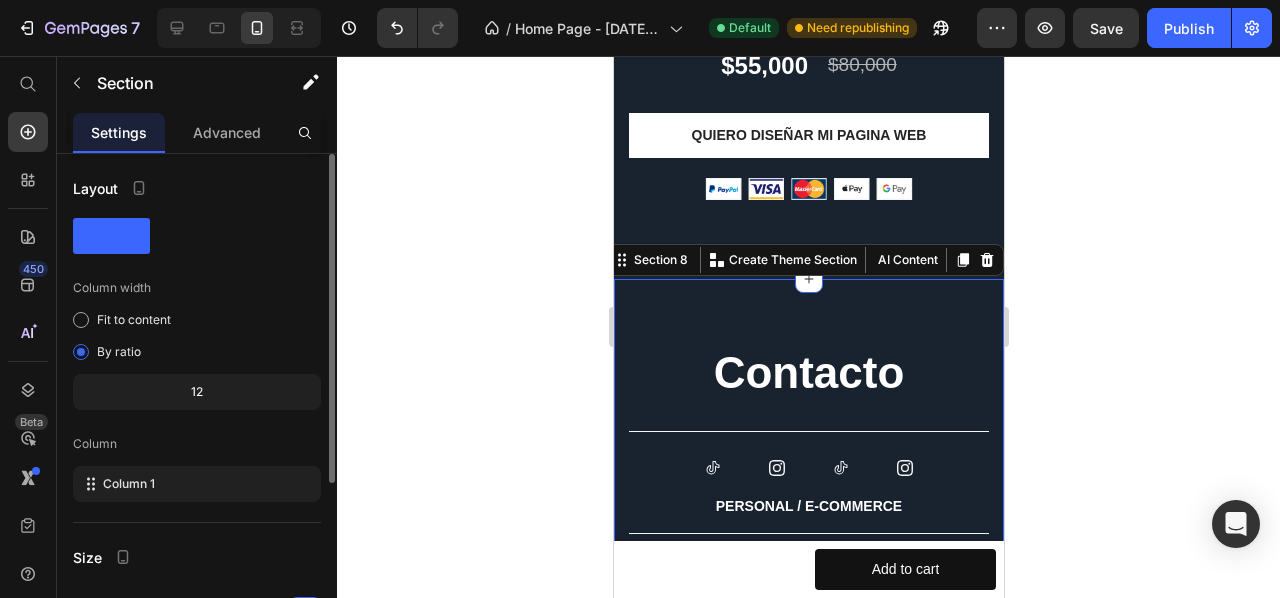 click on "Contacto Heading                Title Line
Icon
Icon
Icon
Icon Row PERSONAL / E-COMMERCE Text Block                Title Line Section 8   You can create reusable sections Create Theme Section AI Content Write with GemAI What would you like to describe here? Tone and Voice Persuasive Product Getting products... Show more Generate" at bounding box center [808, 444] 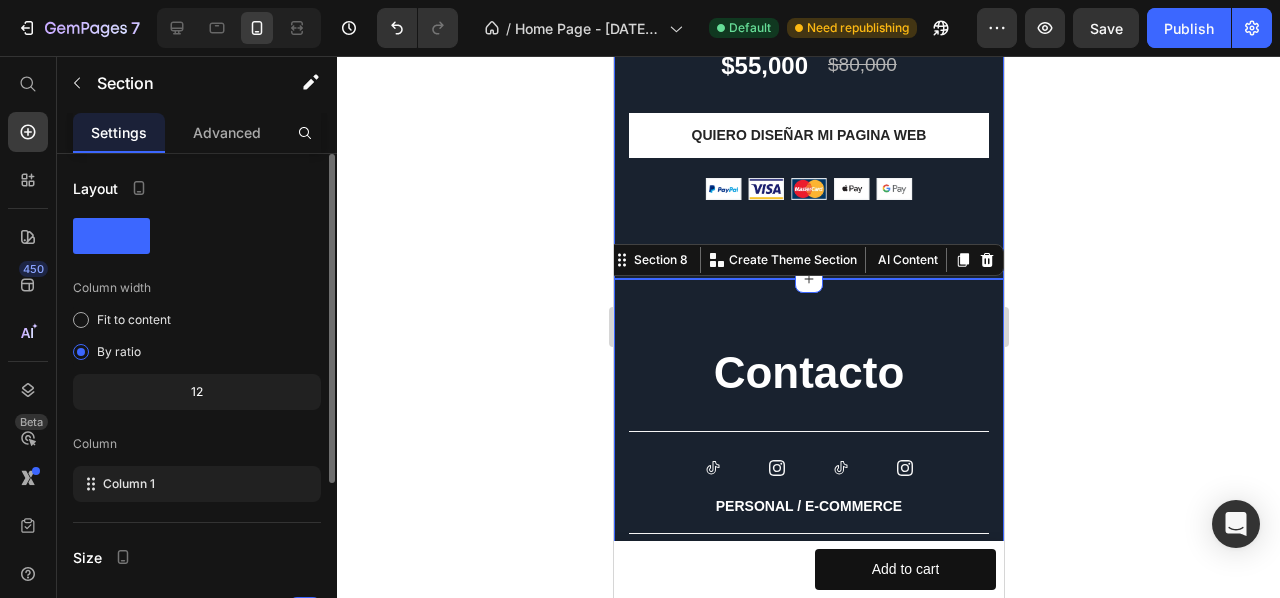 click on "SERVICIOS Heading Lanza tu tienda online profesional y lista para vender con nuestro servicio a medida en  Shopify .   ¿Querés vender online pero no sabés por dónde empezar? Nosotros lo hacemos por vos.   Creamos tiendas  100% personalizadas, profesionales y optimizadas para convertir visitas en ventas , usando Shopify, la plataforma de ecommerce más potente del mercado. Text block Row Servicio de Creación y Diseño de tu Pagina Web - Shopify (P) Title $[PRICE] (P) Price $[PRICE] (P) Price Row Image Diameter [NUMBER]mm Text block Row Image Thickness [NUMBER]mm Text block Row Image Waterproof [NUMBER]m Text block Row Row Image Polished Silver Text block Row Image Accuracy ±[NUMBER]s/month Text block Row Image Sapphire Crystal Glass Text block Row Row QUIERO DISEÑAR MI PAGINA WEB (P) Cart Button Image Product Images & Gallery - $[PRICE] off (P) Tag Product Row Section [NUMBER]" at bounding box center (808, -277) 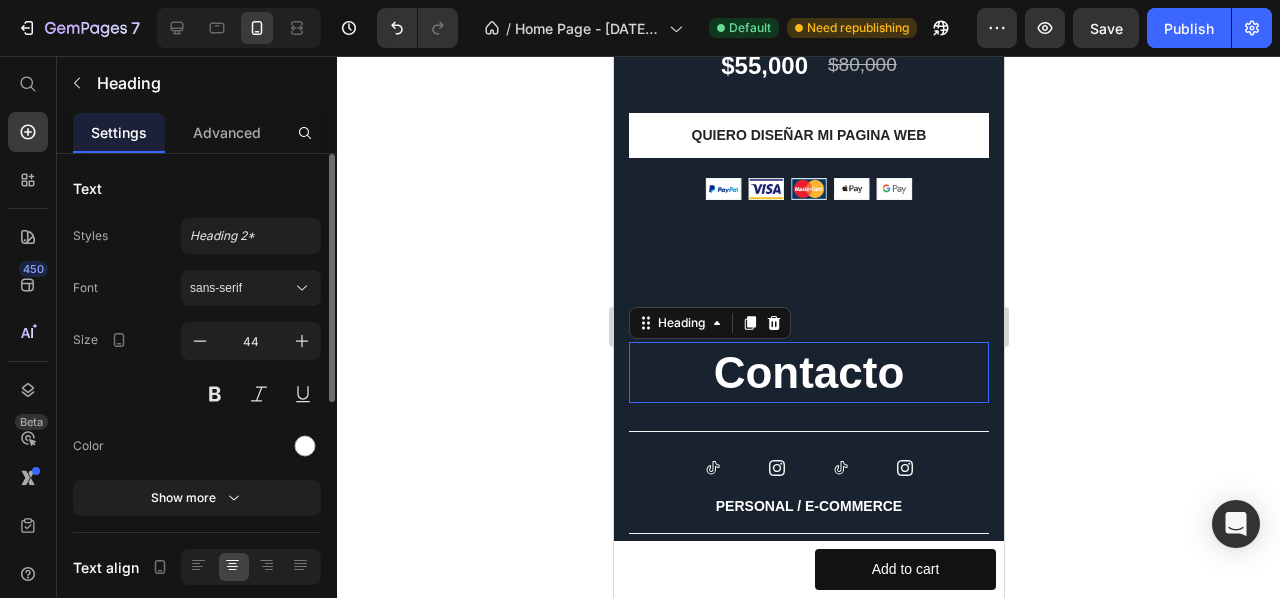click on "Contacto" at bounding box center [808, 372] 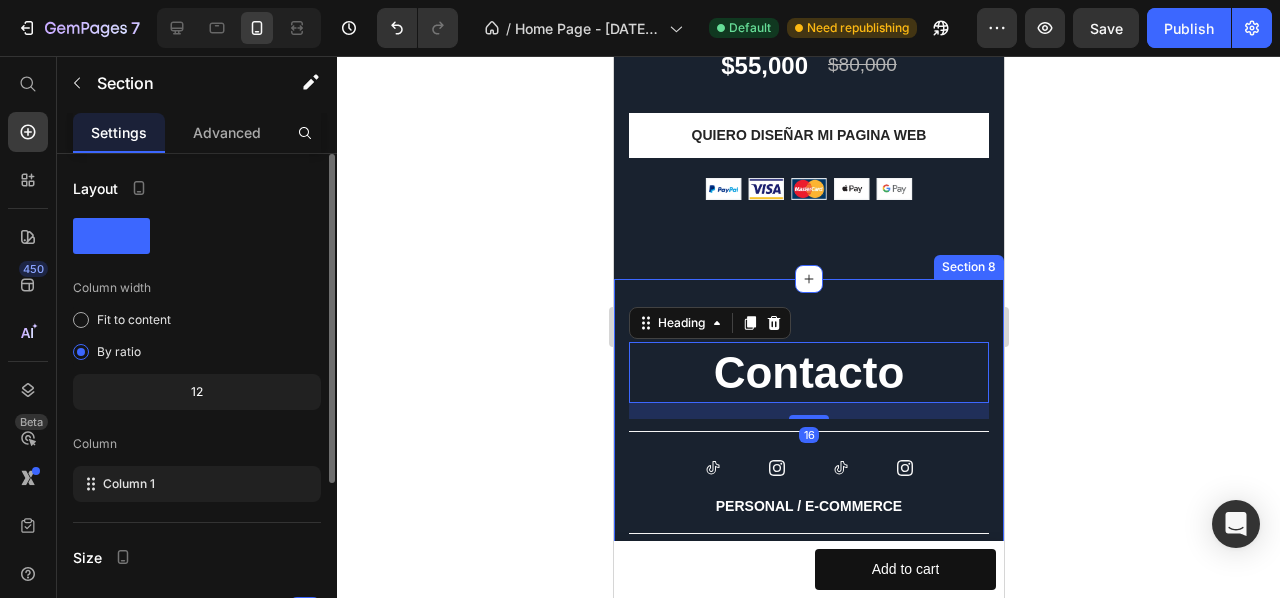 click on "Contacto Heading   16                Title Line
Icon
Icon
Icon
Icon Row PERSONAL / E-COMMERCE Text Block                Title Line Section 8" at bounding box center (808, 444) 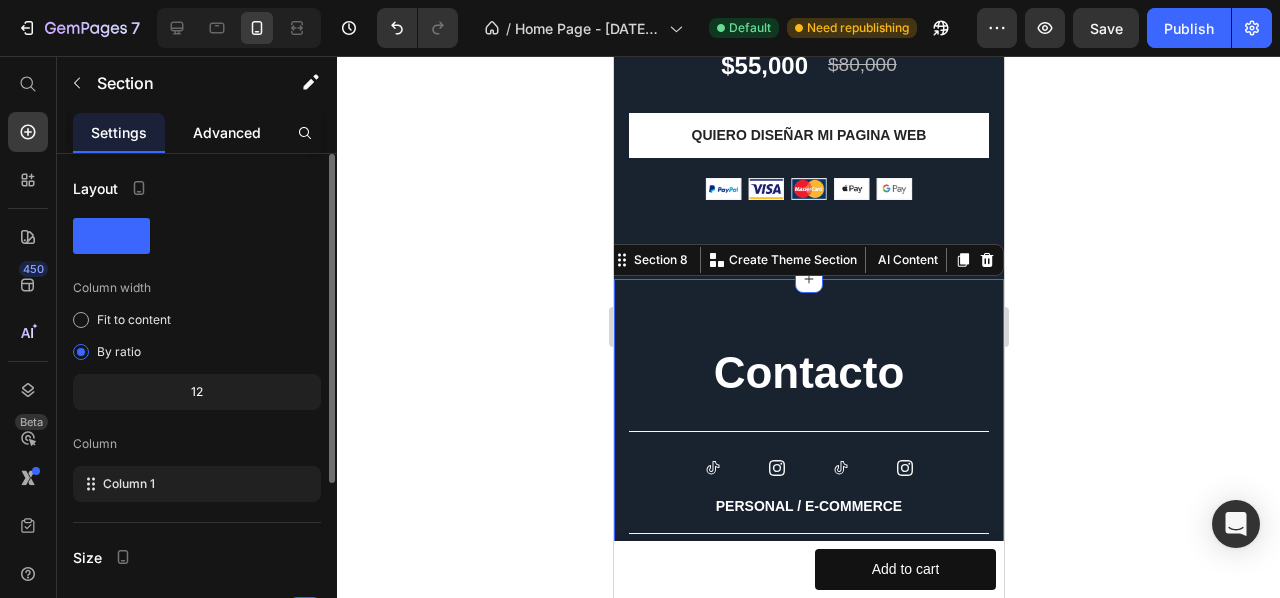 click on "Advanced" at bounding box center (227, 132) 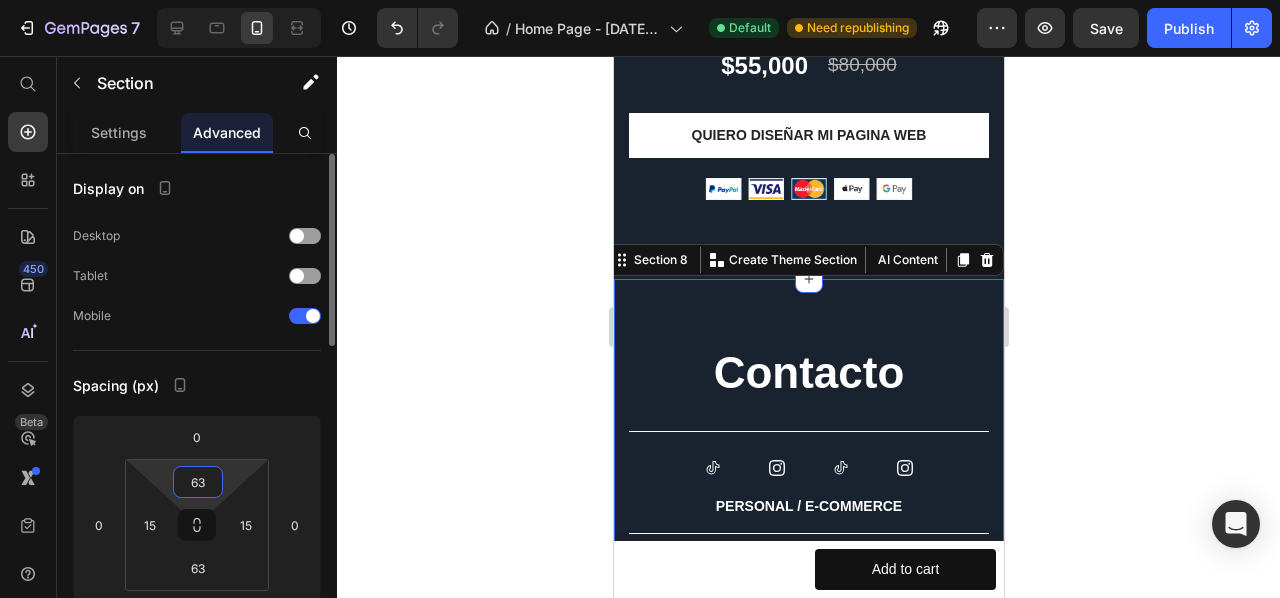 click on "63" at bounding box center (198, 482) 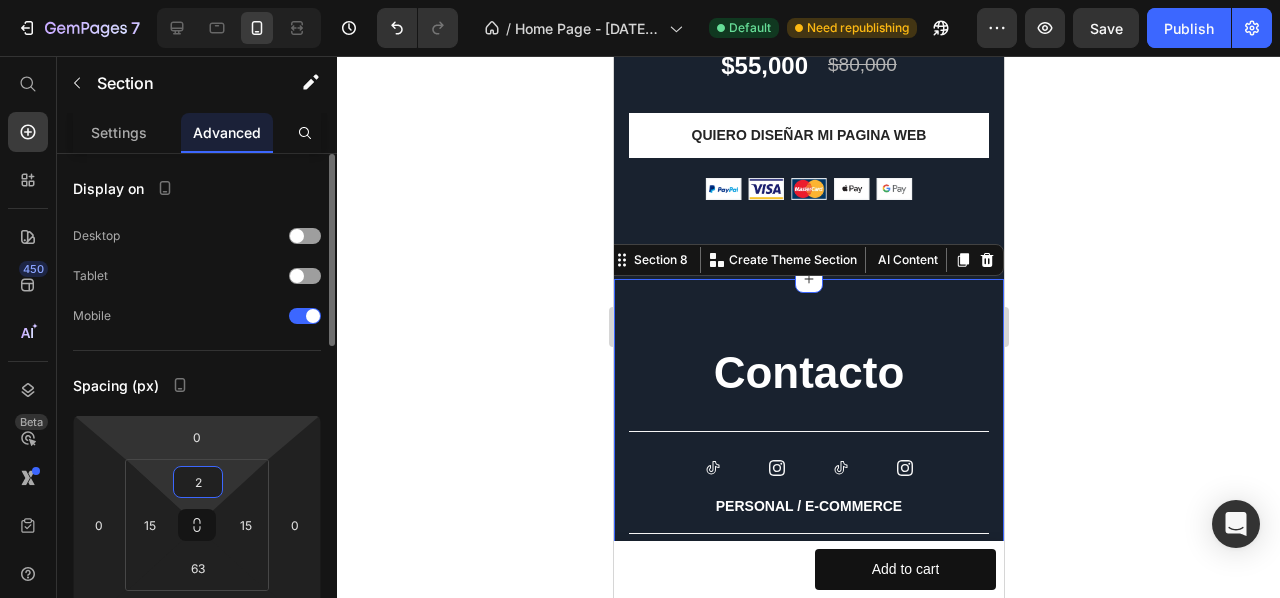 type on "20" 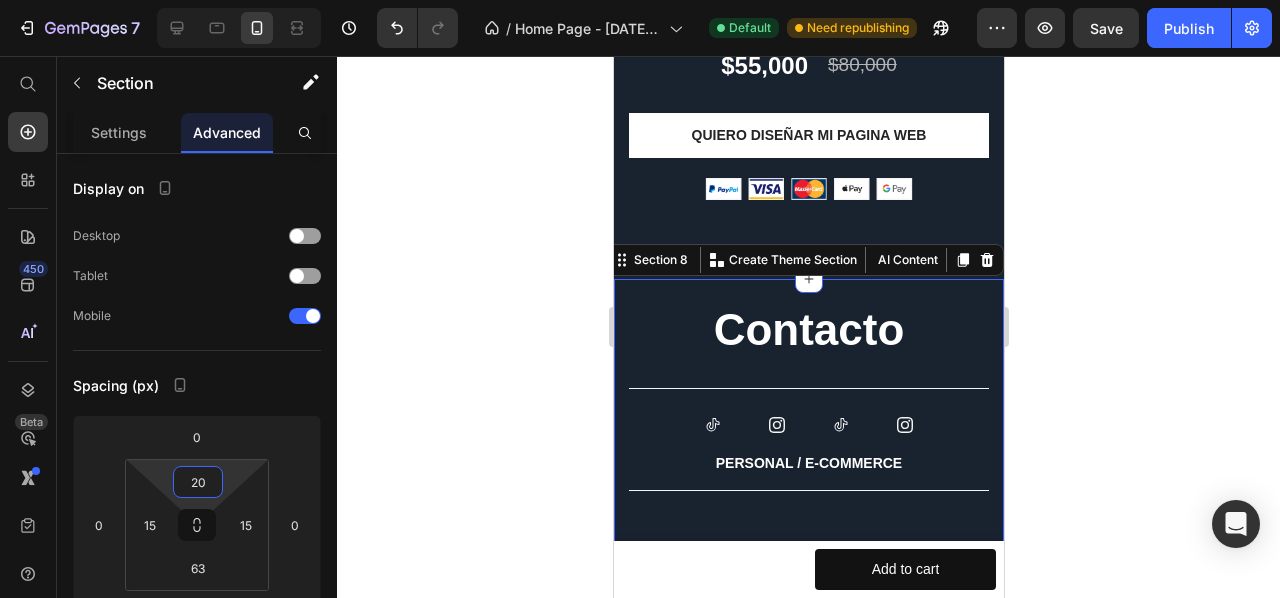 click 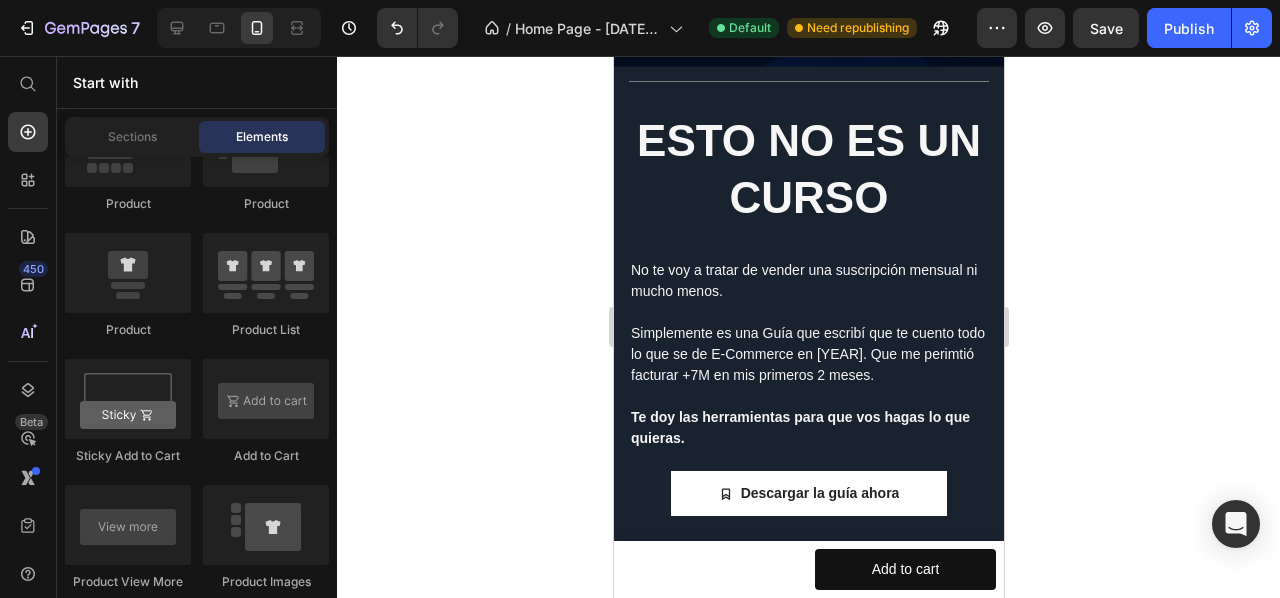 scroll, scrollTop: 650, scrollLeft: 0, axis: vertical 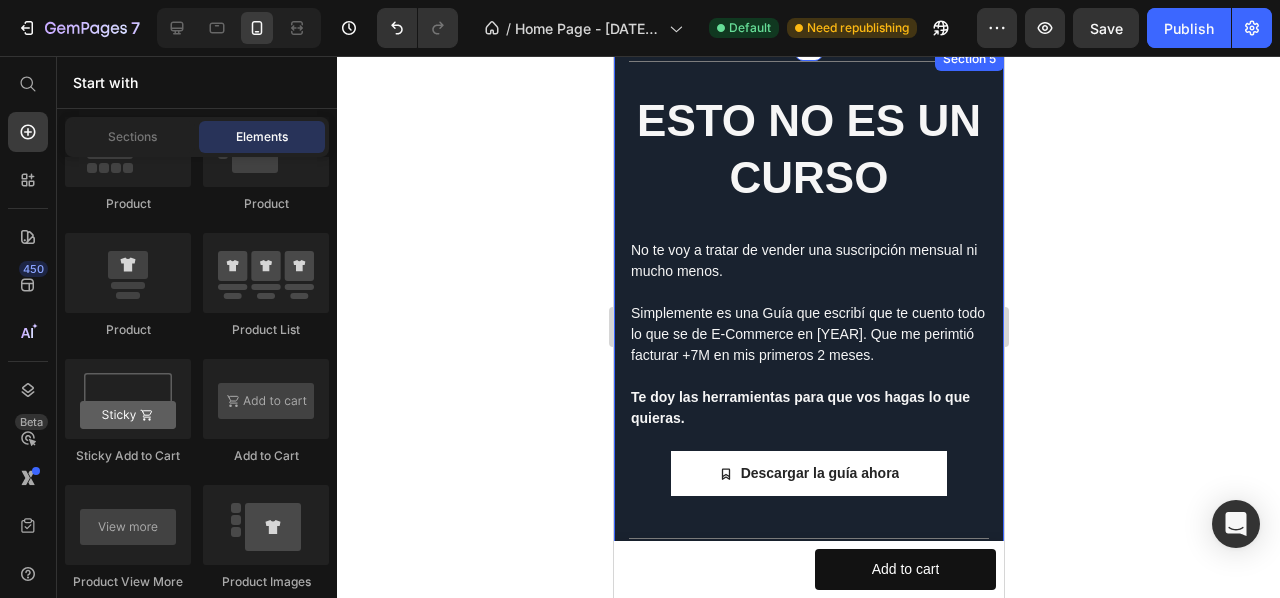click on "Title Line ESTO NO ES UN CURSO Heading Row No te voy a tratar de vender una suscripción mensual ni mucho menos.    Simplemente es una Guía que escribí que te cuento todo lo que se de E-Commerce en 2025. Que me perimtió facturar +7M en mis primeros 2 meses.   Te doy las herramientas para que vos hagas lo que quieras. Text block
Descargar la guía ahora Button                Title Line CONTENIDO Heading Row
Índice
Proveedores de los siguientes rubros
Envío Accordion Section 5" at bounding box center (808, 443) 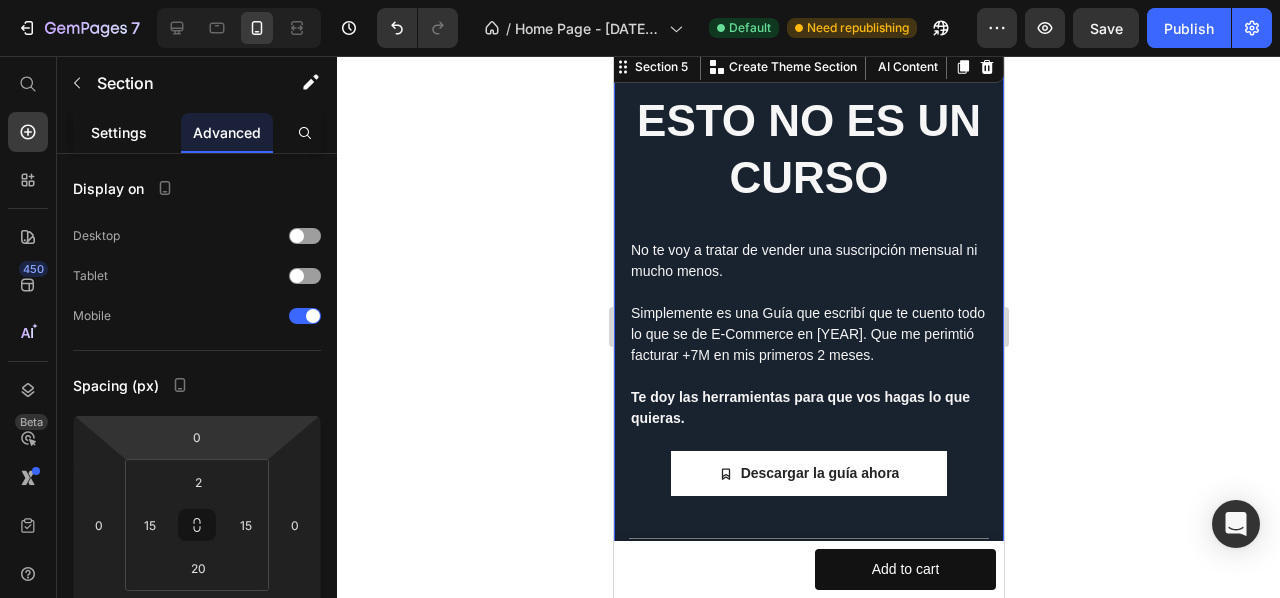 click on "Settings" at bounding box center [119, 132] 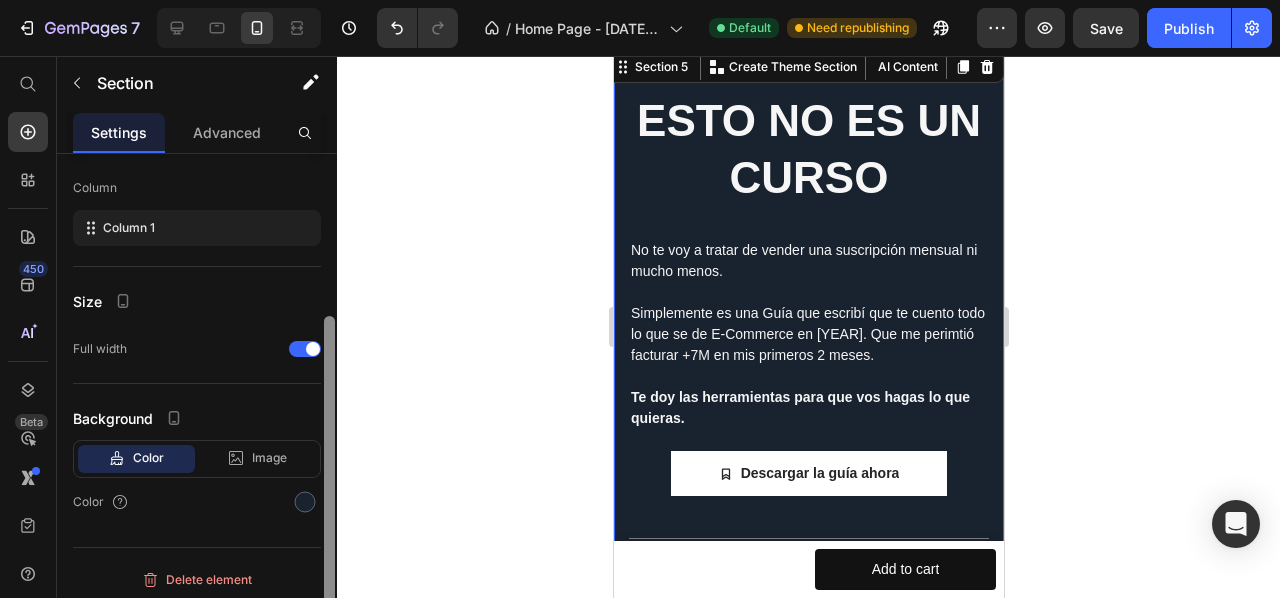 scroll, scrollTop: 261, scrollLeft: 0, axis: vertical 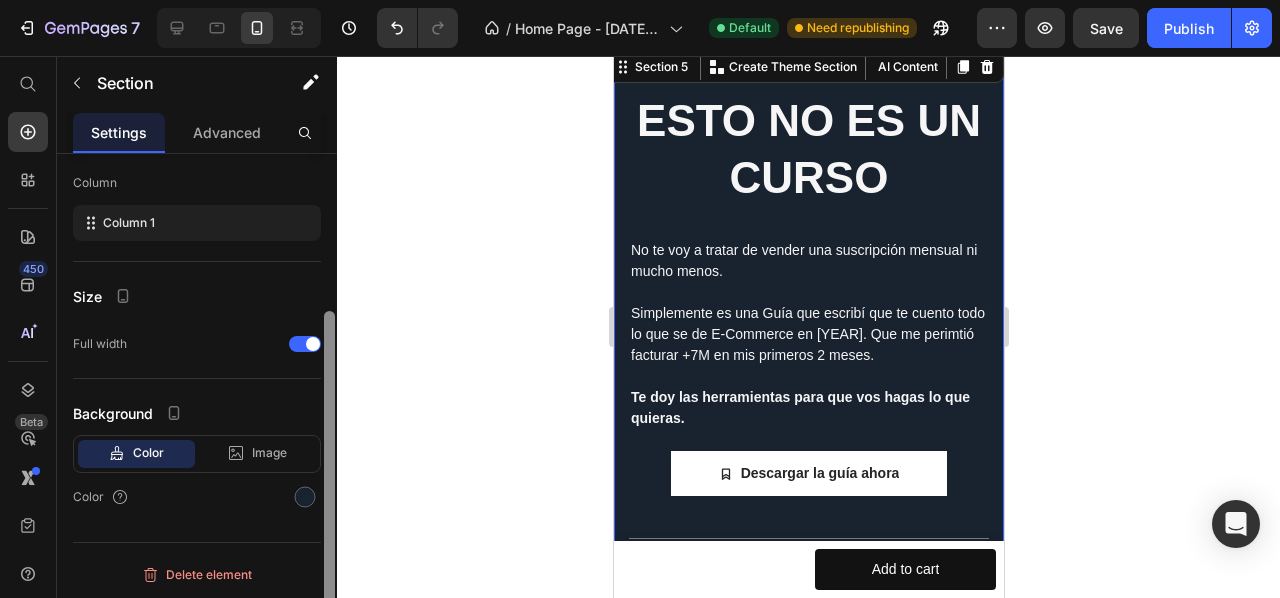 drag, startPoint x: 327, startPoint y: 245, endPoint x: 352, endPoint y: 422, distance: 178.75682 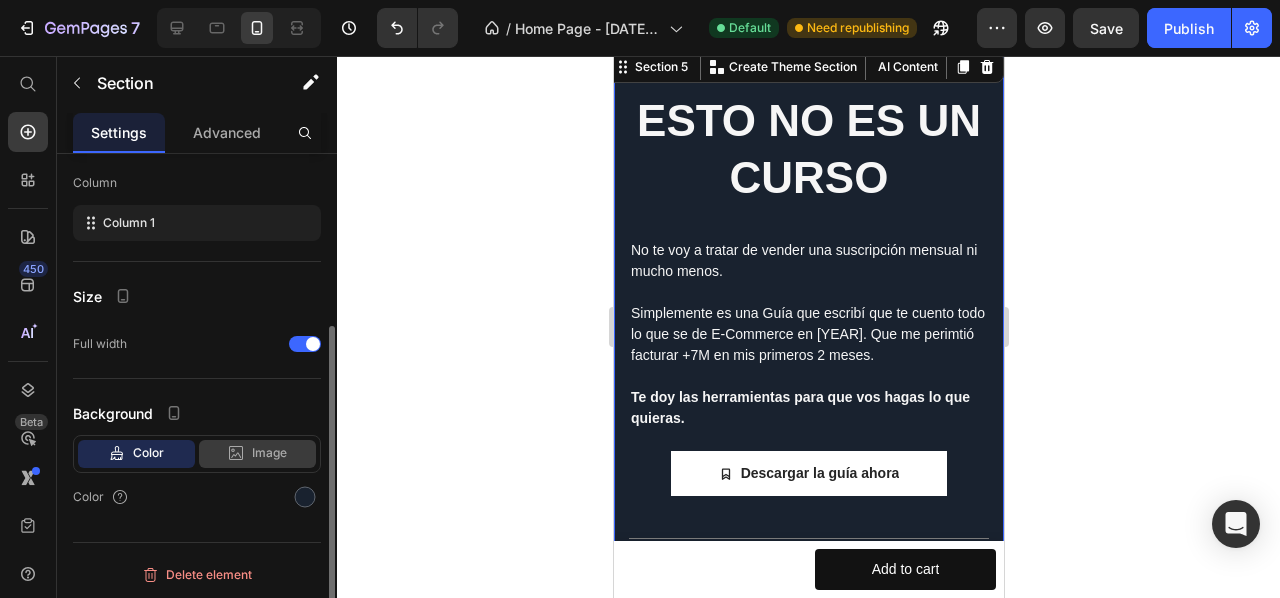 click on "Image" at bounding box center [269, 453] 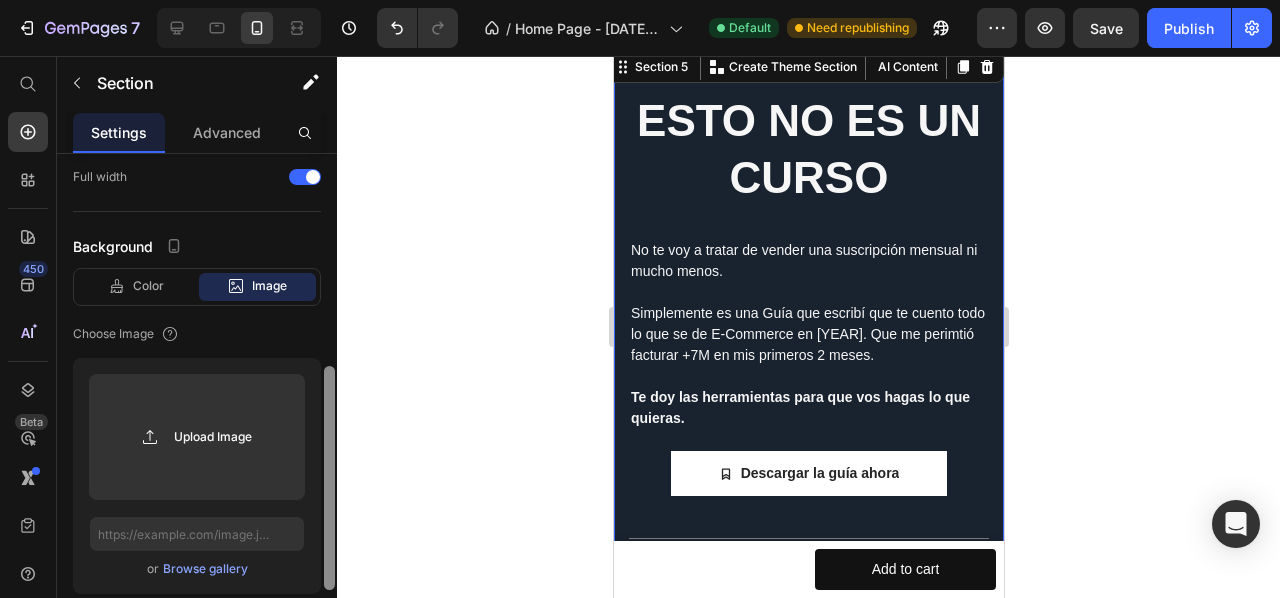 scroll, scrollTop: 442, scrollLeft: 0, axis: vertical 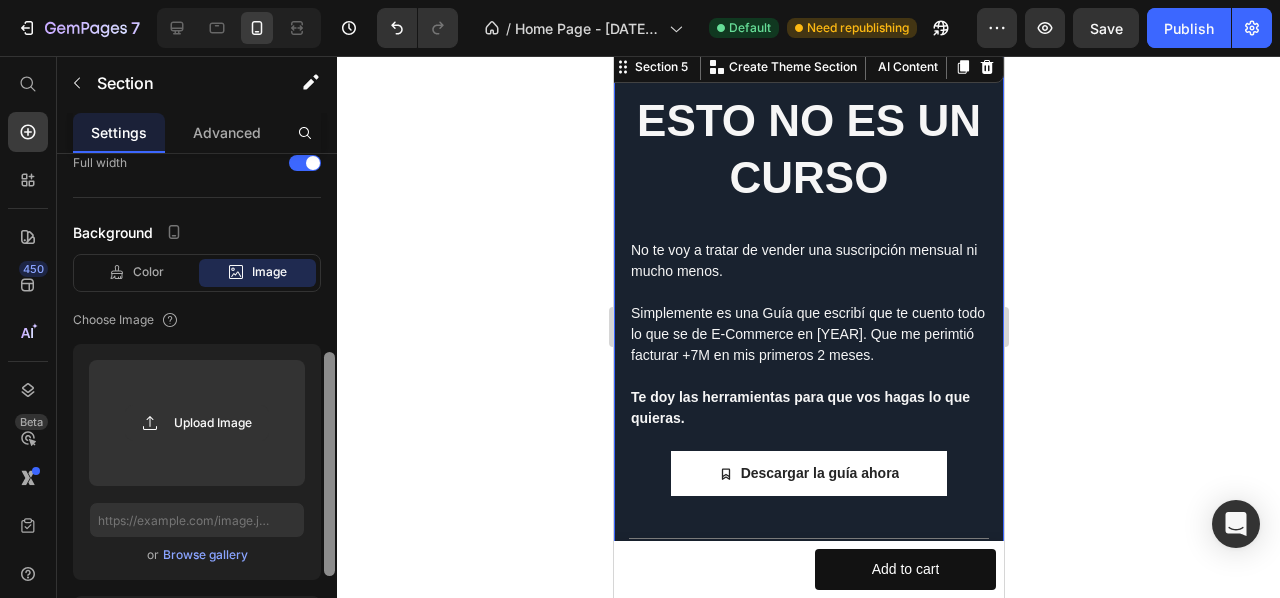 drag, startPoint x: 334, startPoint y: 410, endPoint x: 336, endPoint y: 491, distance: 81.02469 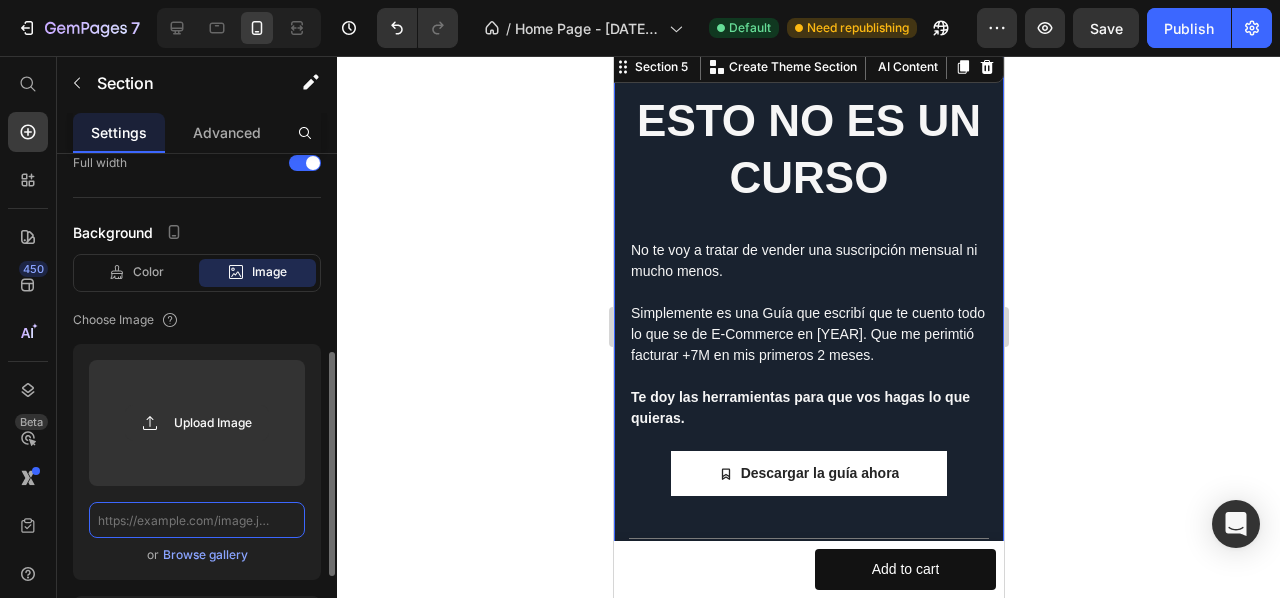 click 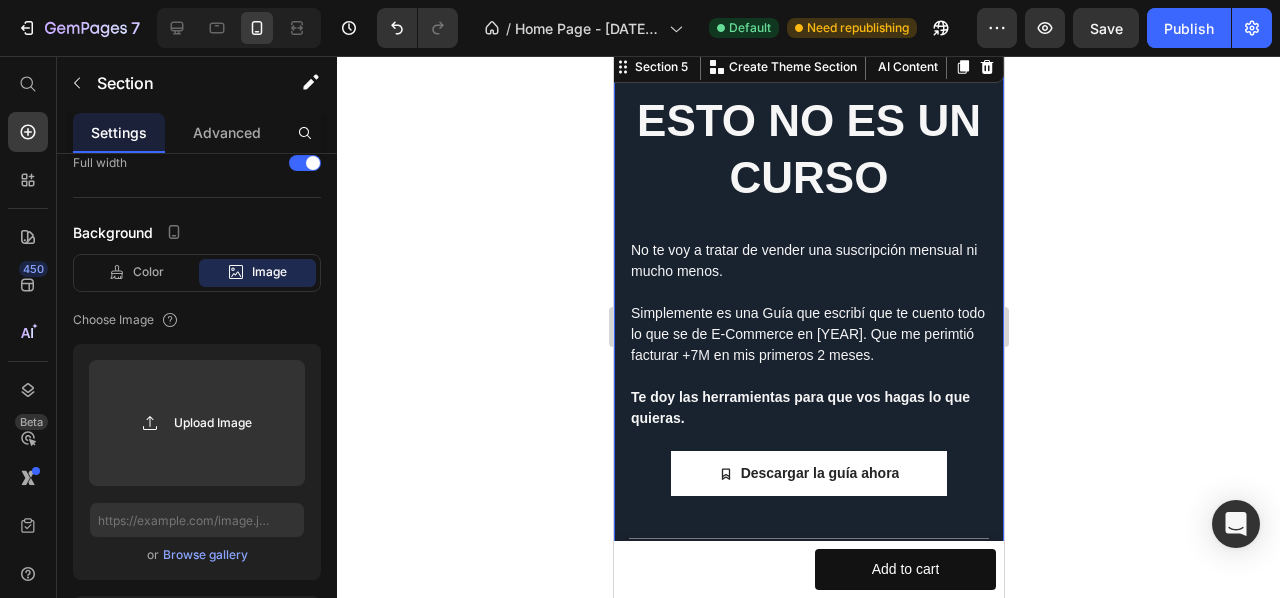 click on "Title Line ESTO NO ES UN CURSO Heading Row No te voy a tratar de vender una suscripción mensual ni mucho menos.    Simplemente es una Guía que escribí que te cuento todo lo que se de E-Commerce en [YEAR]. Que me perimtió facturar +7M en mis primeros 2 meses.   Te doy las herramientas para que vos hagas lo que quieras. Text block
Descargar la guía ahora Button                Title Line CONTENIDO Heading Row
Índice
Proveedores de los siguientes rubros
Envío Accordion Section [NUMBER]   You can create reusable sections Create Theme Section AI Content Write with GemAI What would you like to describe here? Tone and Voice Persuasive Product Servicio de Creación y Diseño de tu Pagina Web - Shopify Show more Generate" at bounding box center [808, 443] 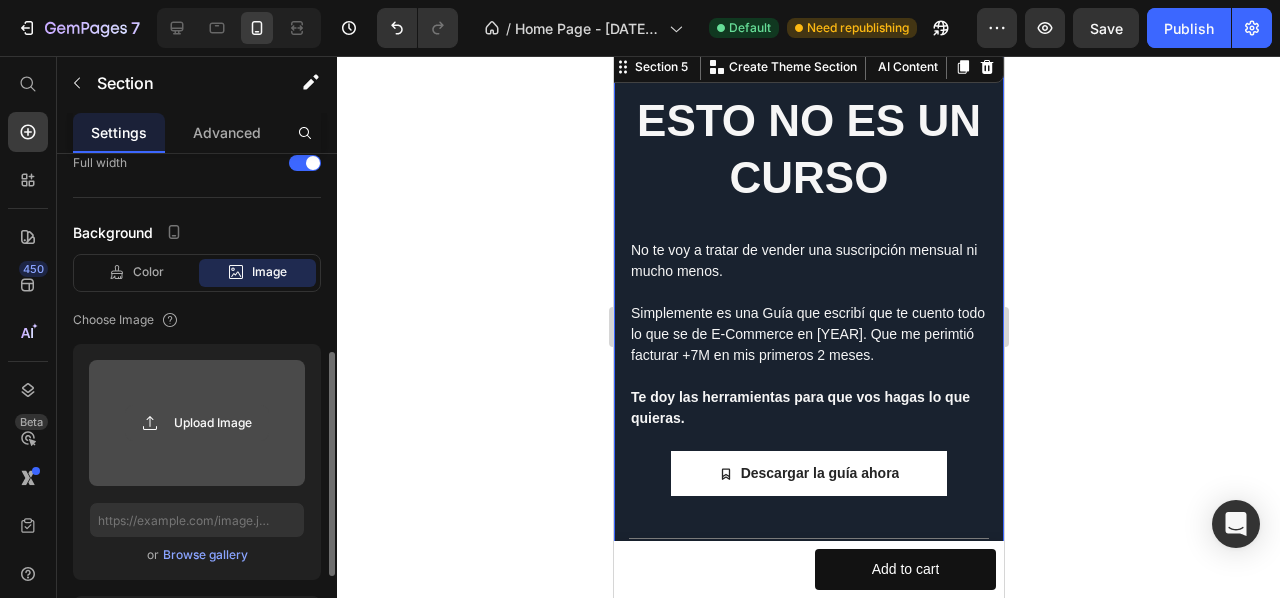 click 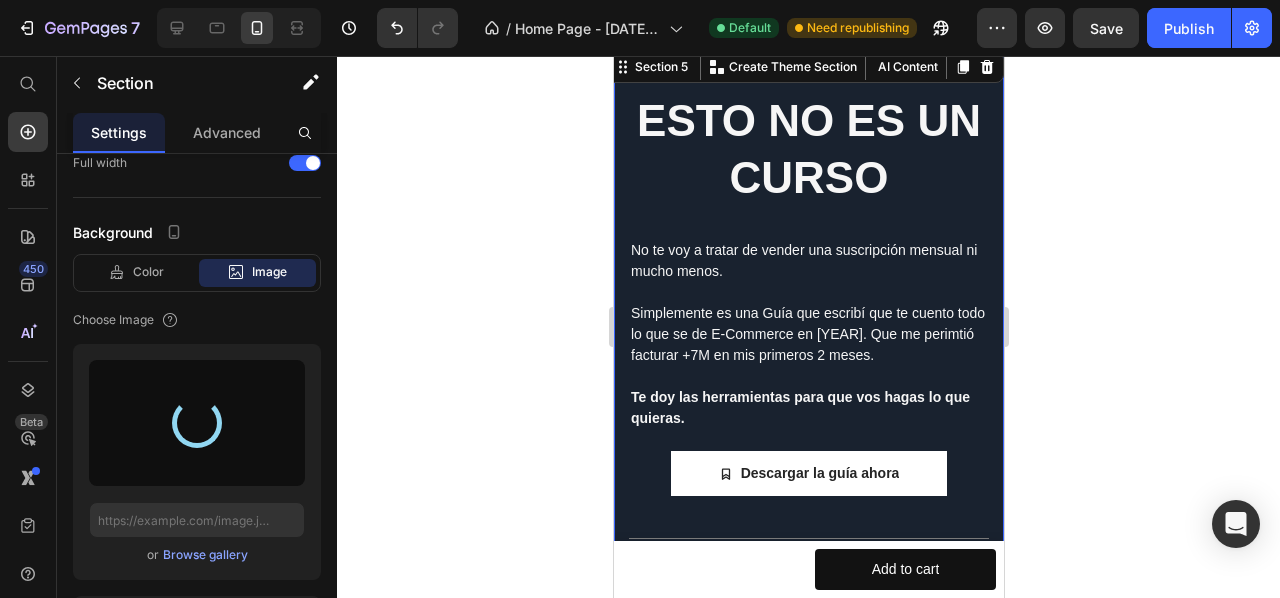 type on "https://cdn.shopify.com/s/files/1/0686/5036/9222/files/gempages_[ID]-[ID].jpg" 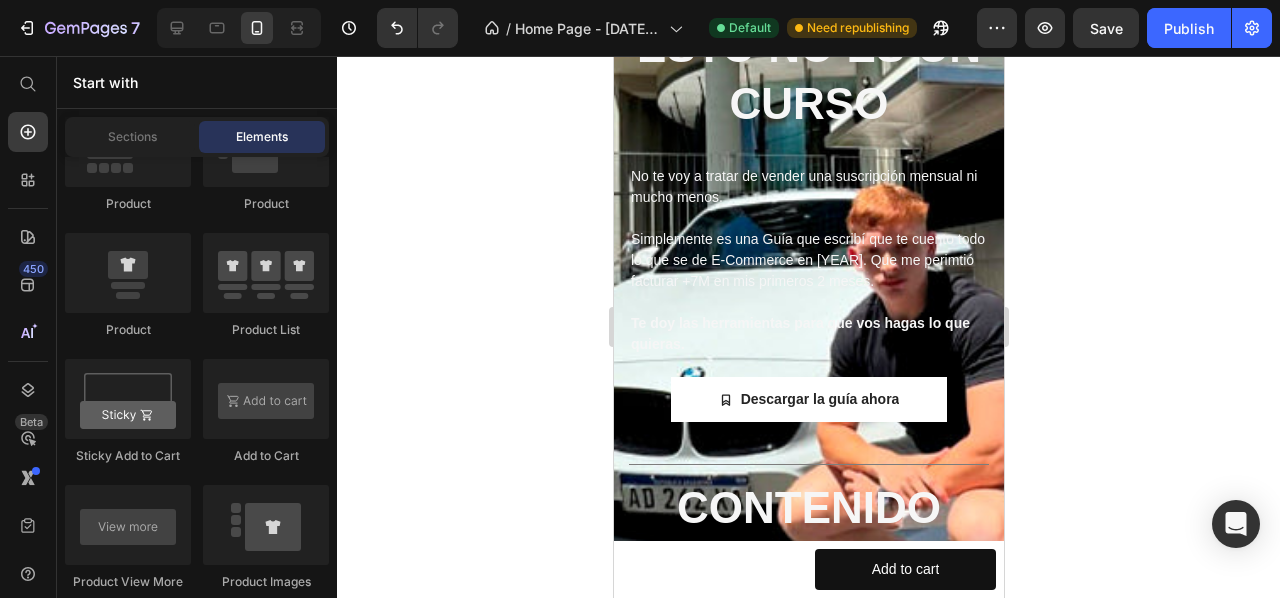scroll, scrollTop: 766, scrollLeft: 0, axis: vertical 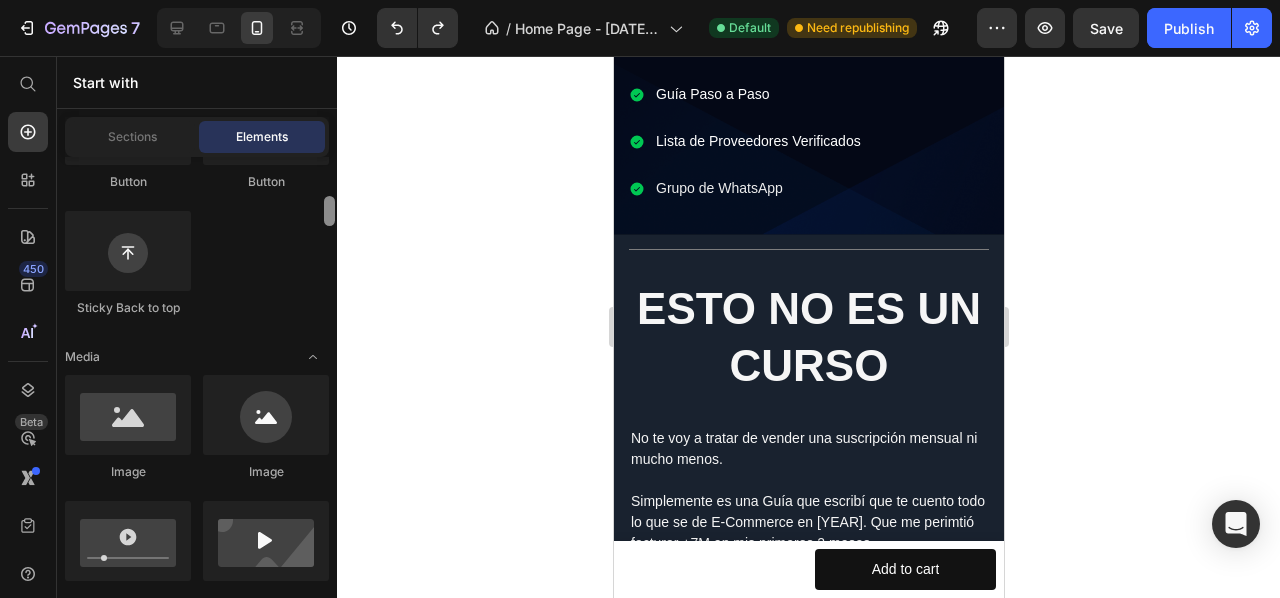 drag, startPoint x: 327, startPoint y: 355, endPoint x: 294, endPoint y: 208, distance: 150.65855 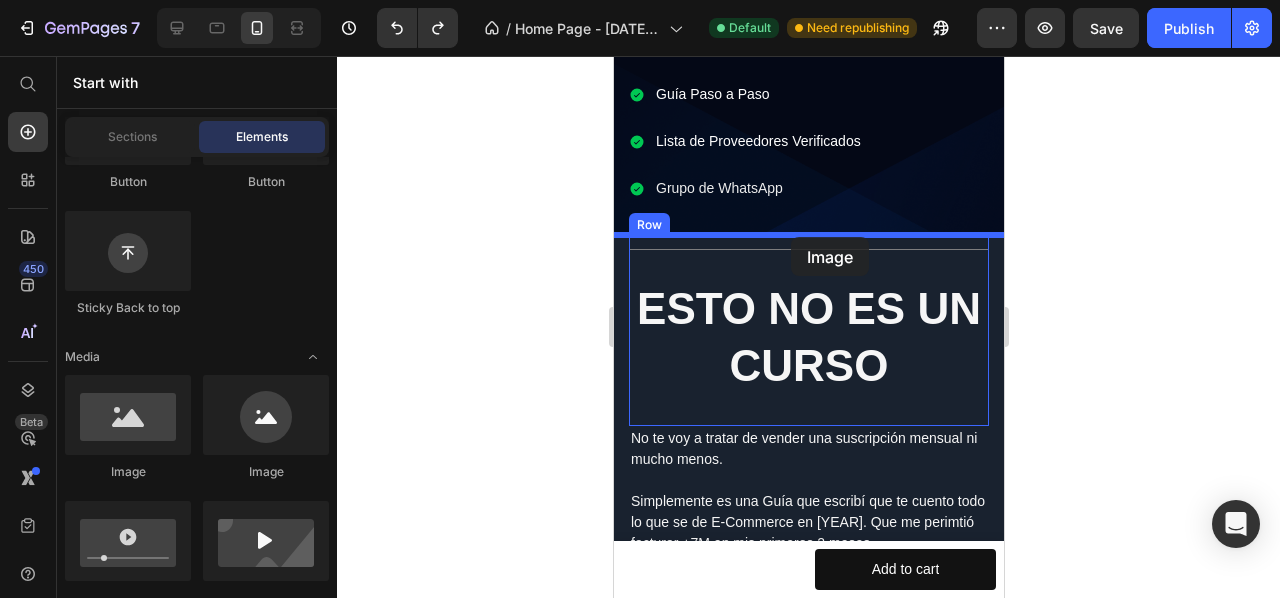 drag, startPoint x: 763, startPoint y: 468, endPoint x: 790, endPoint y: 237, distance: 232.57257 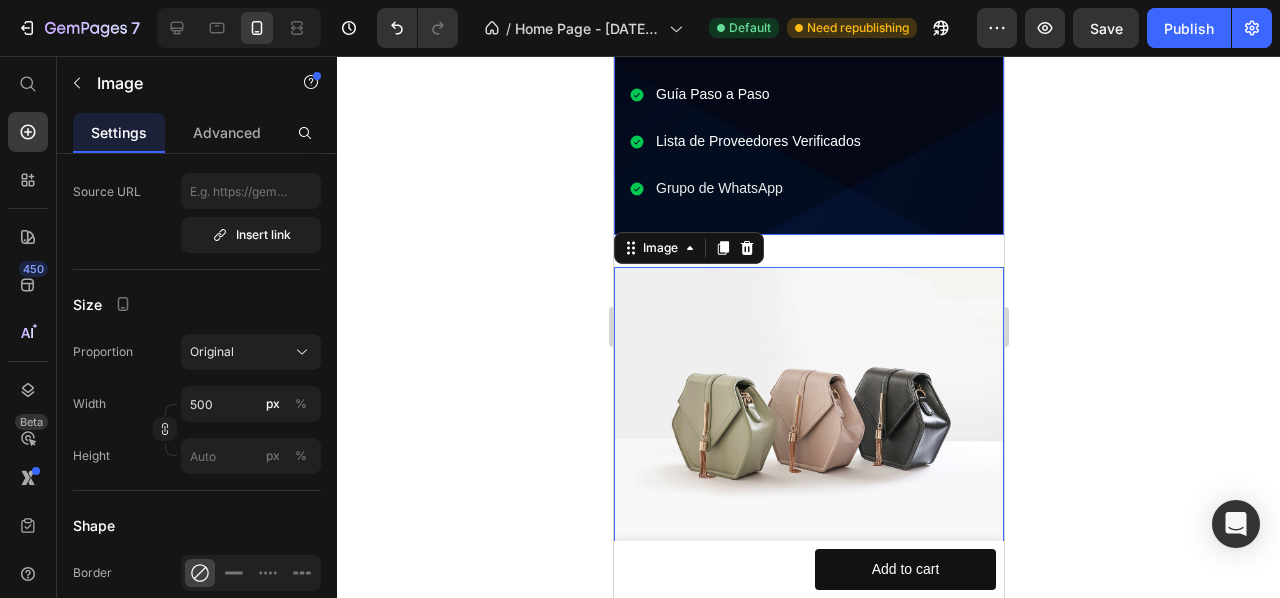 scroll, scrollTop: 0, scrollLeft: 0, axis: both 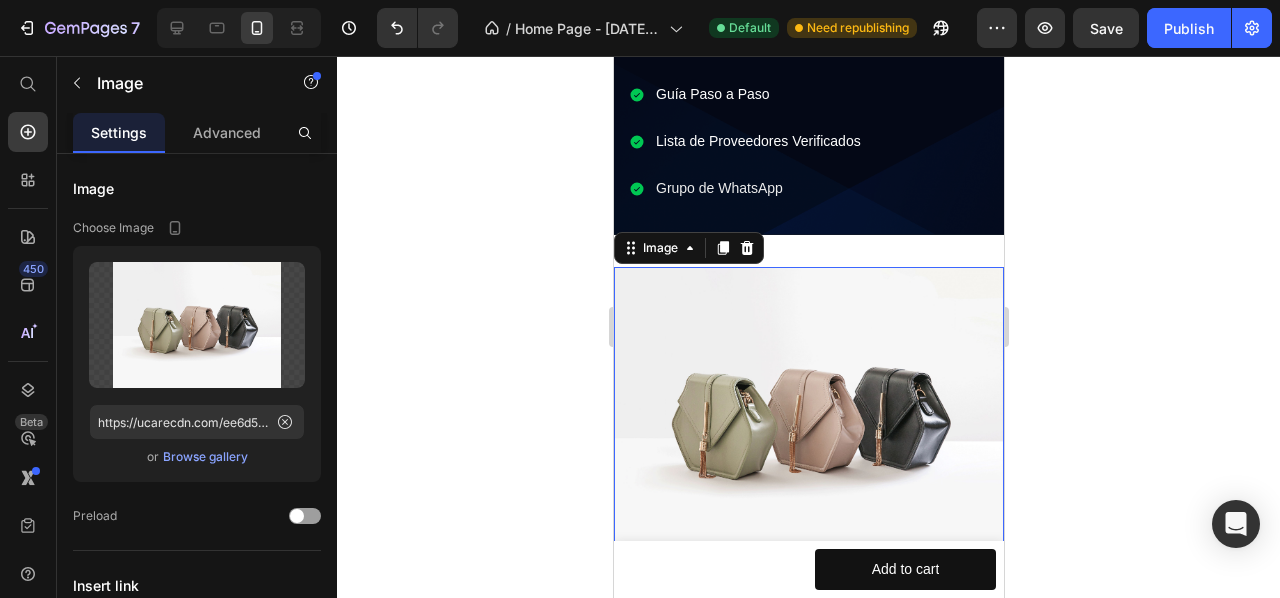 drag, startPoint x: 785, startPoint y: 411, endPoint x: 997, endPoint y: 461, distance: 217.81644 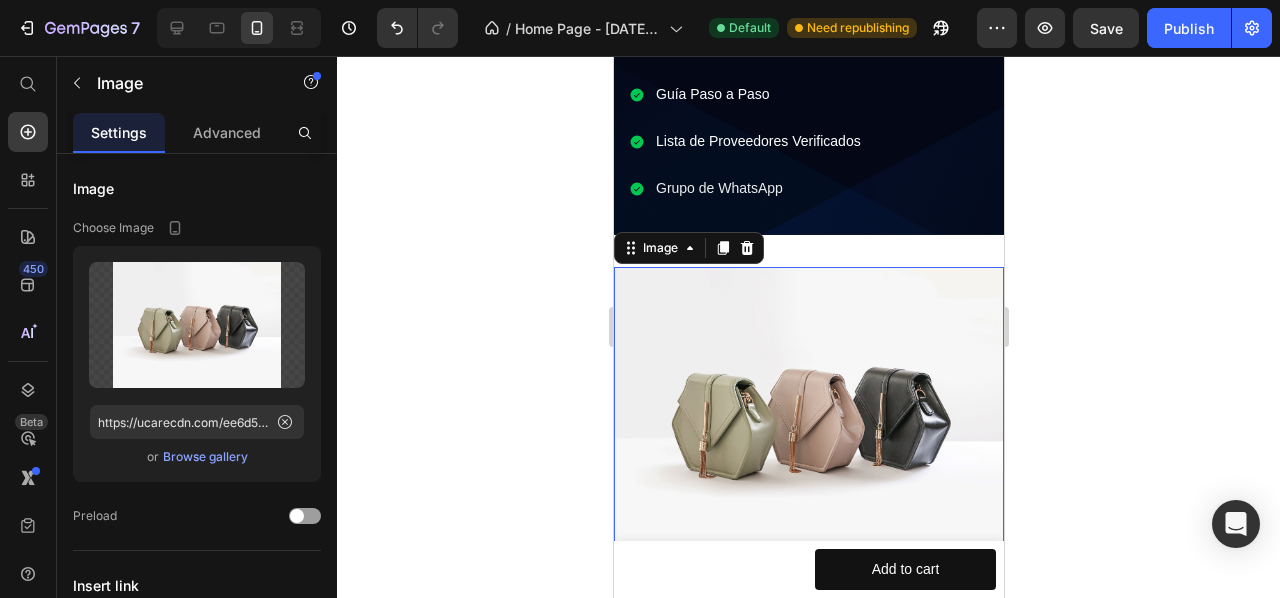 click at bounding box center [808, 413] 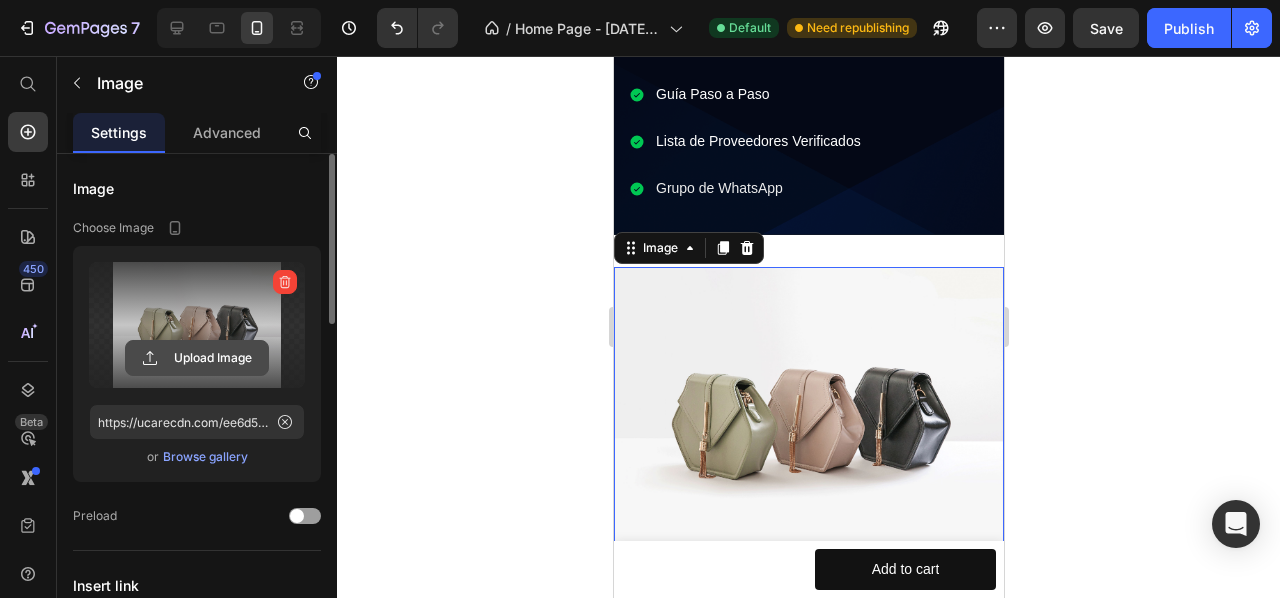 click 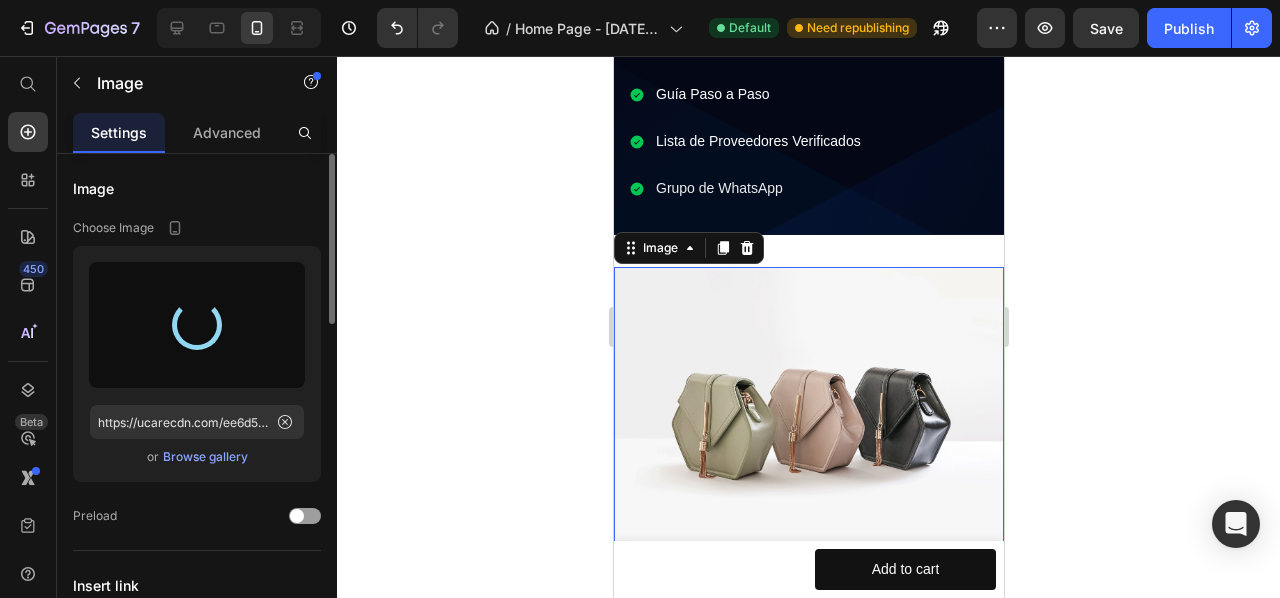 type on "https://cdn.shopify.com/s/files/1/0686/5036/9222/files/gempages_[ID]-[ID].jpg" 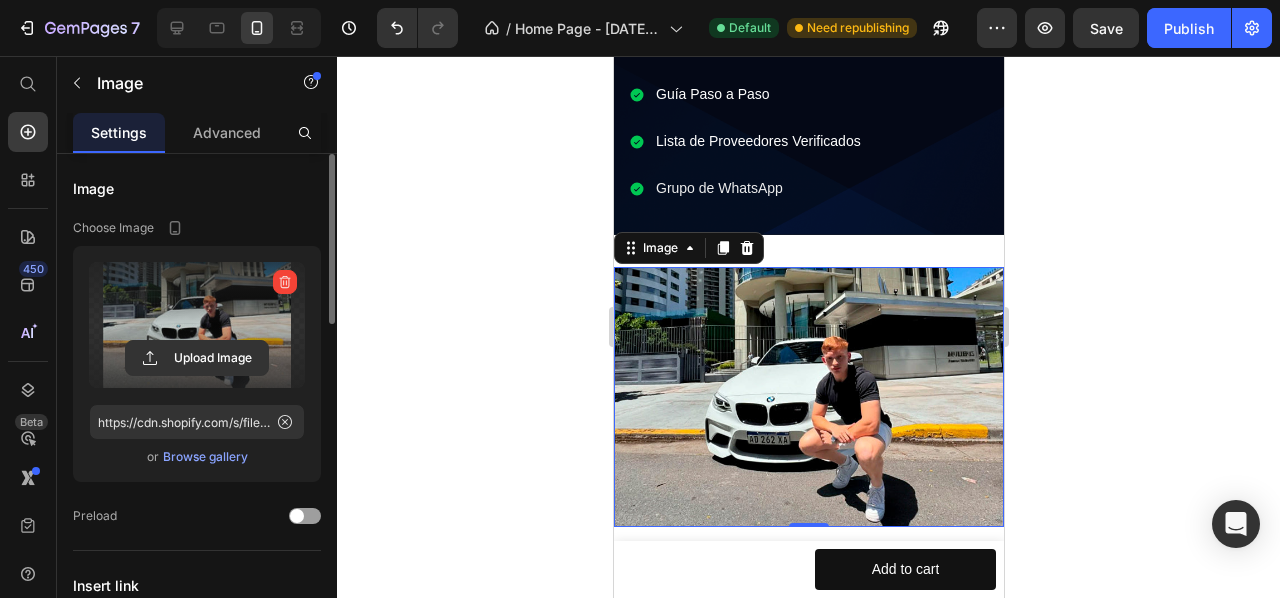click 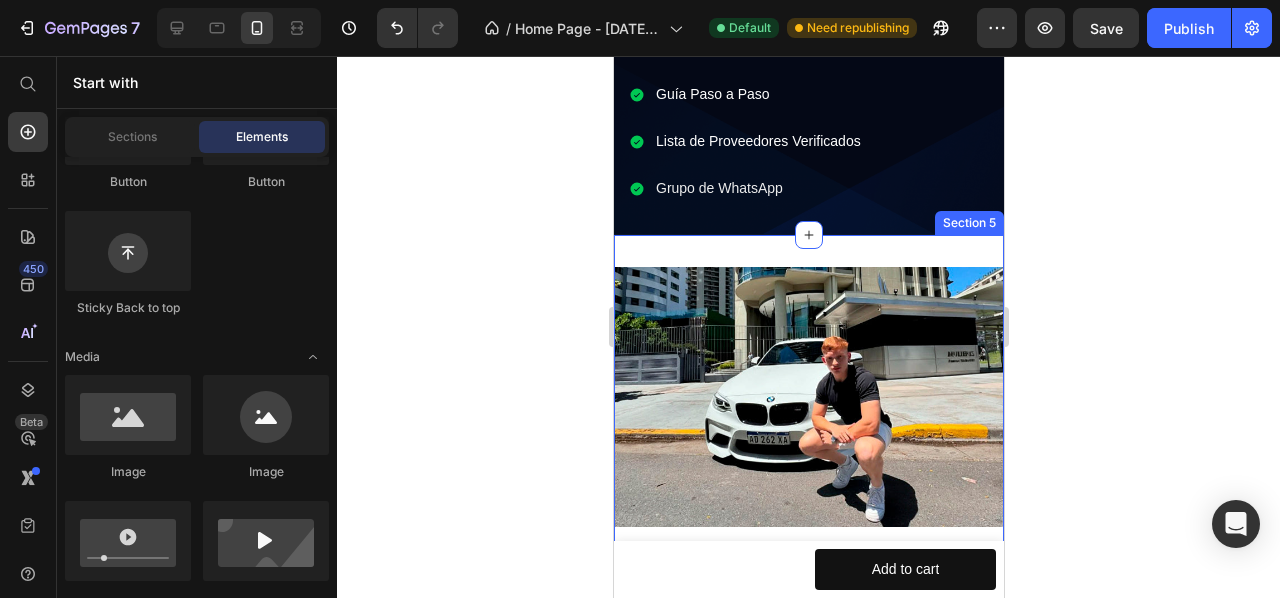 click on "Image Section 5" at bounding box center [808, 397] 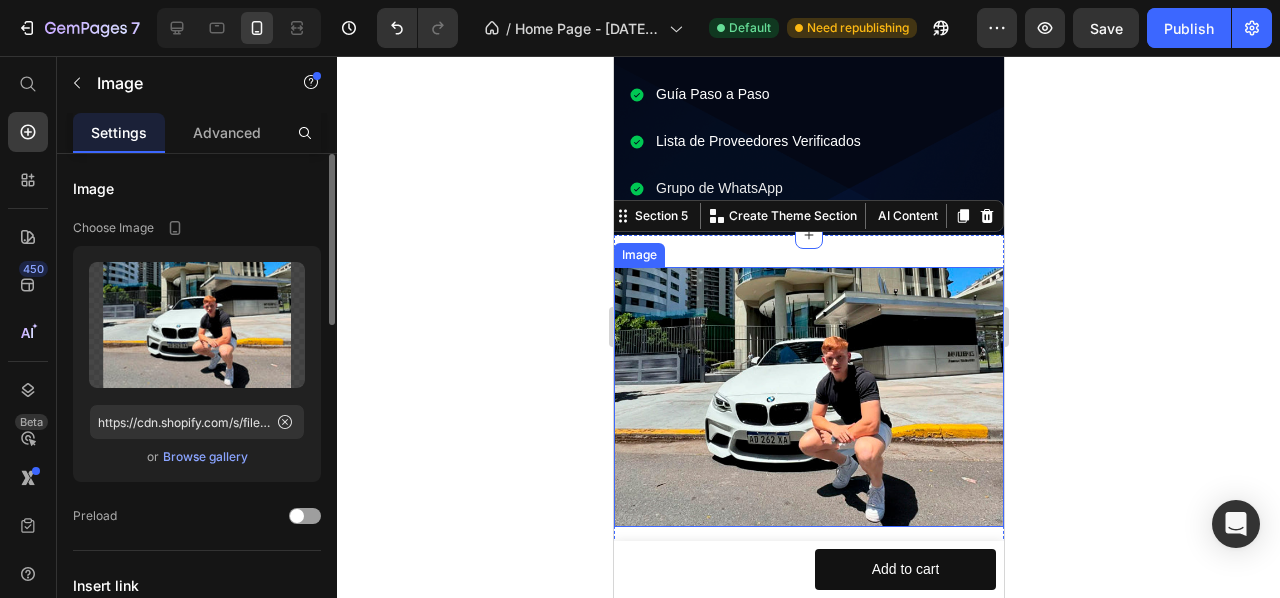 click at bounding box center (808, 397) 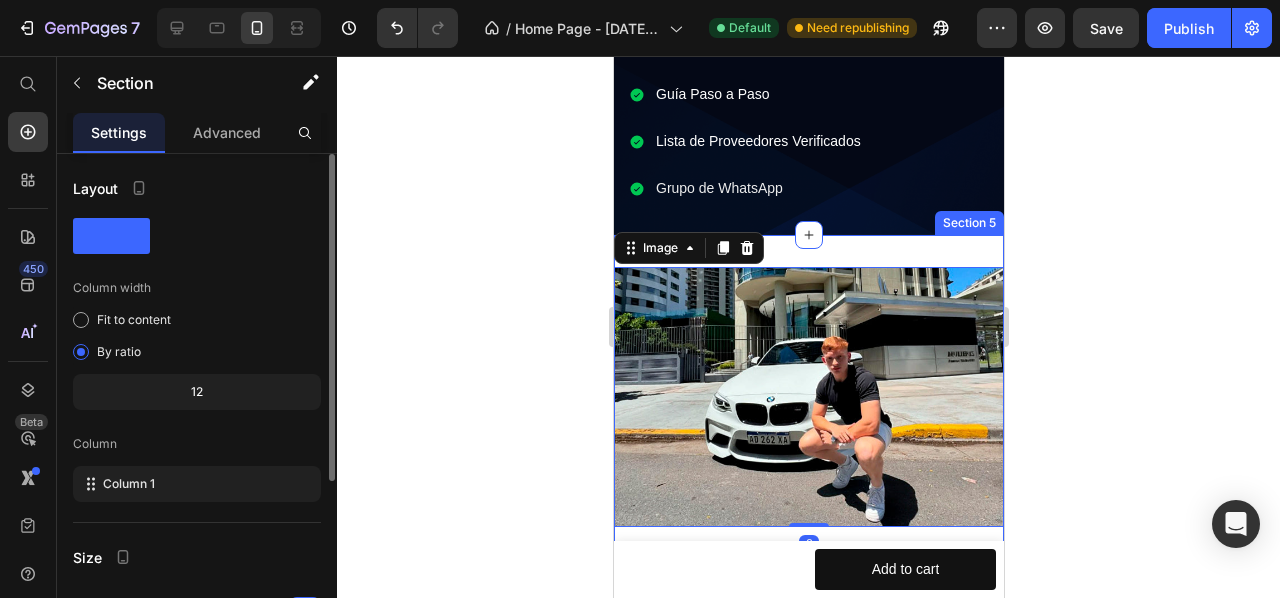 click on "Image   0 Section 5" at bounding box center (808, 397) 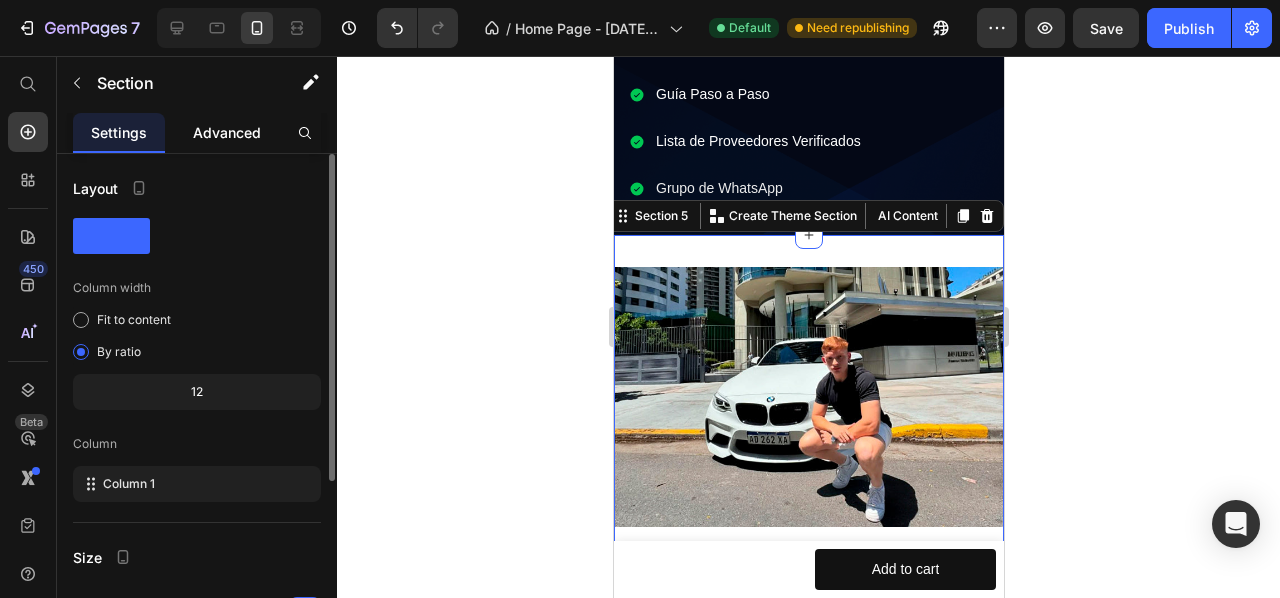 click on "Advanced" at bounding box center [227, 132] 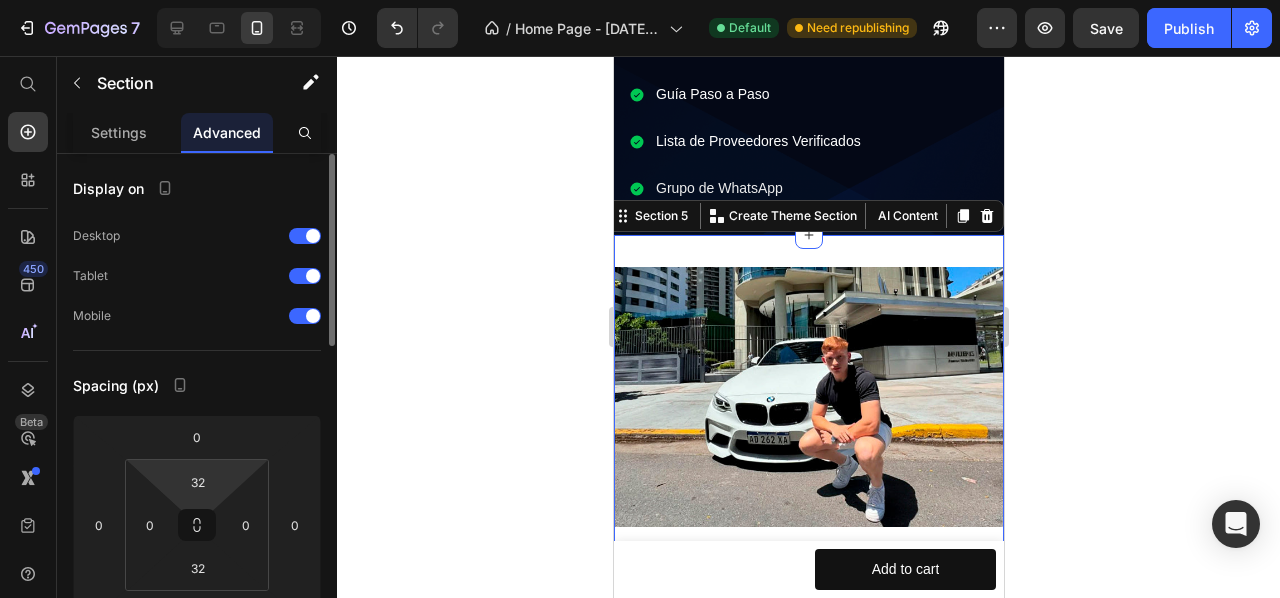 type on "2" 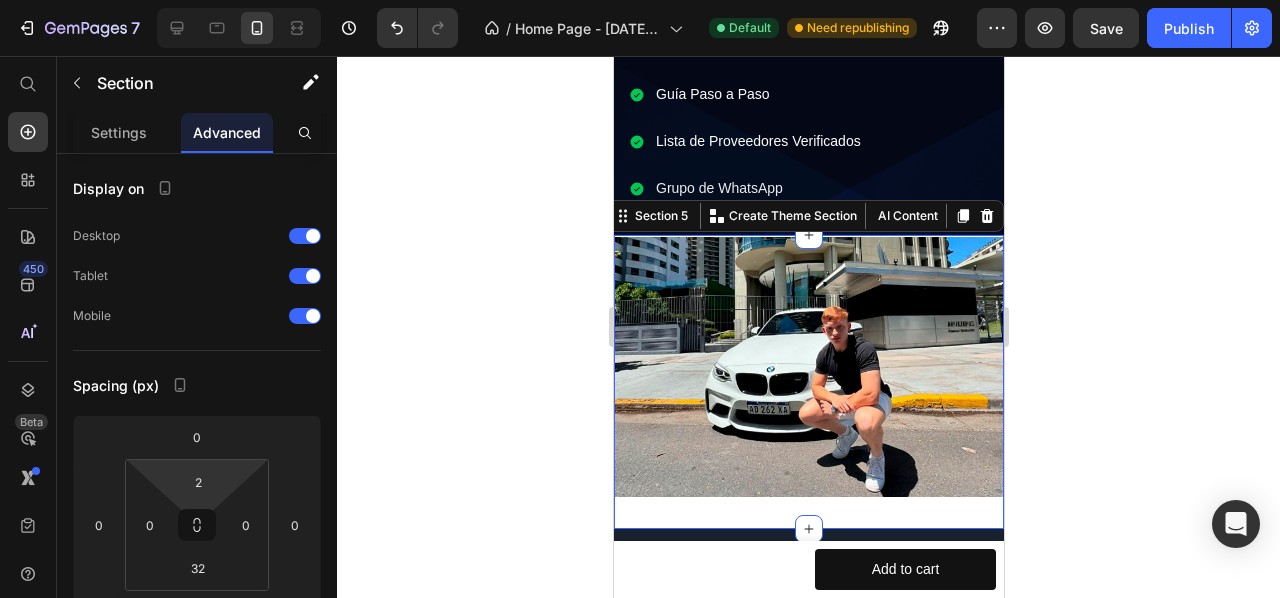 click on "[DATE], [TIME] Default Need republishing Preview Save Publish [NUMBER] Beta Start with Sections Elements Hero Section Product Detail Brands Trusted Badges Guarantee Product Breakdown How to use Testimonials Compare Bundle FAQs Social Proof Brand Story Product List Collection Blog List Contact Sticky Add to Cart Custom Footer Browse Library [NUMBER] Layout
Row
Row
Row
Row Text
Heading
Text Block Button
Button
Button
Sticky Back to top Media
Image Image" at bounding box center [640, 0] 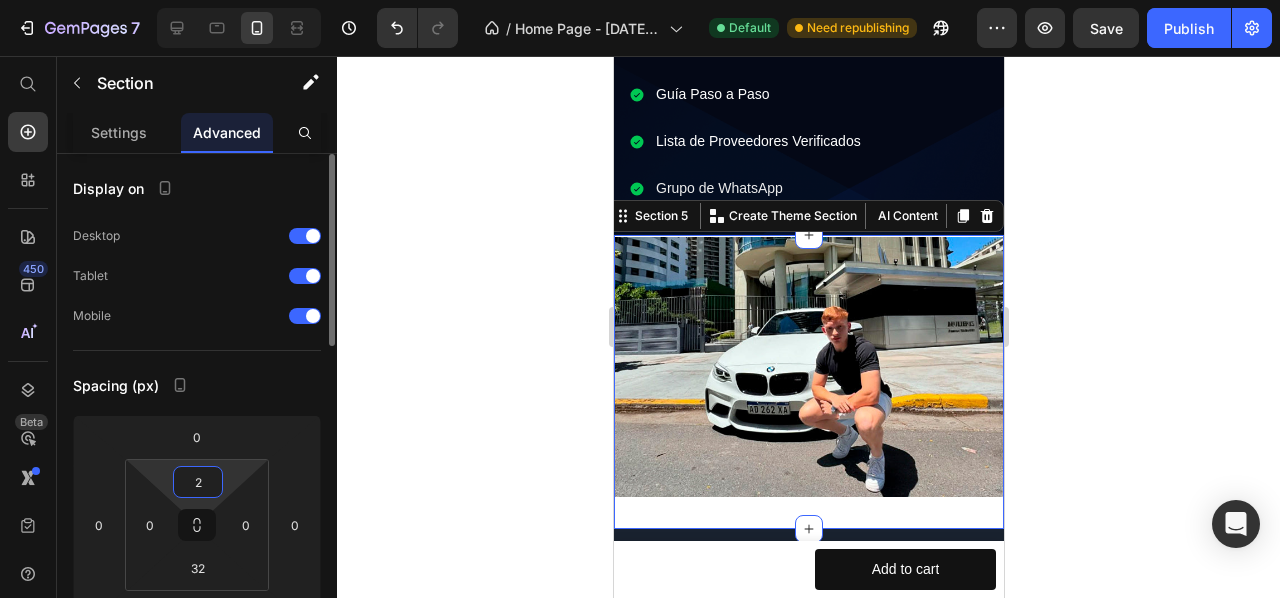 click on "2" at bounding box center (198, 482) 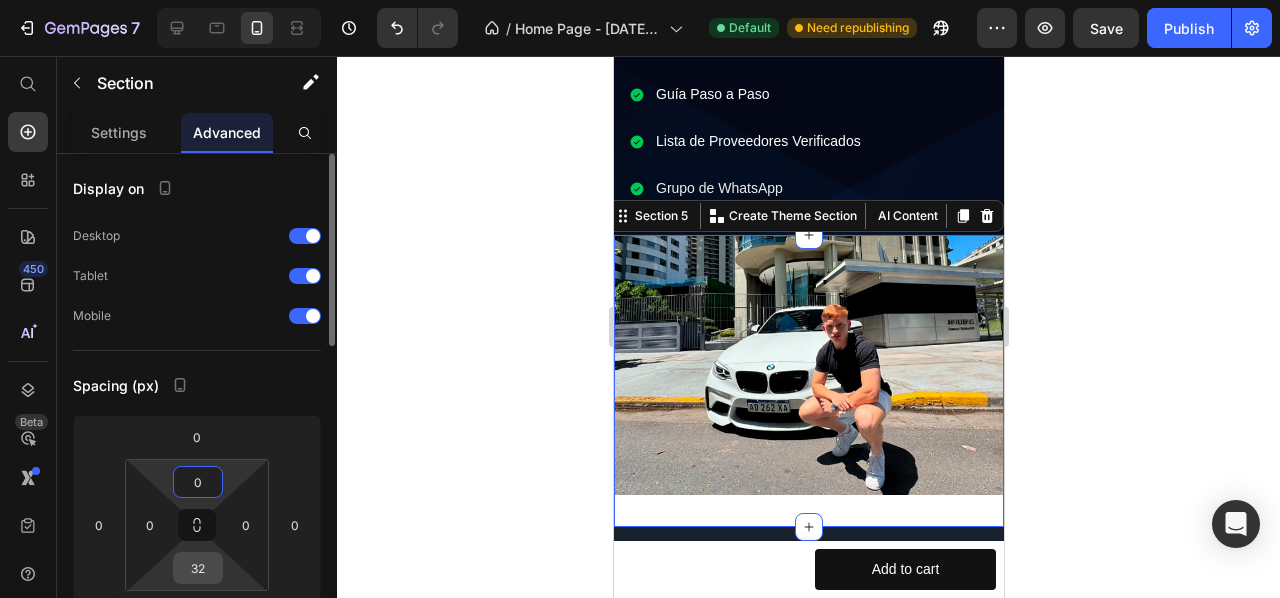 type on "0" 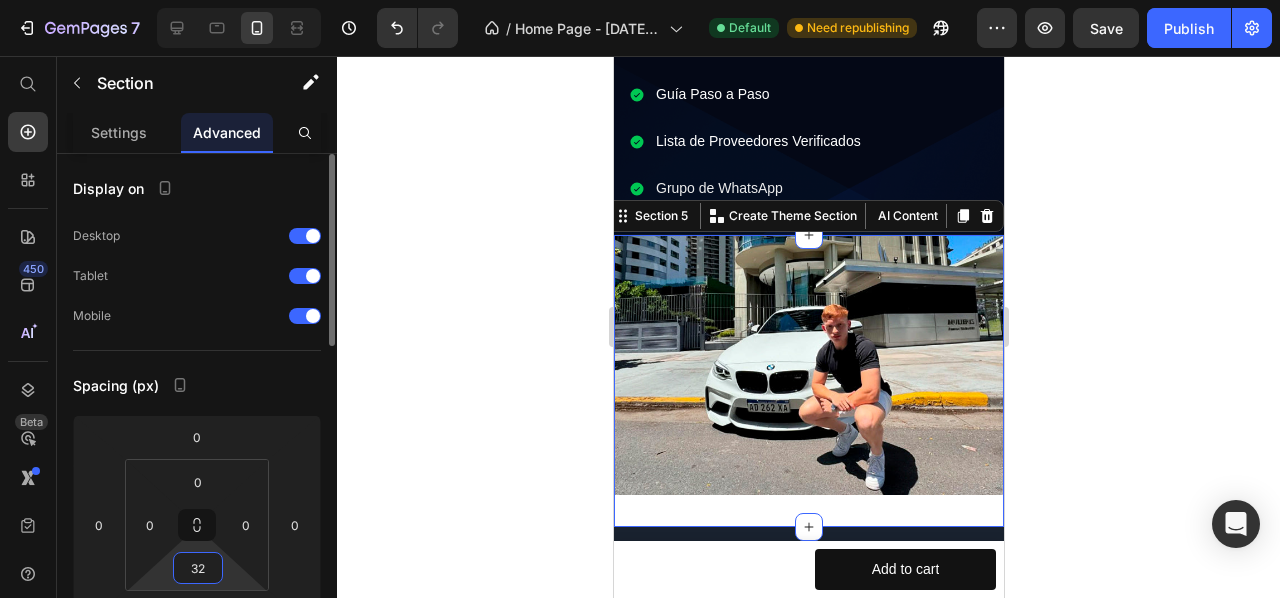 click on "32" at bounding box center (198, 568) 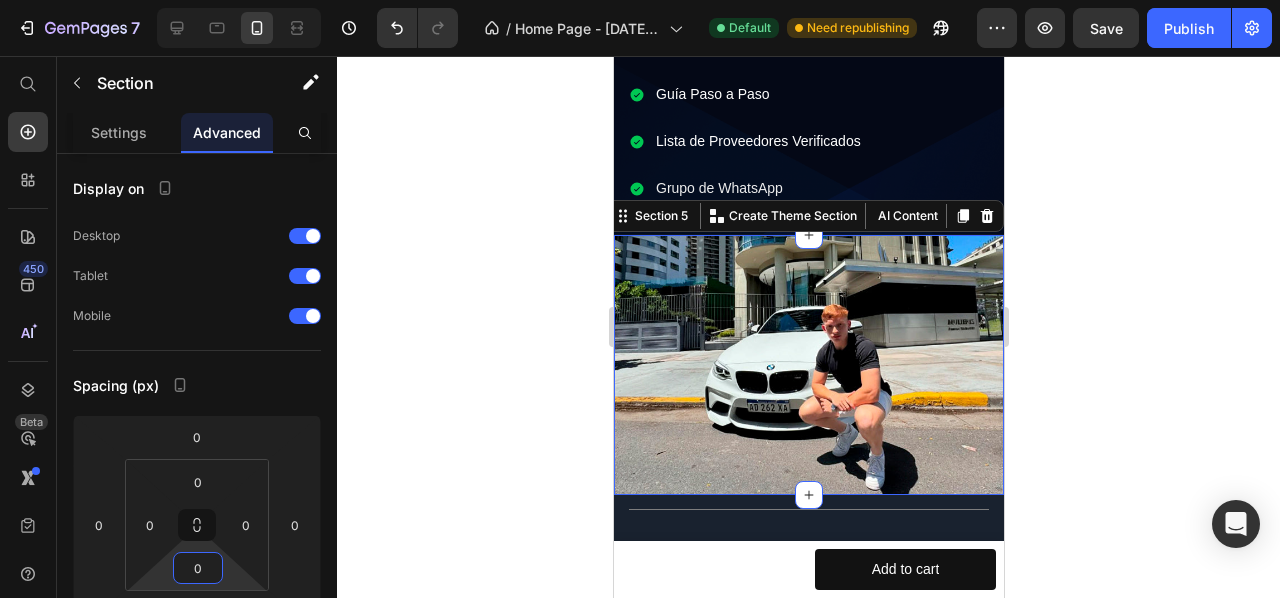 type on "0" 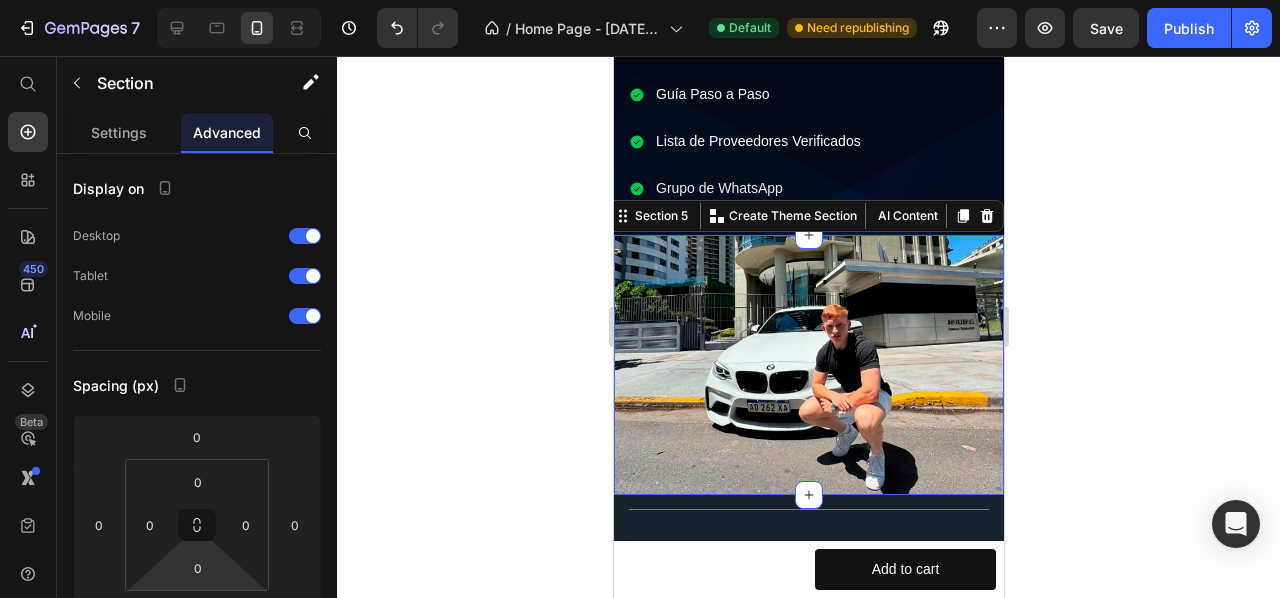 click 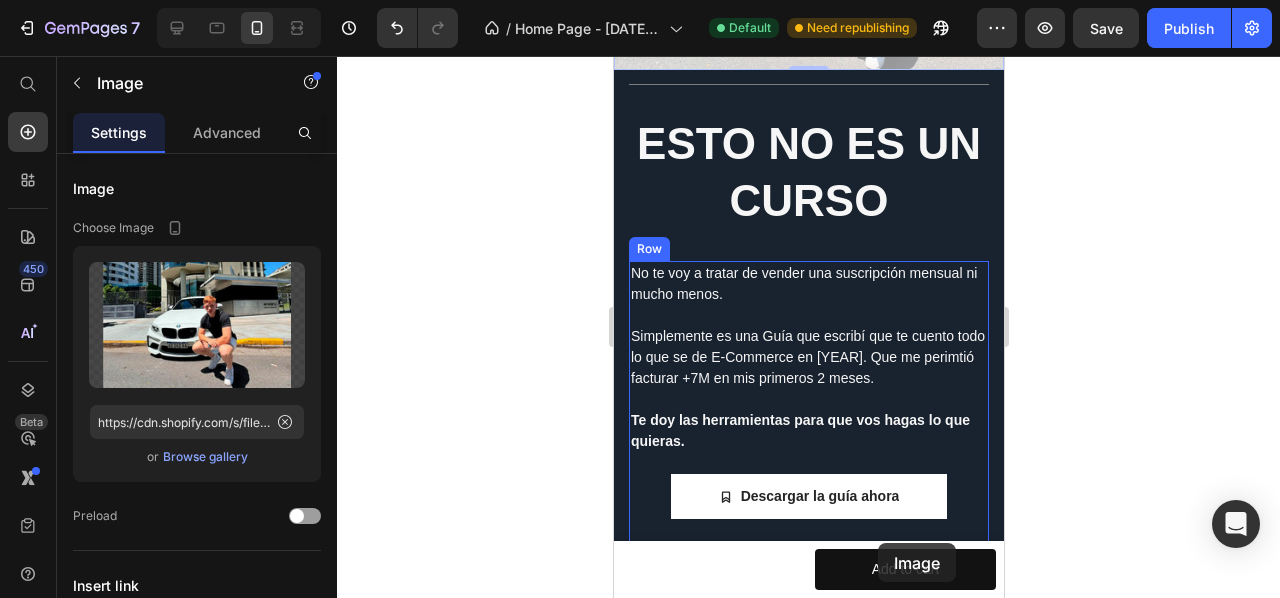 scroll, scrollTop: 923, scrollLeft: 0, axis: vertical 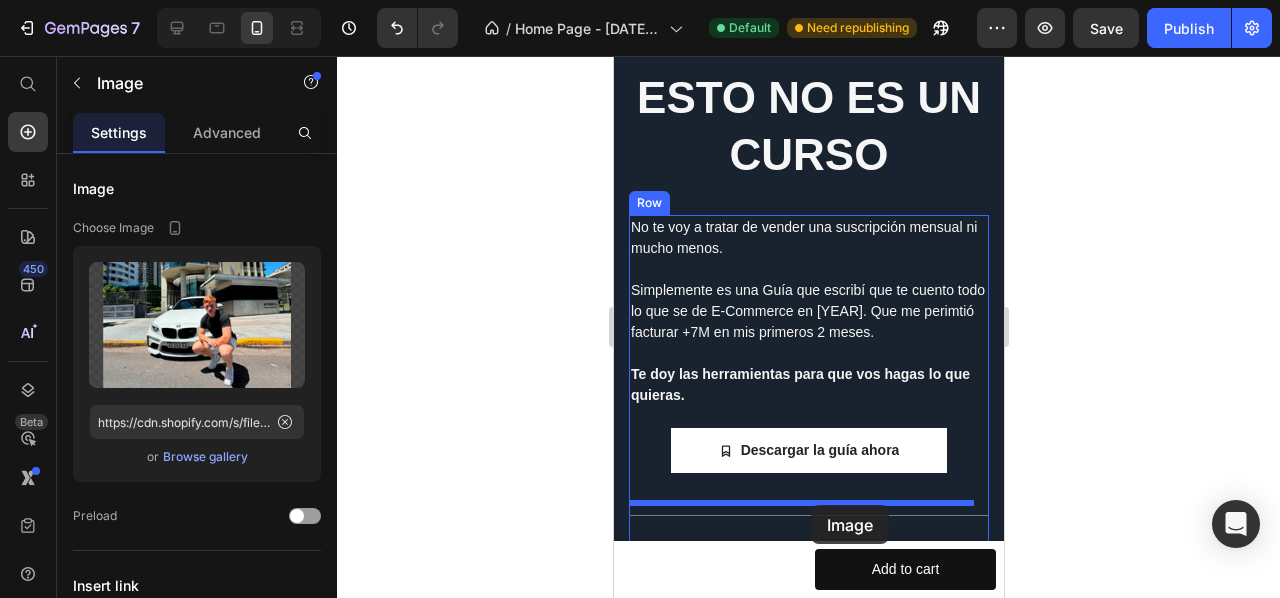 drag, startPoint x: 798, startPoint y: 211, endPoint x: 810, endPoint y: 505, distance: 294.24478 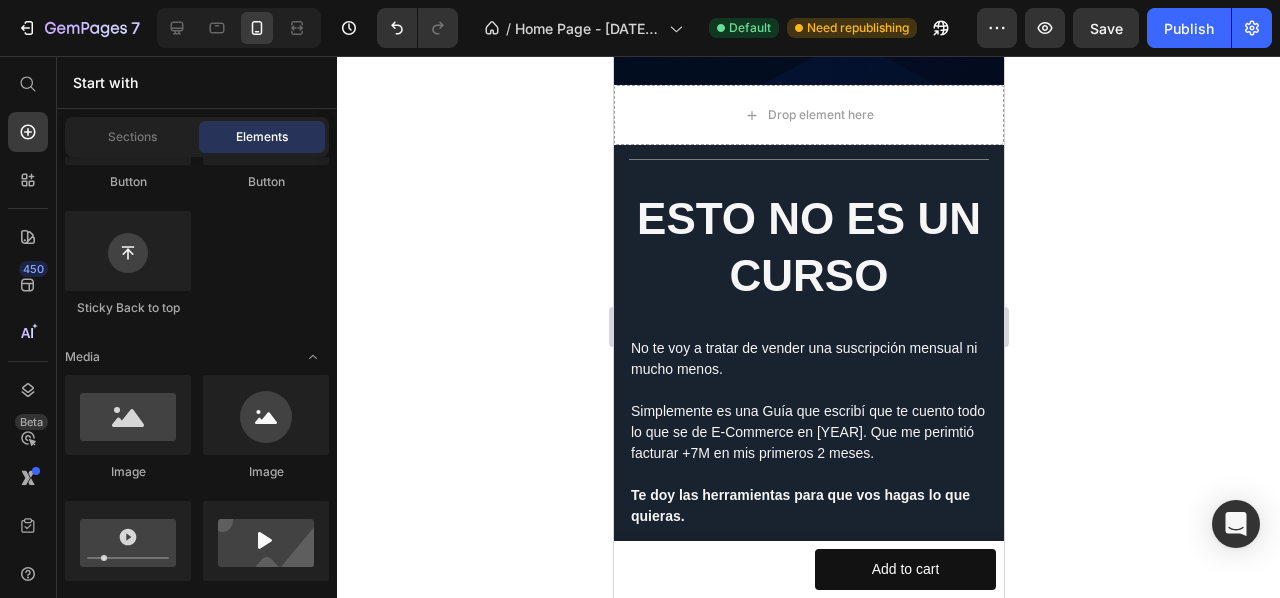 scroll, scrollTop: 560, scrollLeft: 0, axis: vertical 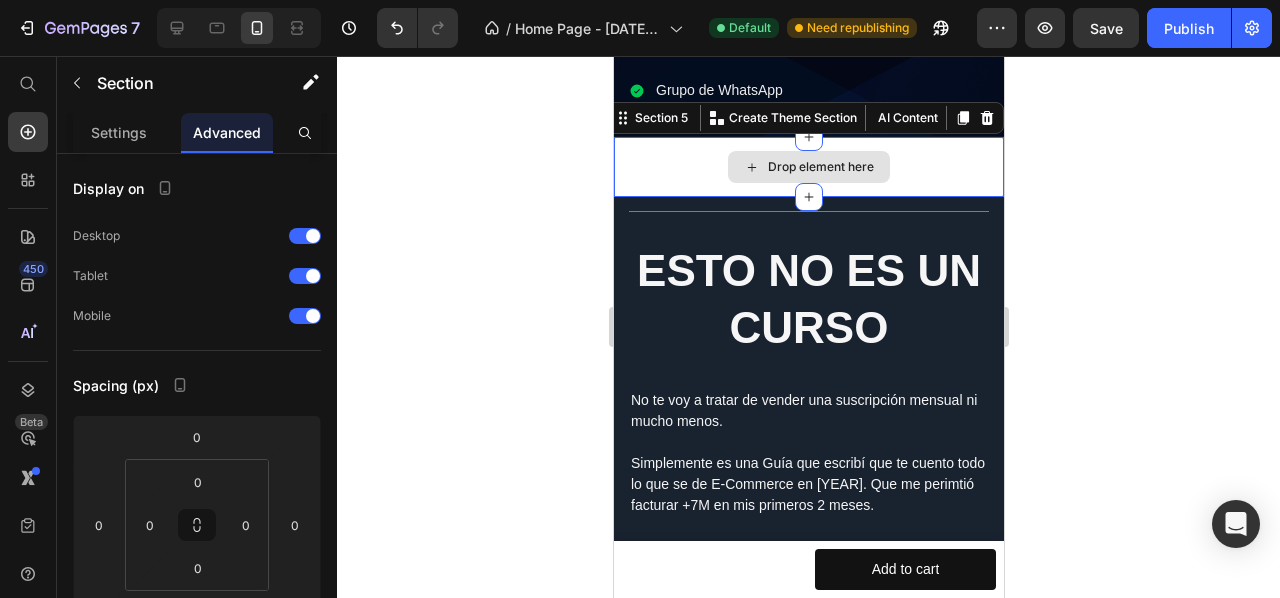 click on "Drop element here" at bounding box center (808, 167) 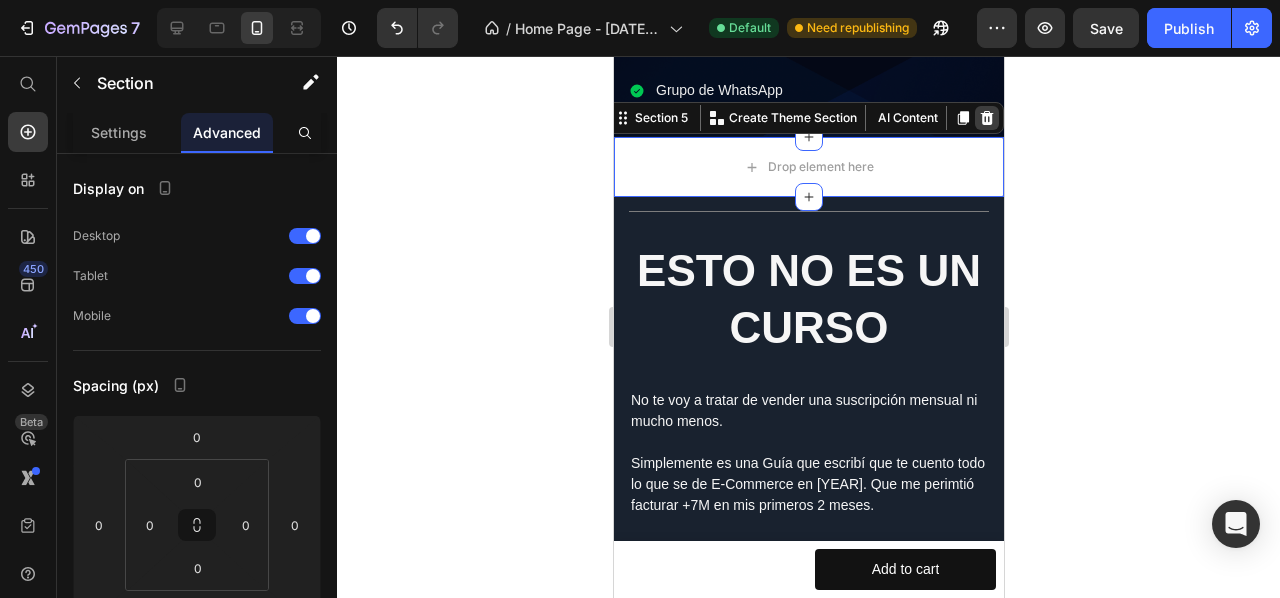 click at bounding box center (986, 118) 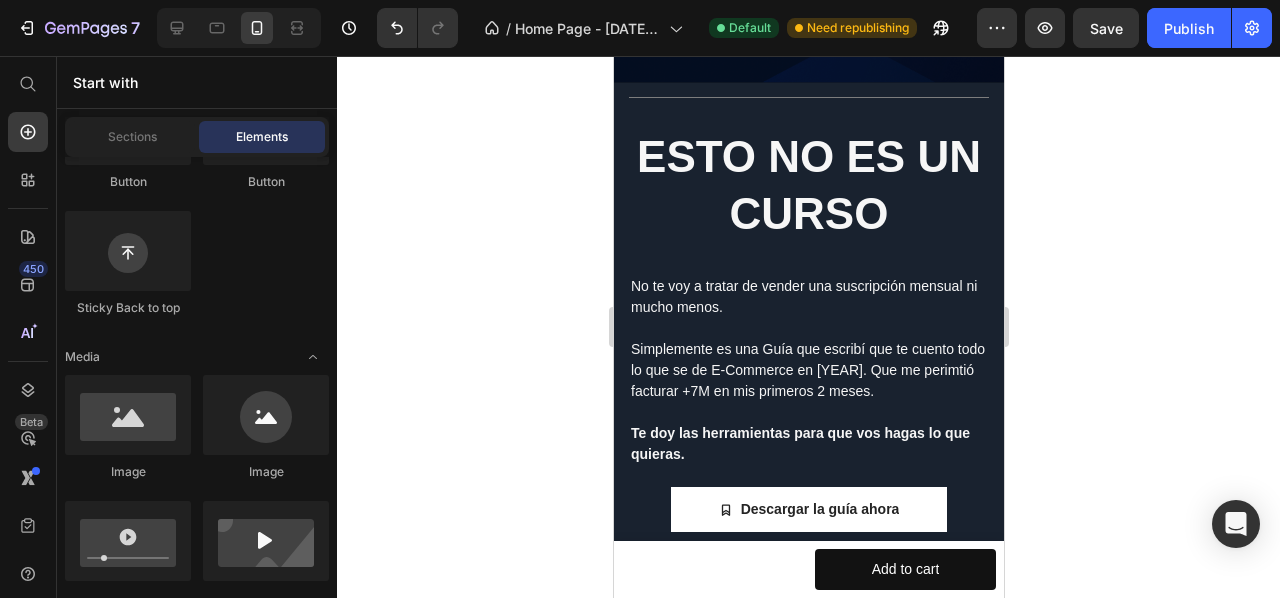 scroll, scrollTop: 738, scrollLeft: 0, axis: vertical 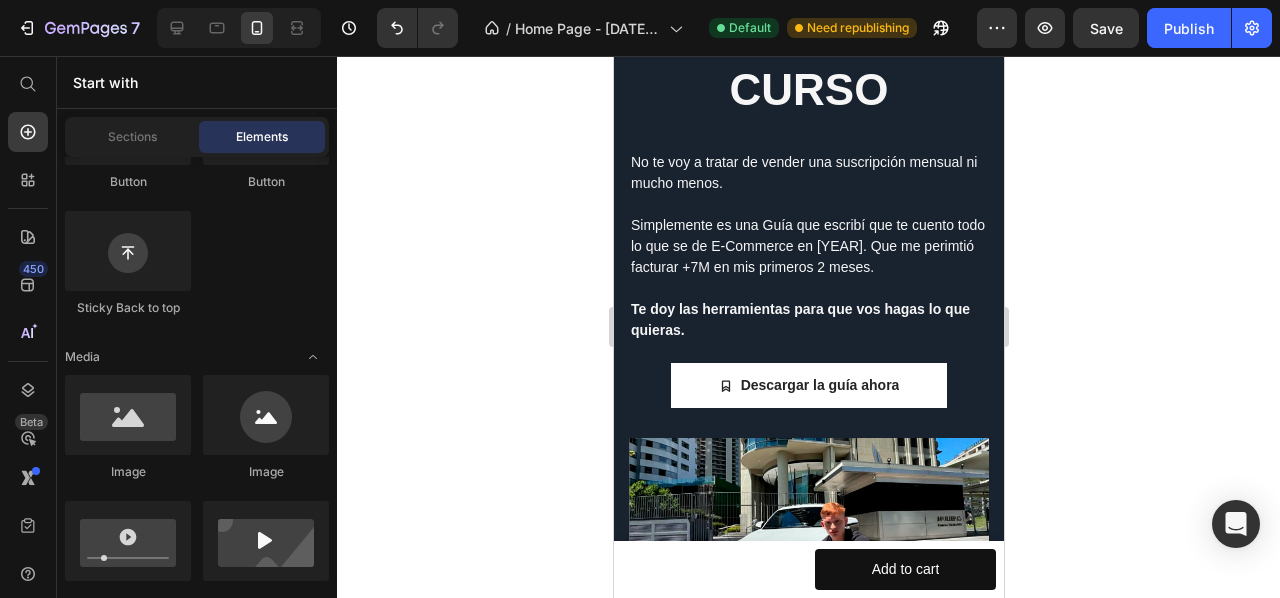 drag, startPoint x: 992, startPoint y: 145, endPoint x: 1633, endPoint y: 217, distance: 645.031 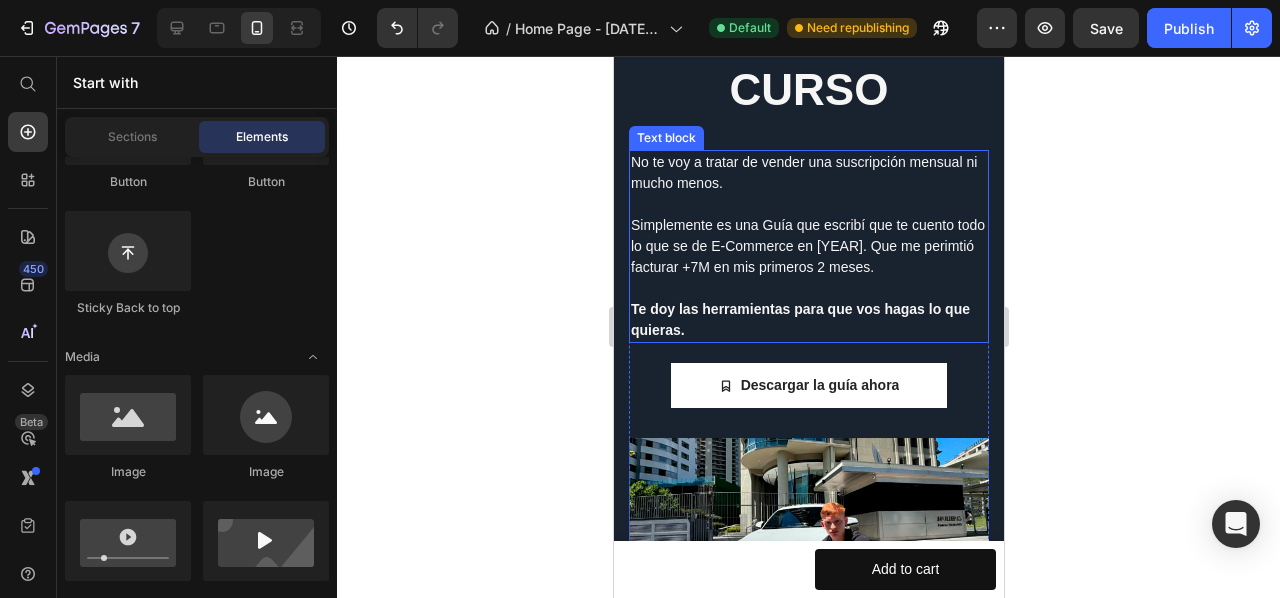 click on "No te voy a tratar de vender una suscripción mensual ni mucho menos." at bounding box center [808, 173] 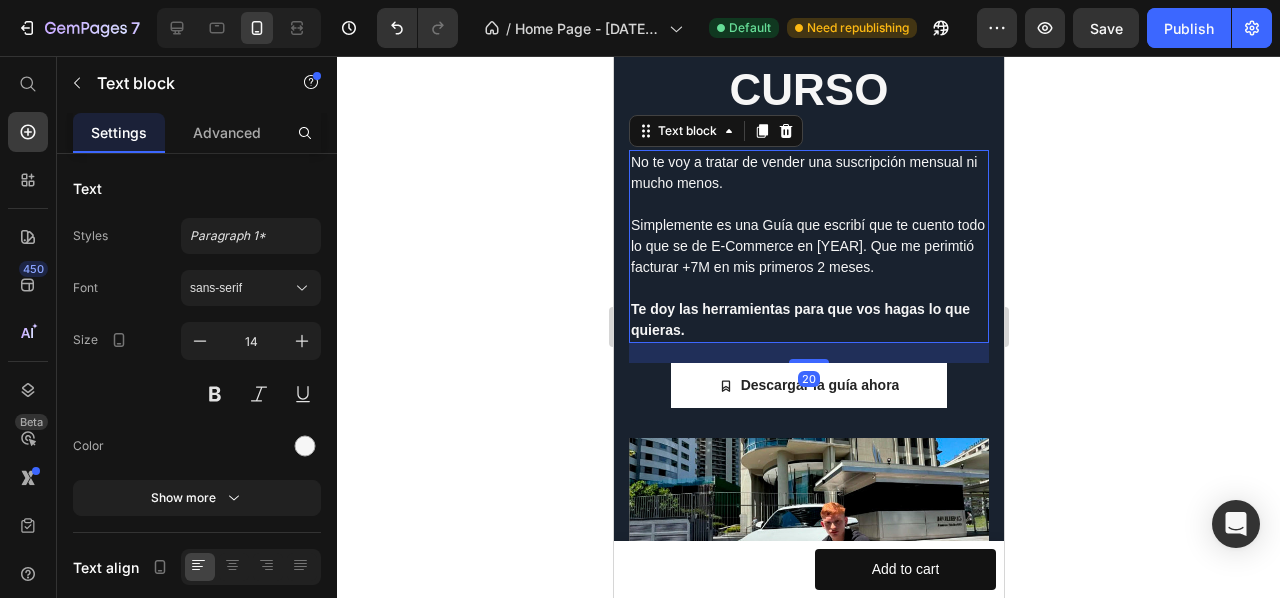 click on "No te voy a tratar de vender una suscripción mensual ni mucho menos." at bounding box center [808, 173] 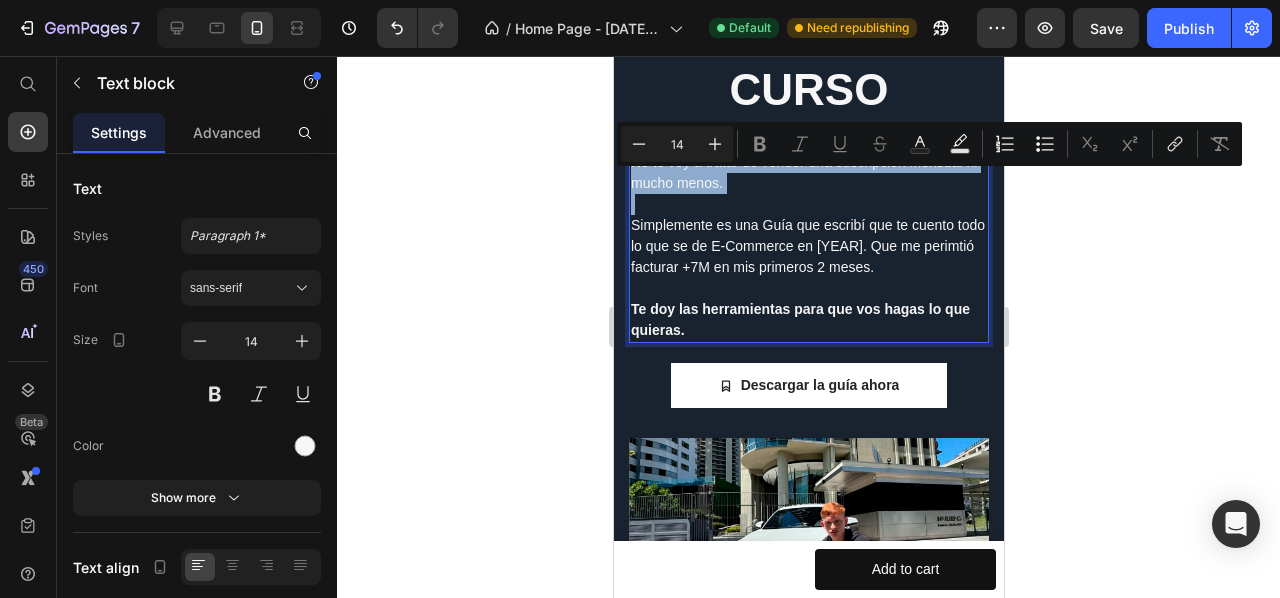 click on "No te voy a tratar de vender una suscripción mensual ni mucho menos." at bounding box center [808, 173] 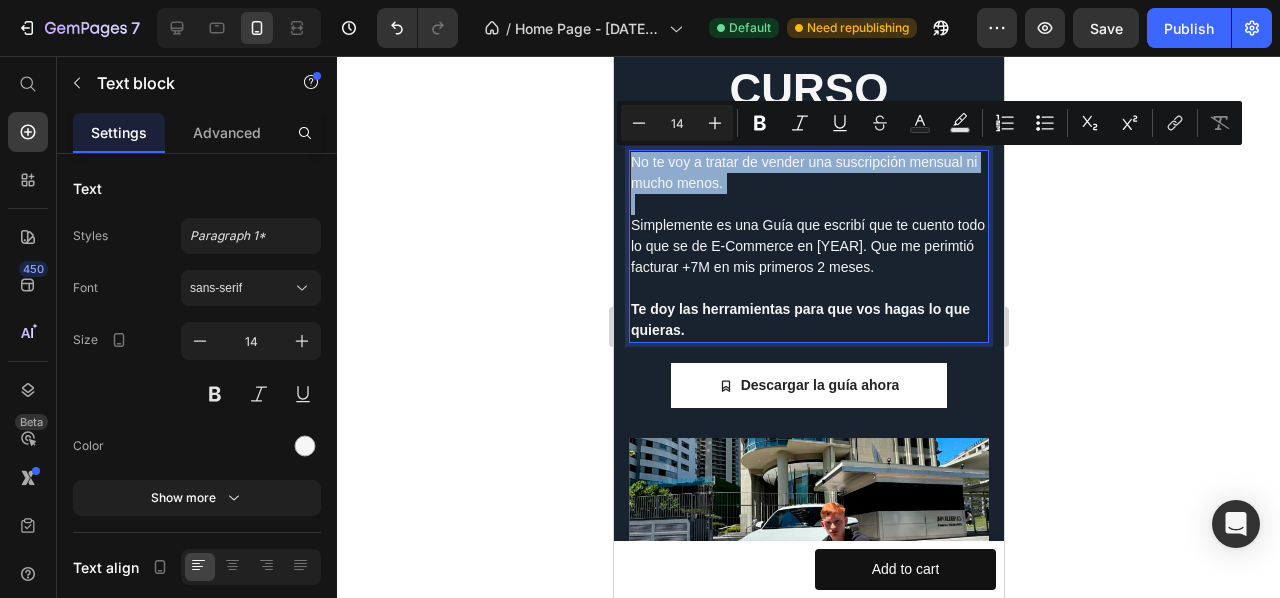 click on "No te voy a tratar de vender una suscripción mensual ni mucho menos." at bounding box center (808, 173) 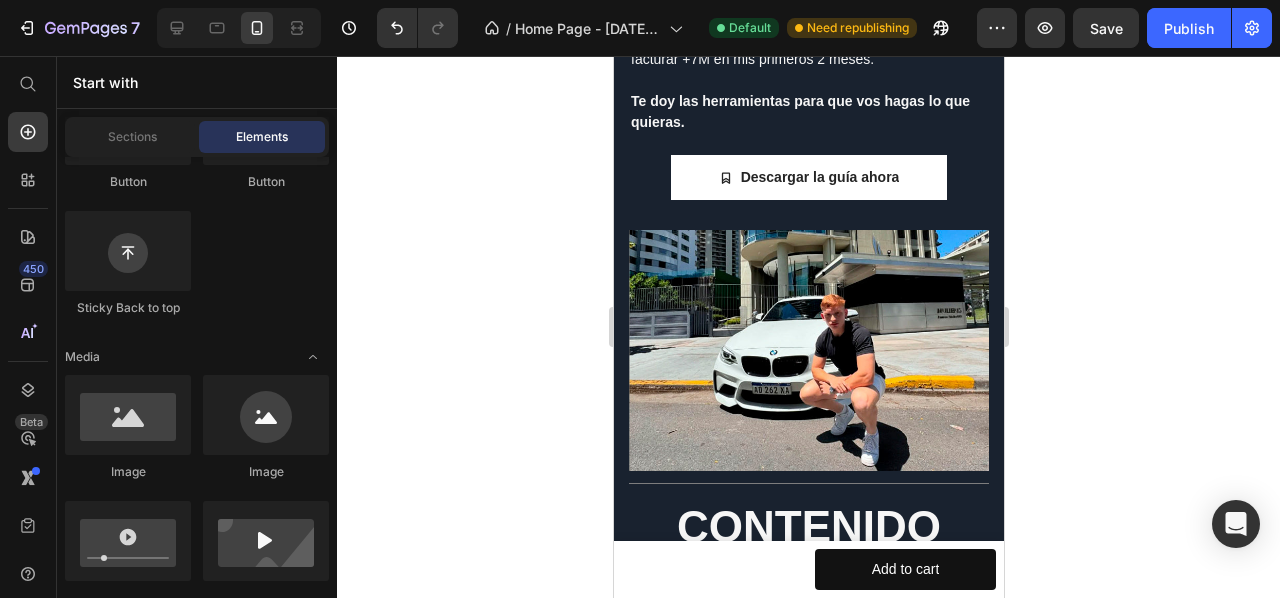 scroll, scrollTop: 968, scrollLeft: 0, axis: vertical 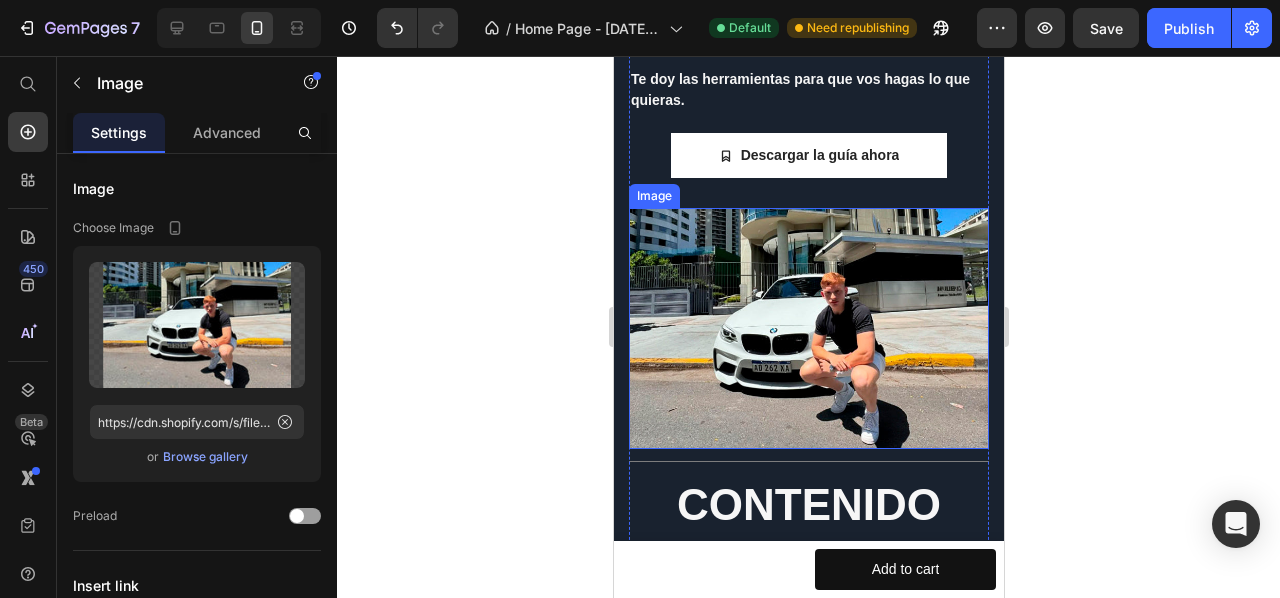 click at bounding box center [808, 328] 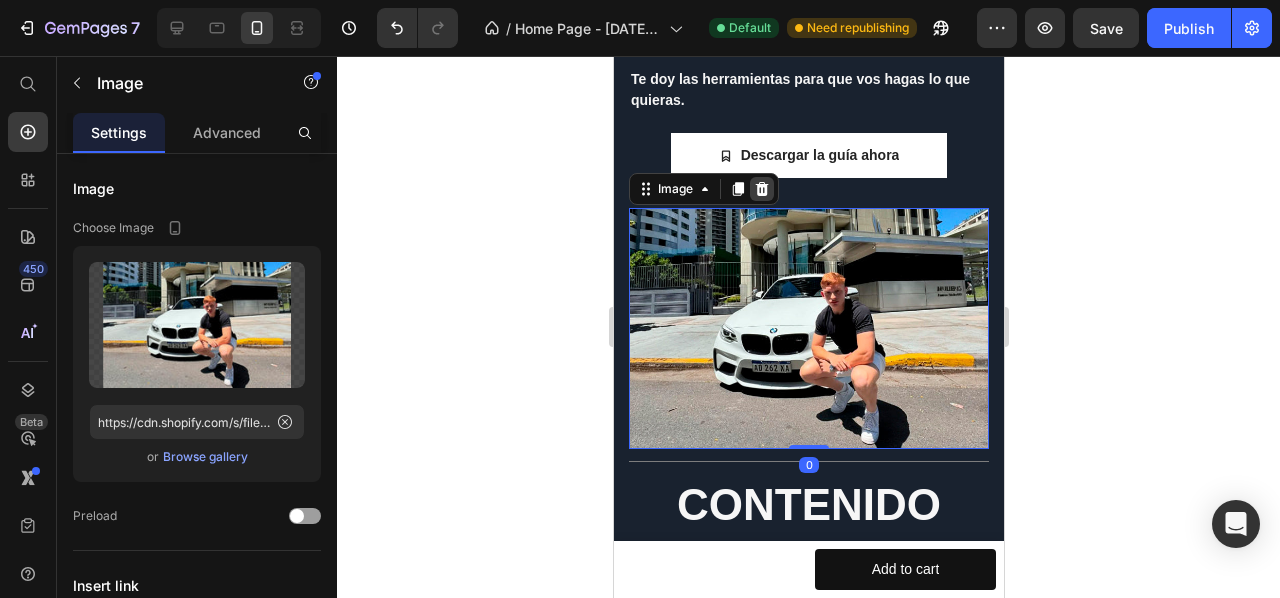 click 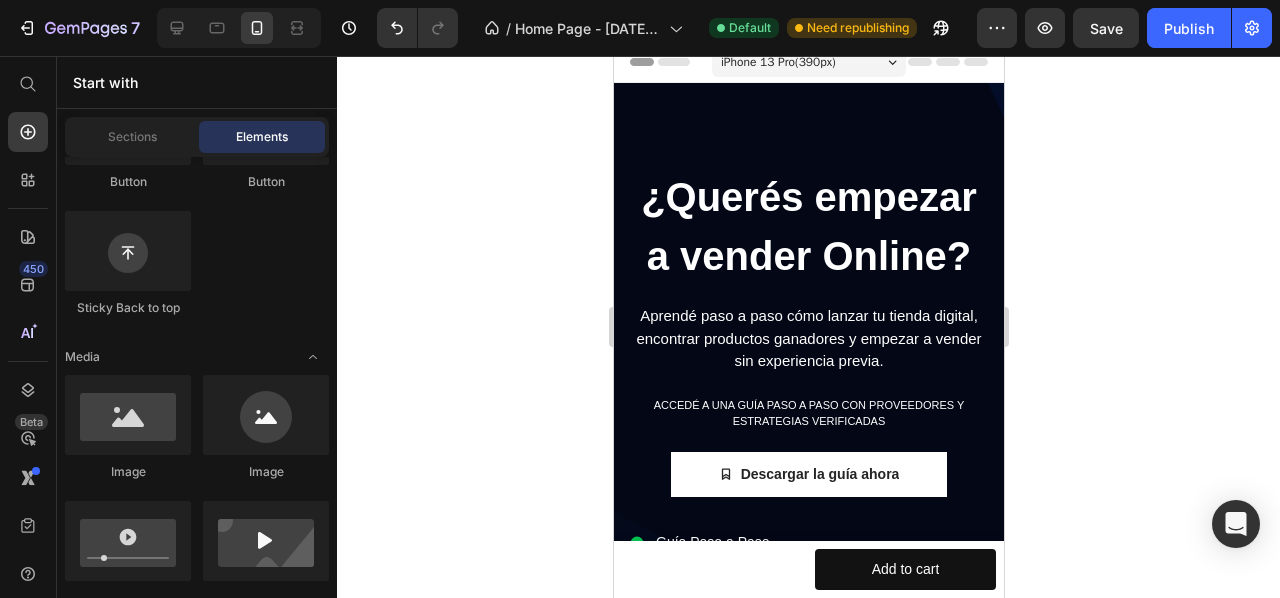 scroll, scrollTop: 0, scrollLeft: 0, axis: both 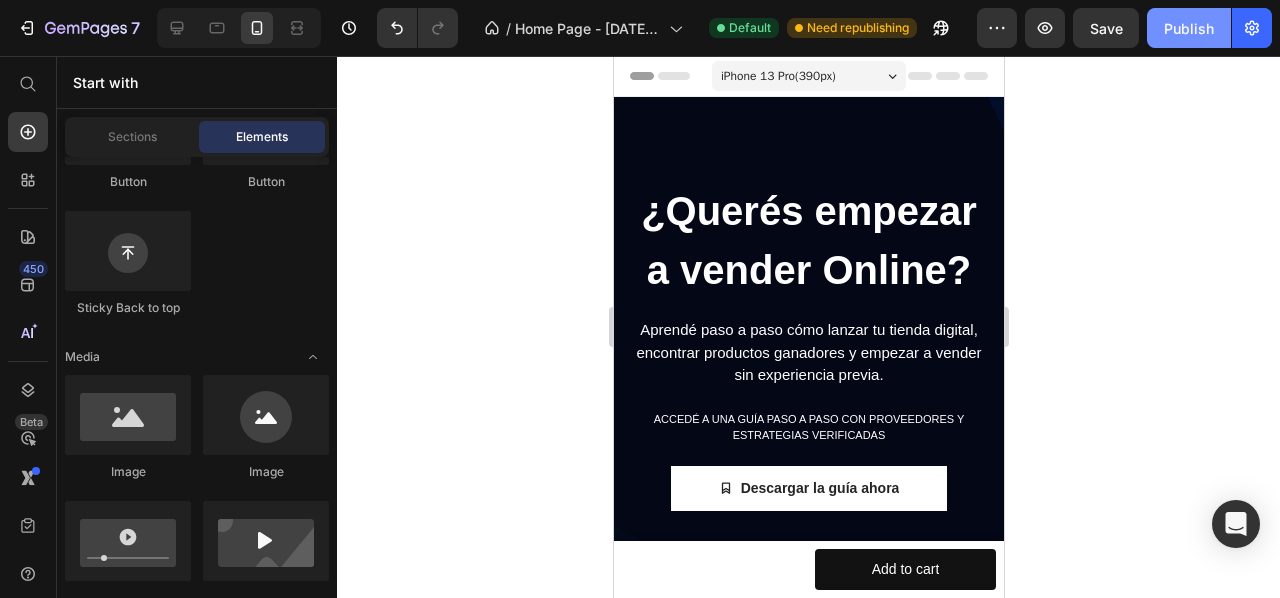 click on "Publish" at bounding box center (1189, 28) 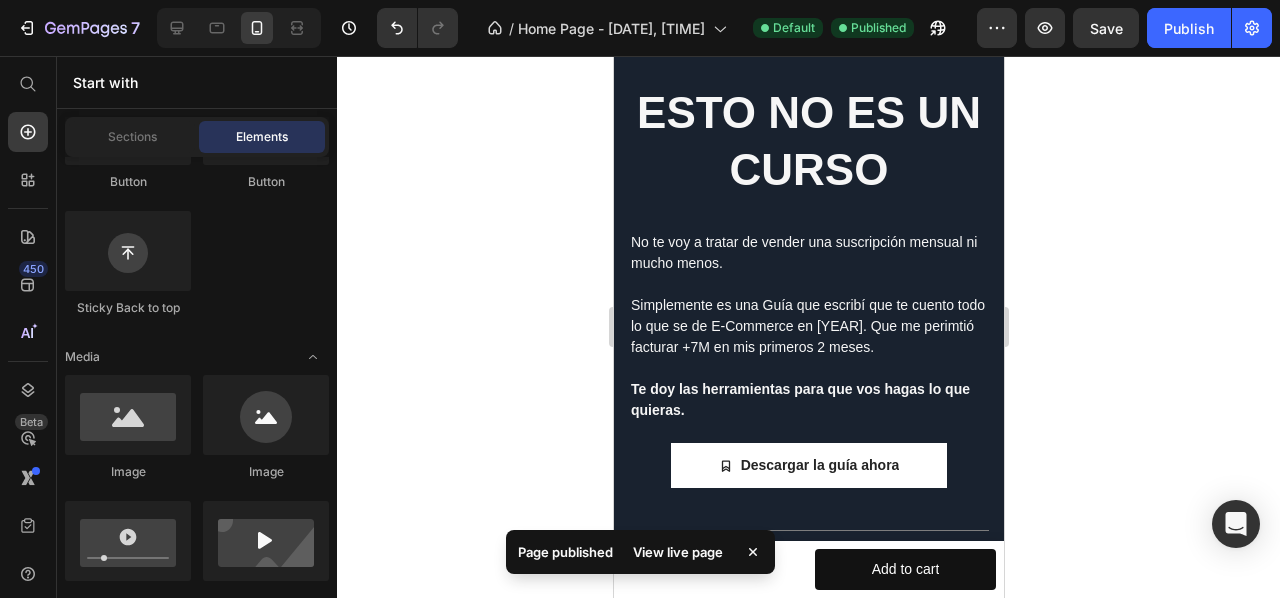 scroll, scrollTop: 651, scrollLeft: 0, axis: vertical 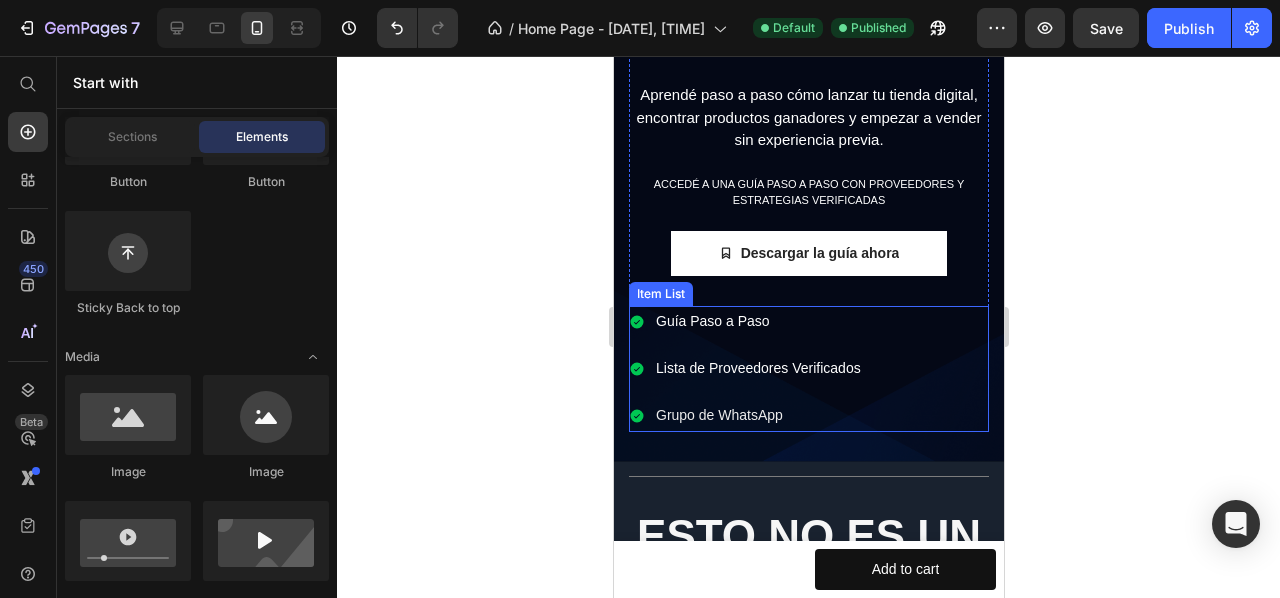 click on "Guía Paso a Paso" at bounding box center (757, 321) 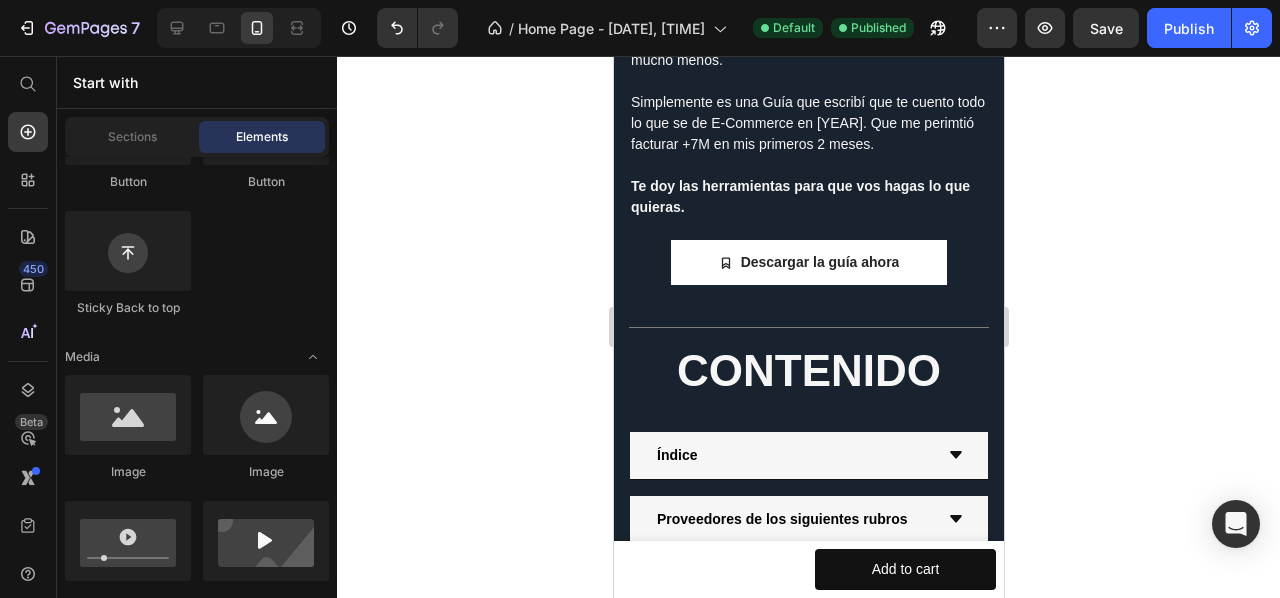 scroll, scrollTop: 868, scrollLeft: 0, axis: vertical 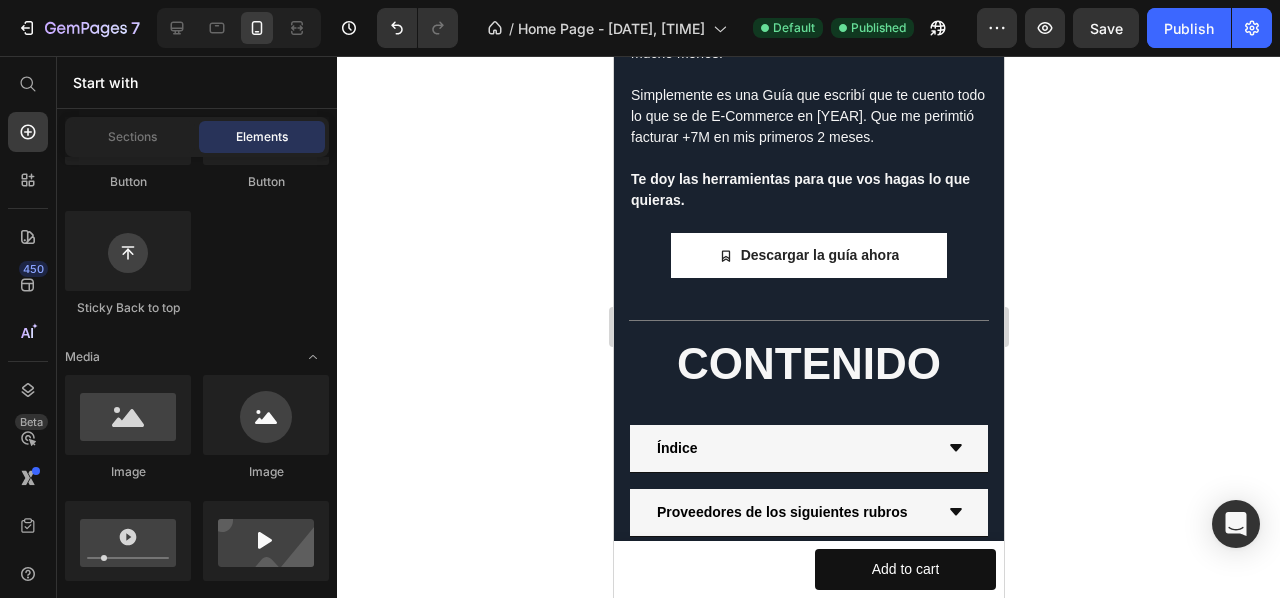 drag, startPoint x: 995, startPoint y: 115, endPoint x: 1621, endPoint y: 223, distance: 635.248 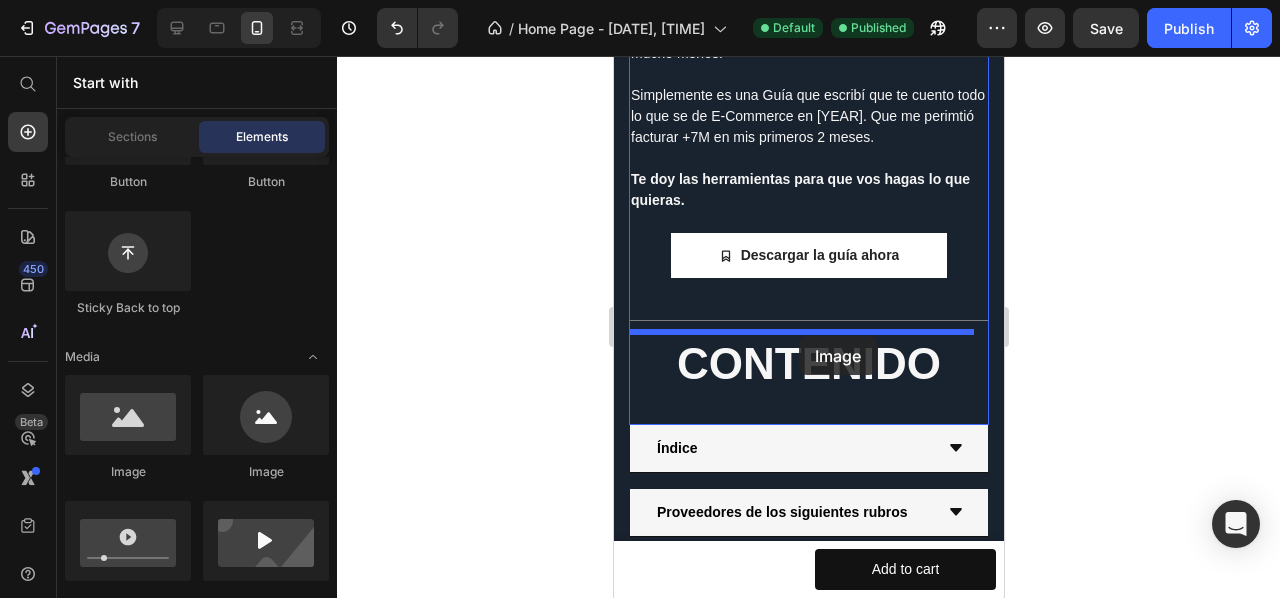 drag, startPoint x: 737, startPoint y: 484, endPoint x: 798, endPoint y: 335, distance: 161.00311 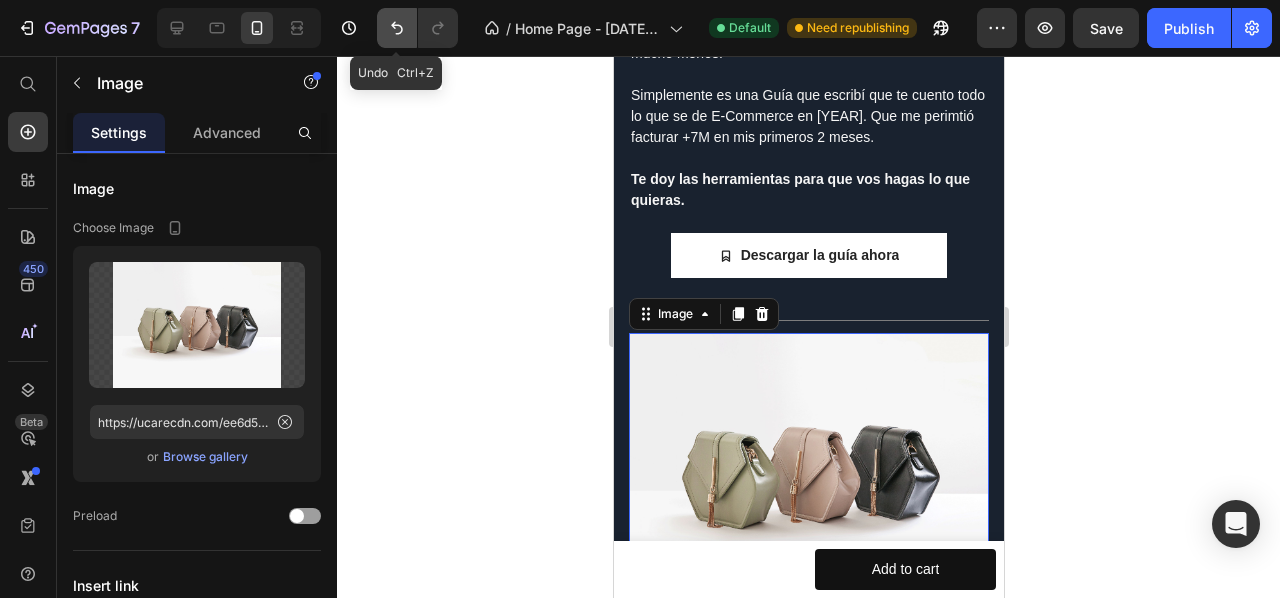 click 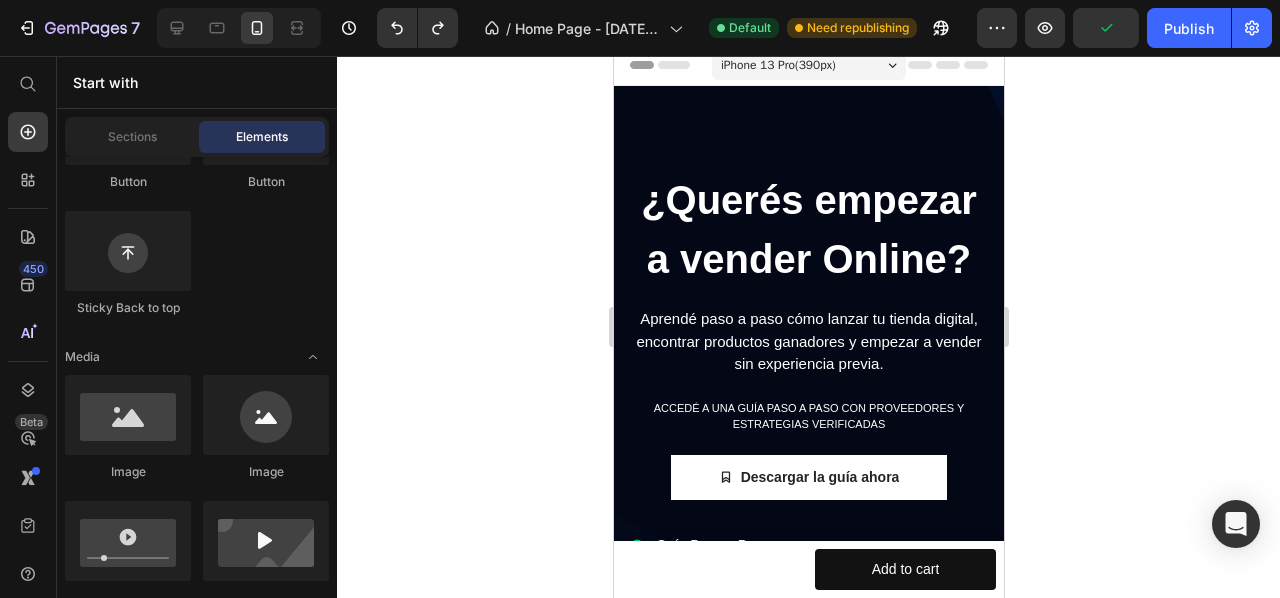 scroll, scrollTop: 0, scrollLeft: 0, axis: both 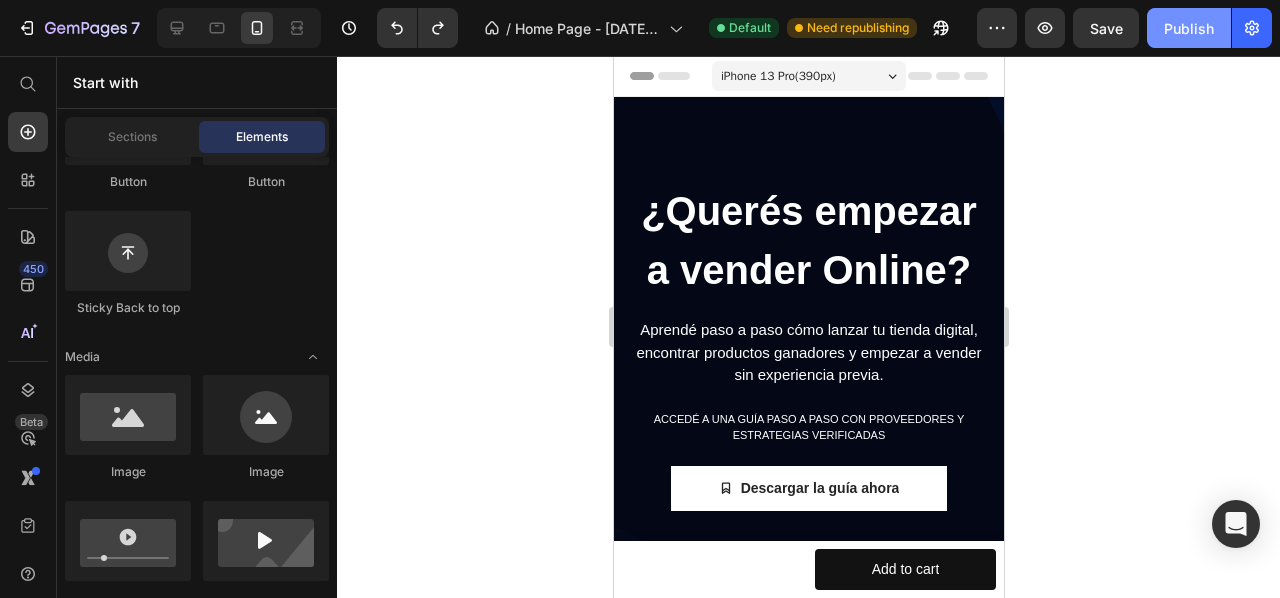 click on "Publish" 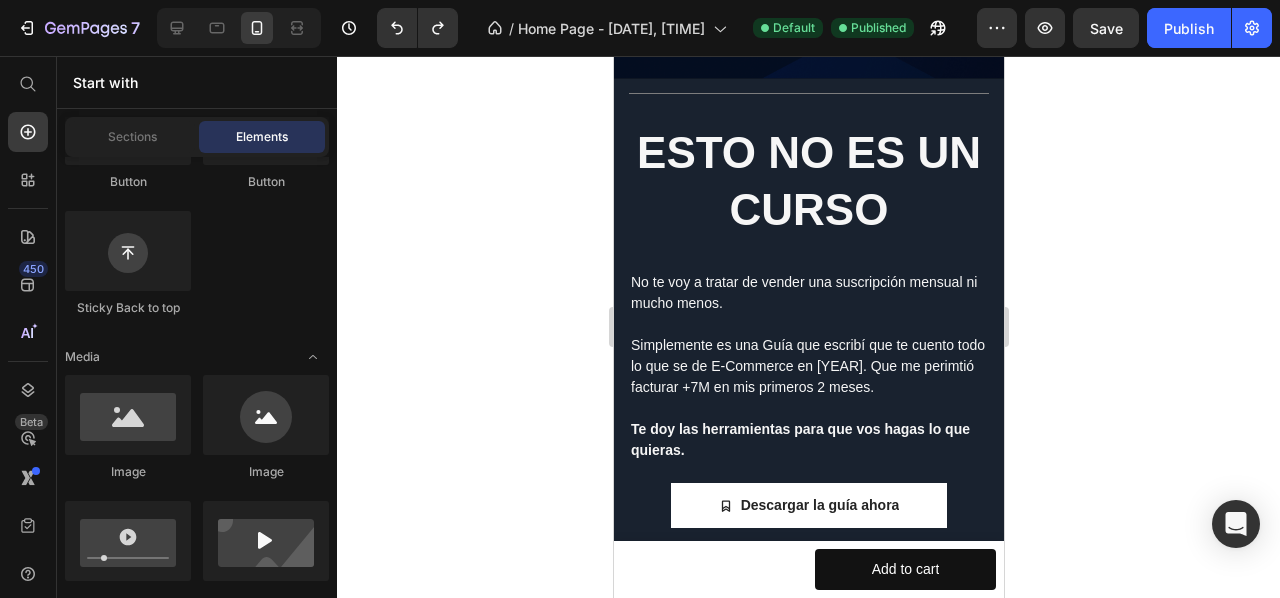 scroll, scrollTop: 640, scrollLeft: 0, axis: vertical 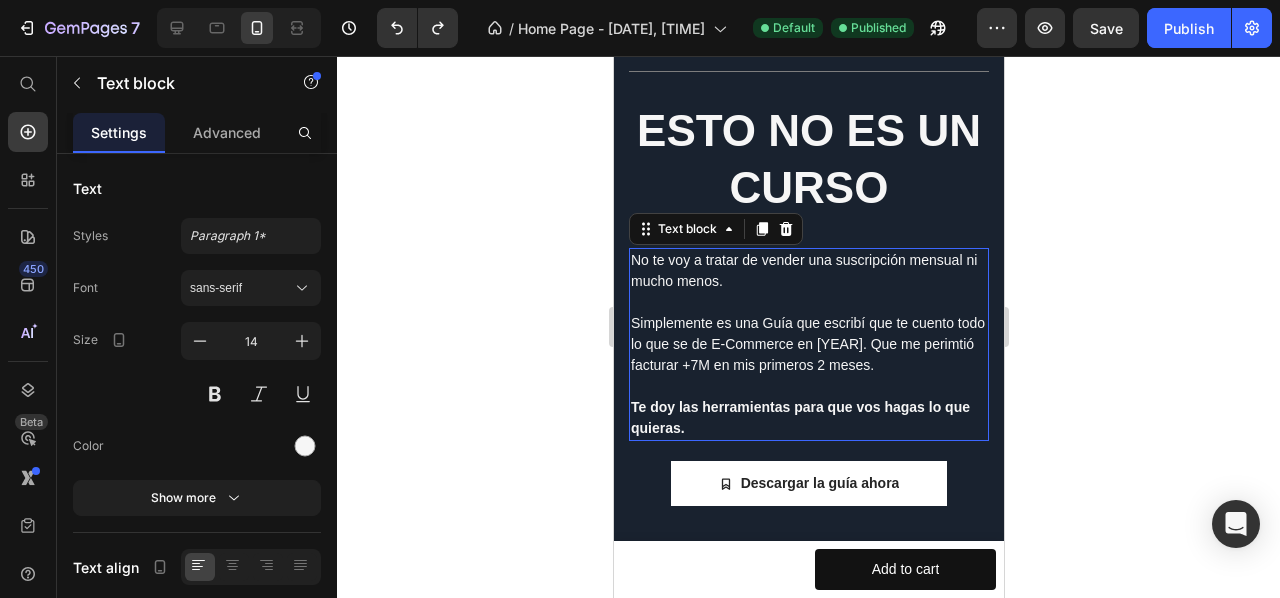 click on "Simplemente es una Guía que escribí que te cuento todo lo que se de E-Commerce en [YEAR]. Que me perimtió facturar +7M en mis primeros 2 meses." at bounding box center (808, 344) 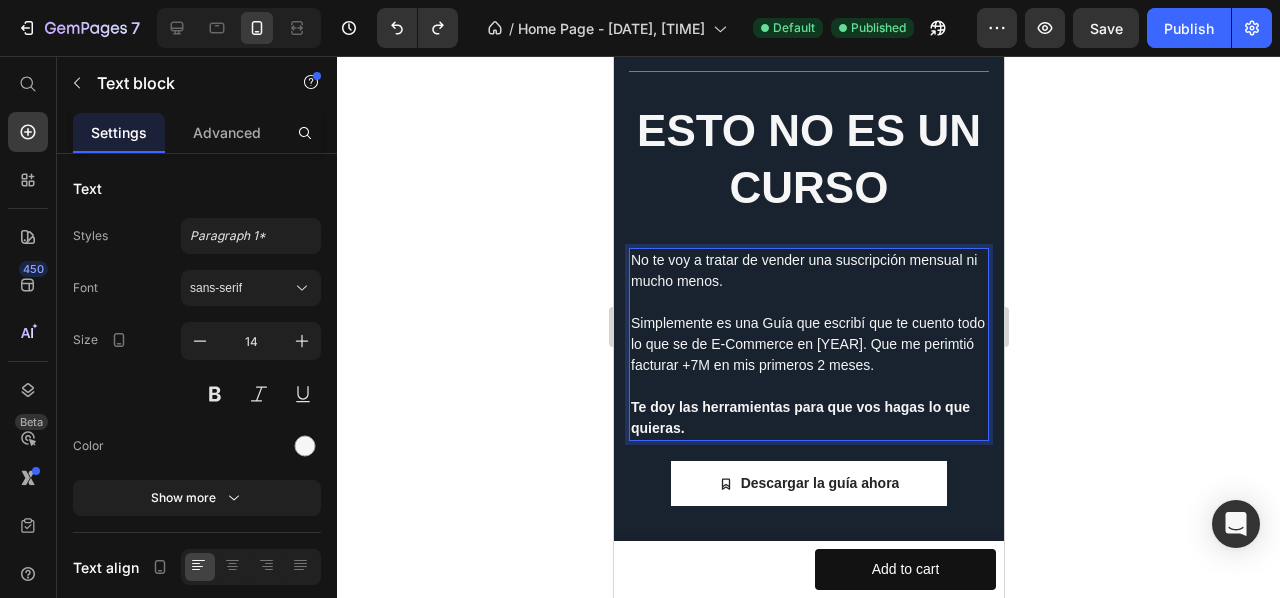 click on "Simplemente es una Guía que escribí que te cuento todo lo que se de E-Commerce en [YEAR]. Que me perimtió facturar +7M en mis primeros 2 meses." at bounding box center (808, 344) 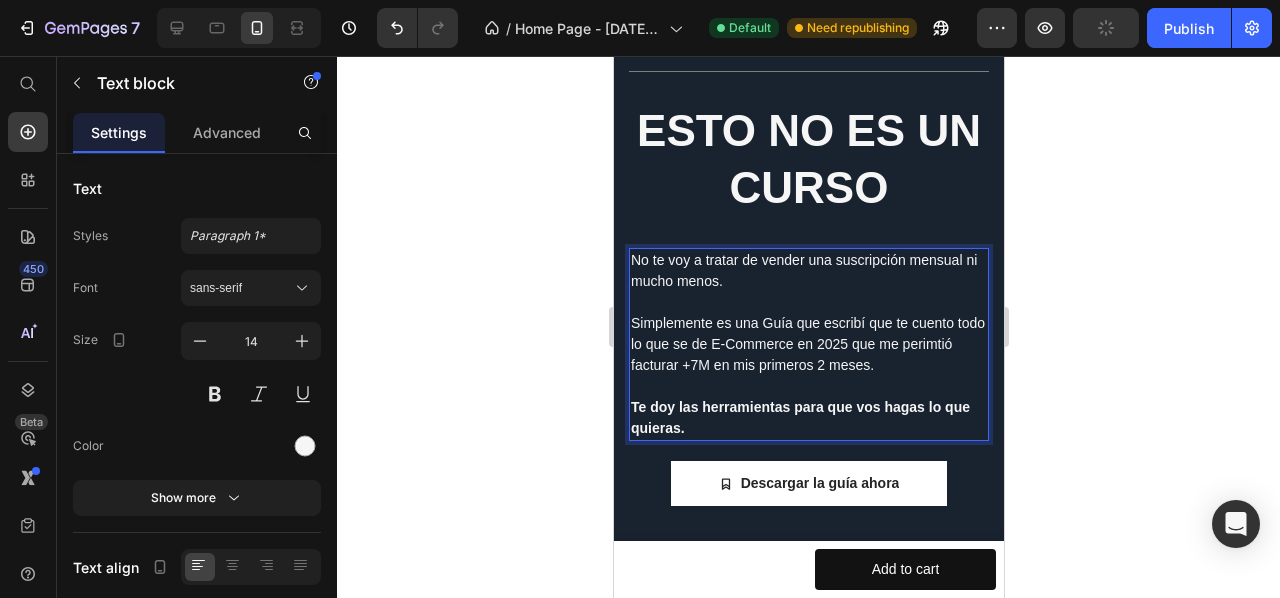 click 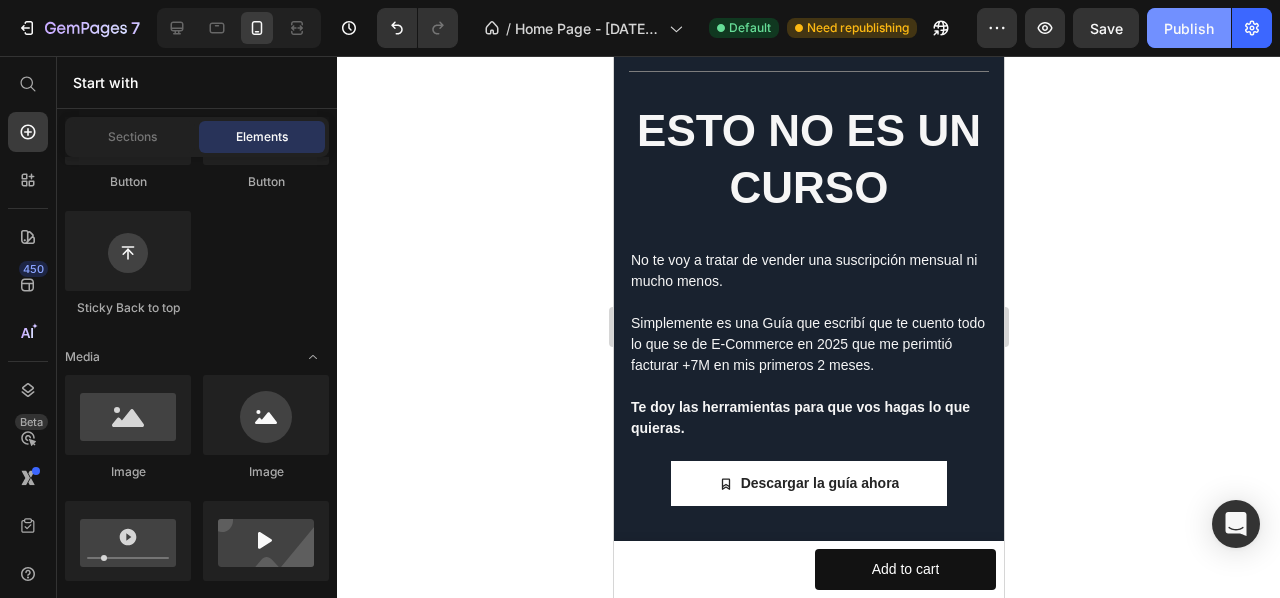 click on "Publish" at bounding box center [1189, 28] 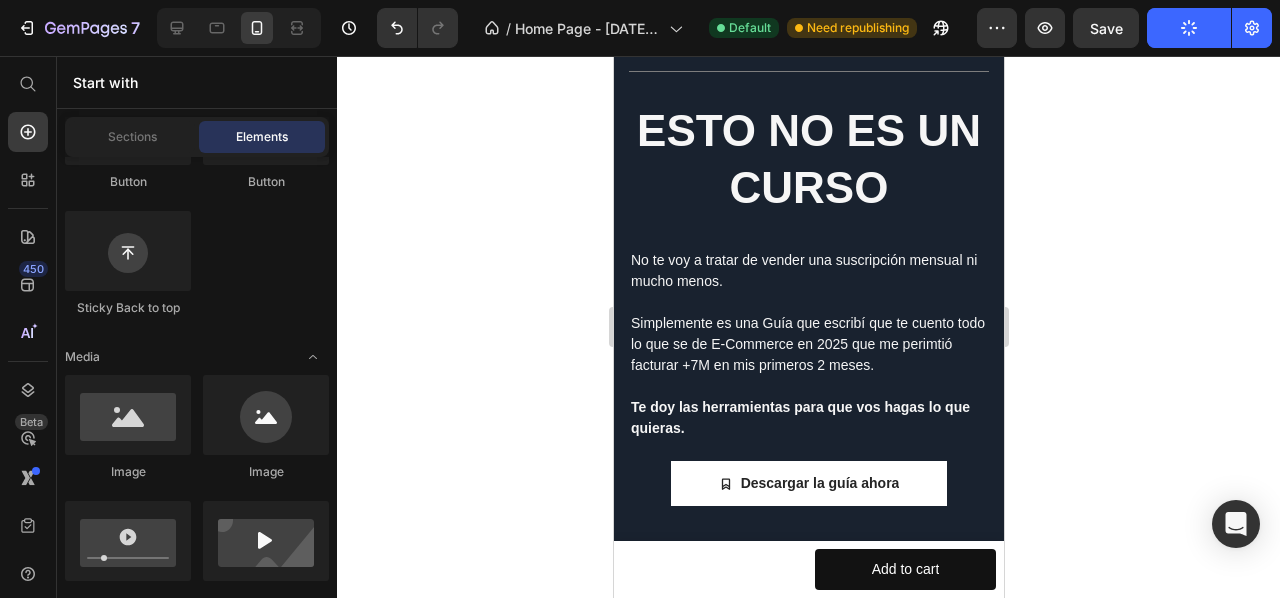 scroll, scrollTop: 657, scrollLeft: 0, axis: vertical 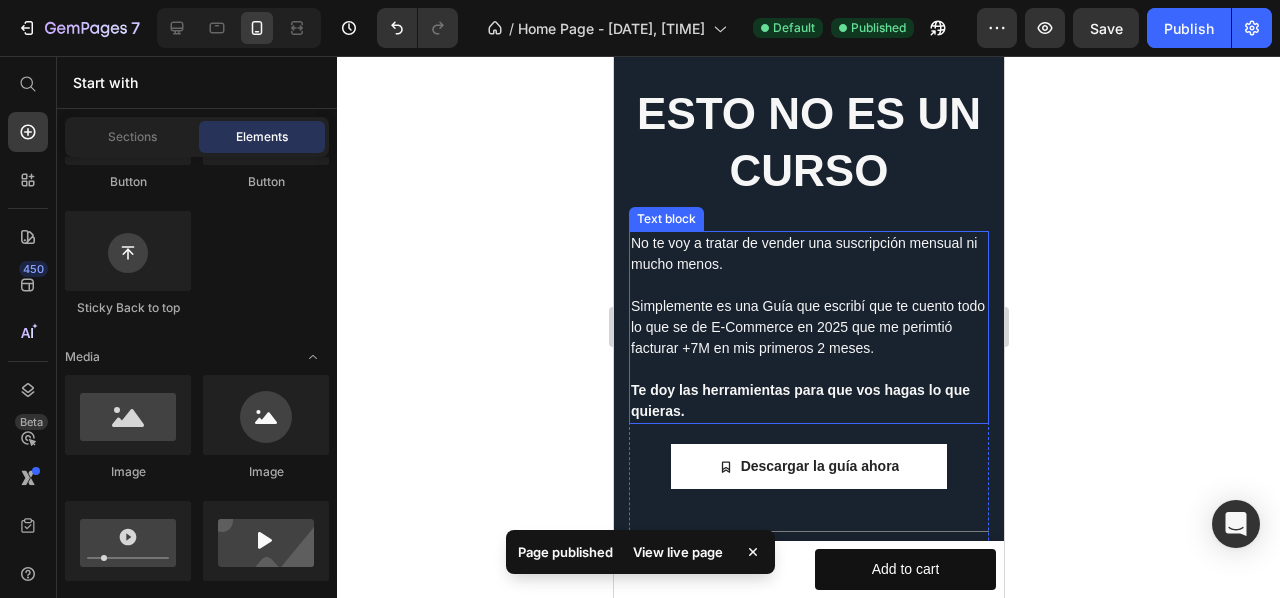 click on "Simplemente es una Guía que escribí que te cuento todo lo que se de E-Commerce en 2025 que me perimtió facturar +7M en mis primeros 2 meses." at bounding box center (808, 327) 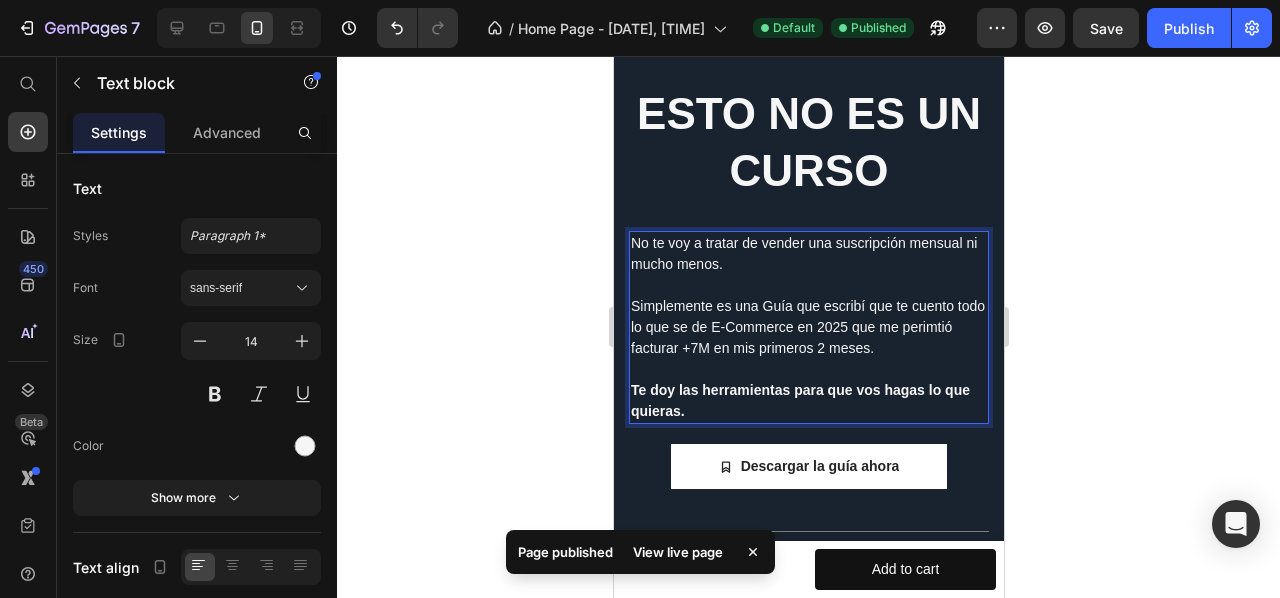 click on "Simplemente es una Guía que escribí que te cuento todo lo que se de E-Commerce en 2025 que me perimtió facturar +7M en mis primeros 2 meses." at bounding box center [808, 327] 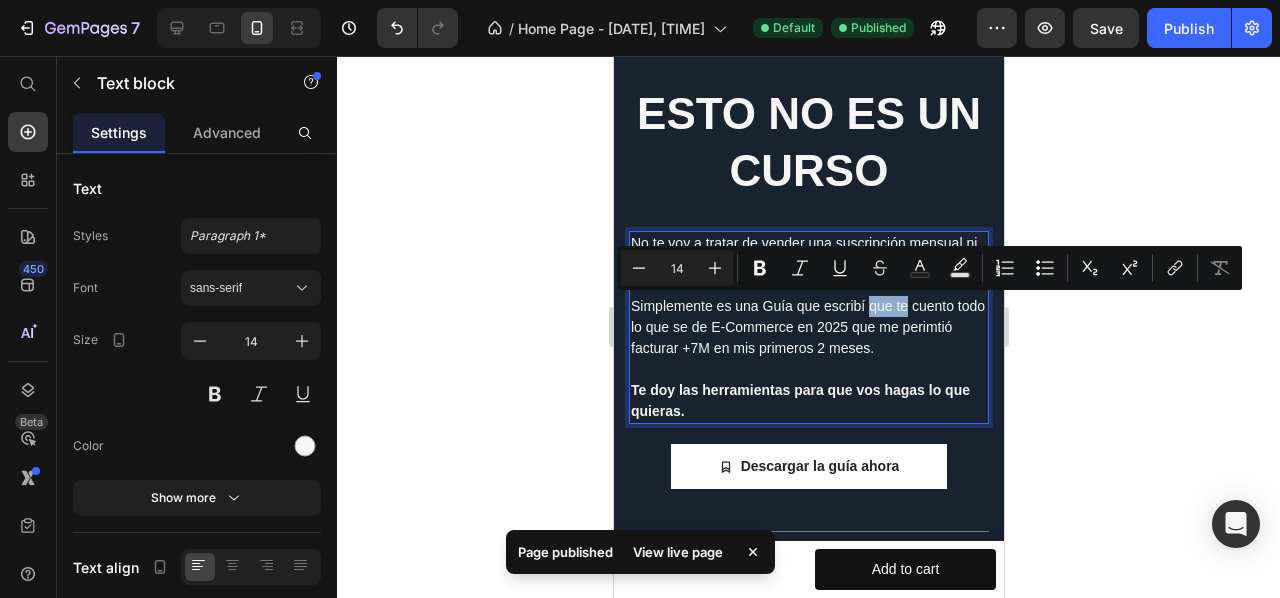 drag, startPoint x: 894, startPoint y: 305, endPoint x: 872, endPoint y: 301, distance: 22.36068 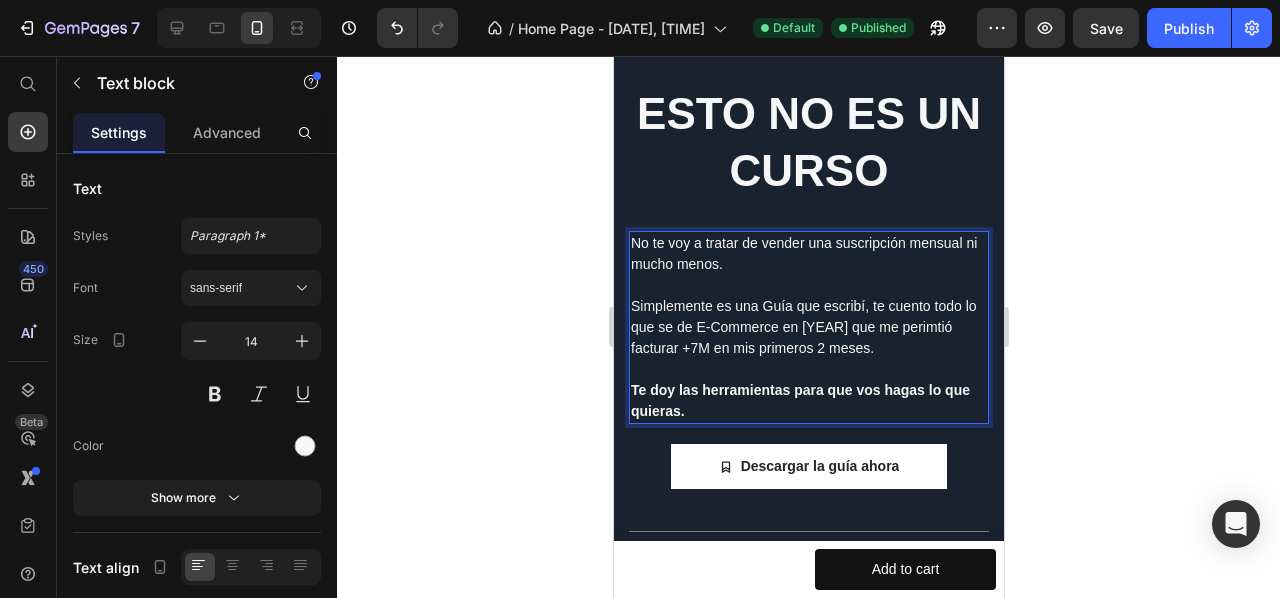 click on "Simplemente es una Guía que escribí, te cuento todo lo que se de E-Commerce en [YEAR] que me perimtió facturar +7M en mis primeros 2 meses." at bounding box center (808, 327) 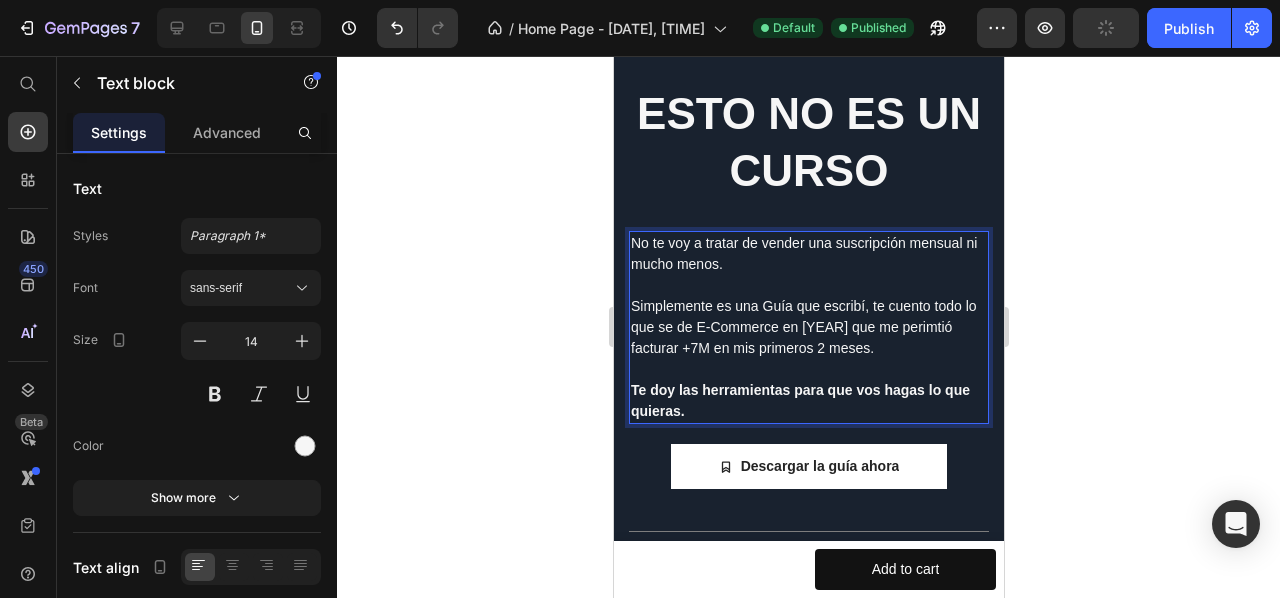 click on "Simplemente es una Guía que escribí, te cuento todo lo que se de E-Commerce en [YEAR] que me perimtió facturar +7M en mis primeros 2 meses." at bounding box center [808, 327] 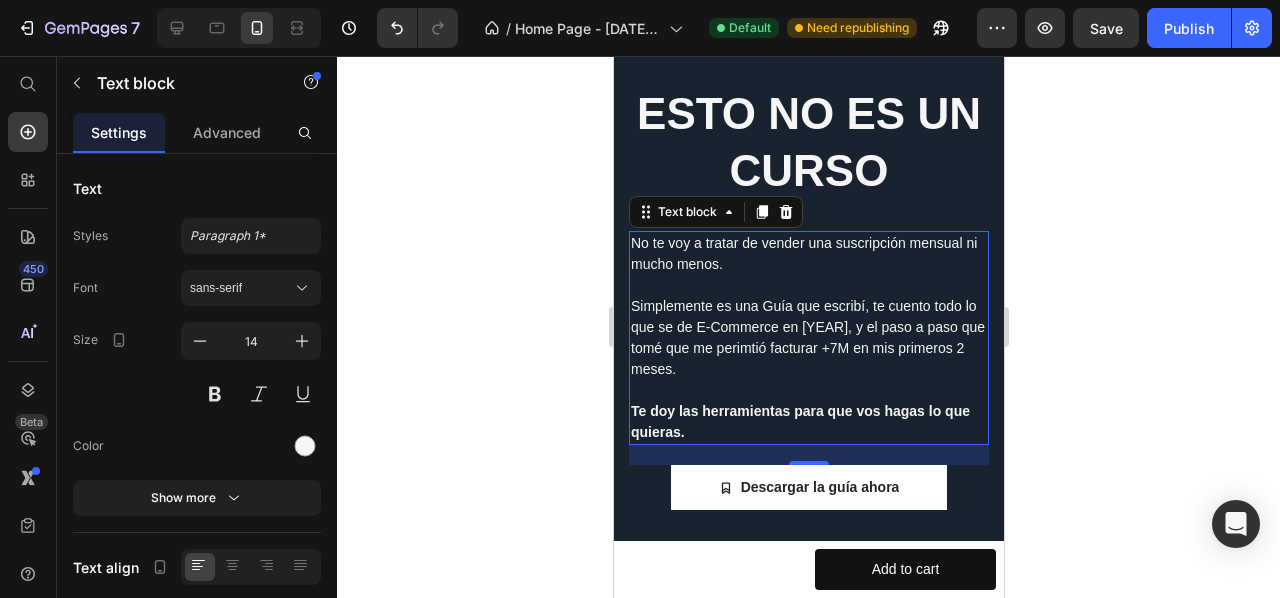 click 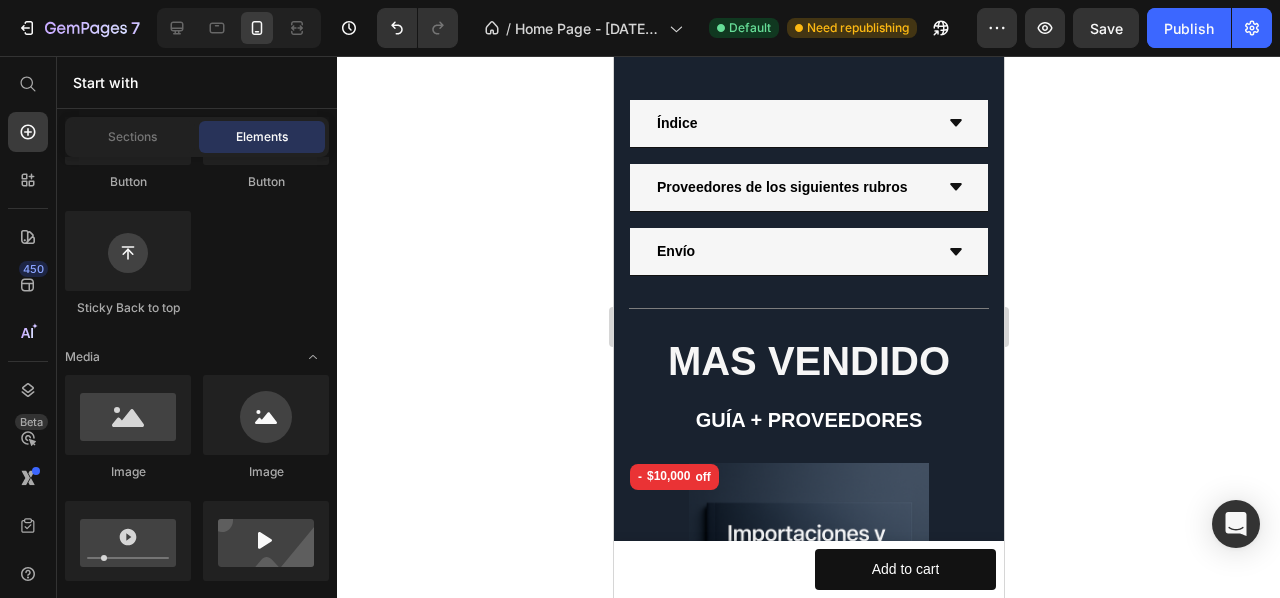scroll, scrollTop: 1194, scrollLeft: 0, axis: vertical 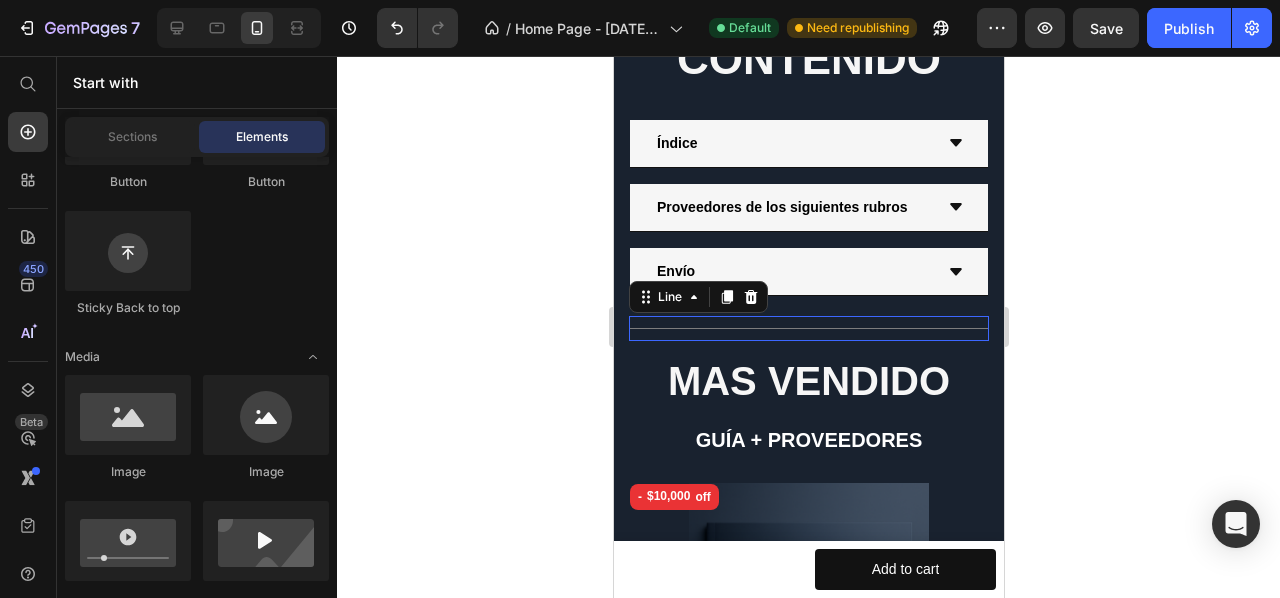 click on "Title Line   0" at bounding box center (808, 328) 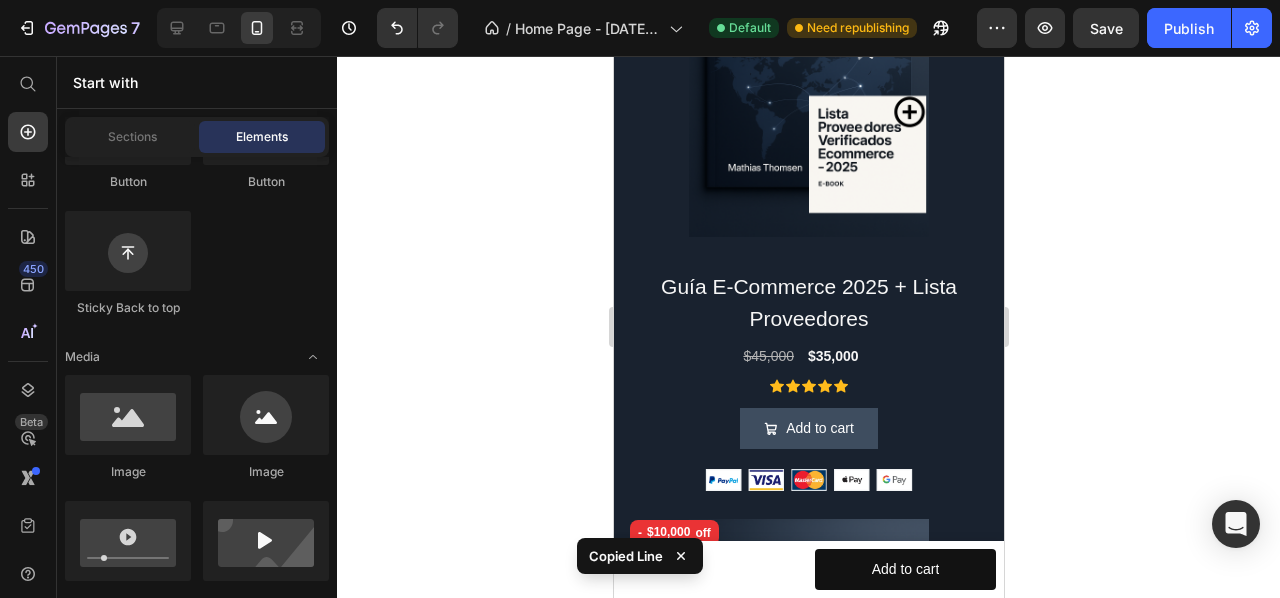 scroll, scrollTop: 1884, scrollLeft: 0, axis: vertical 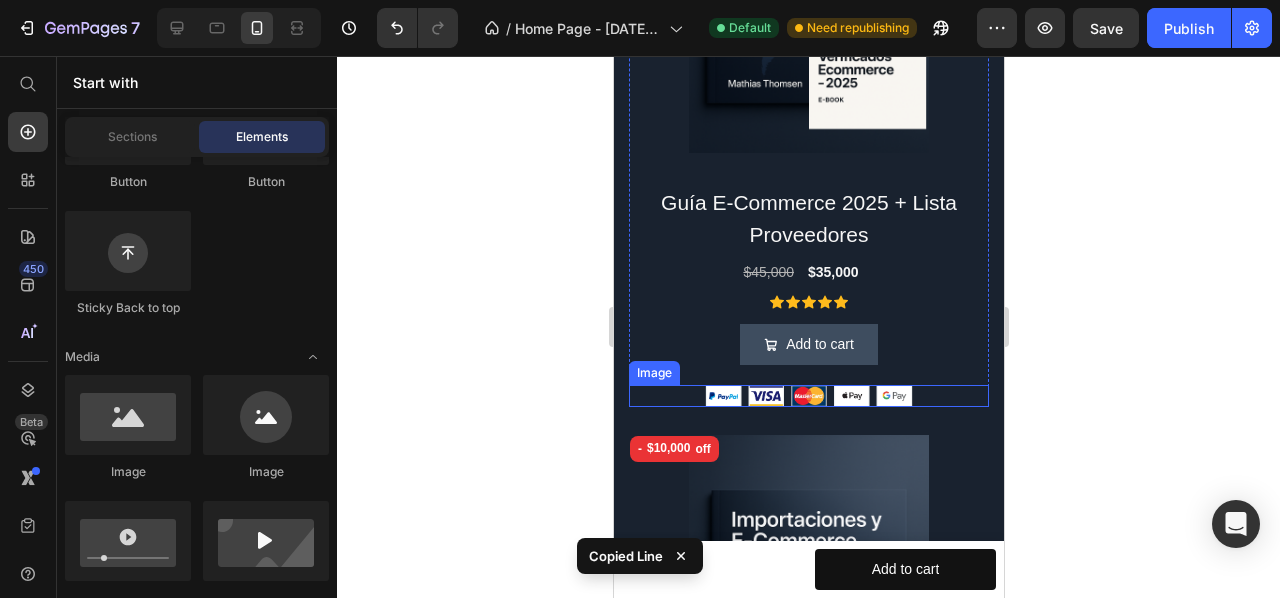 click at bounding box center (808, 396) 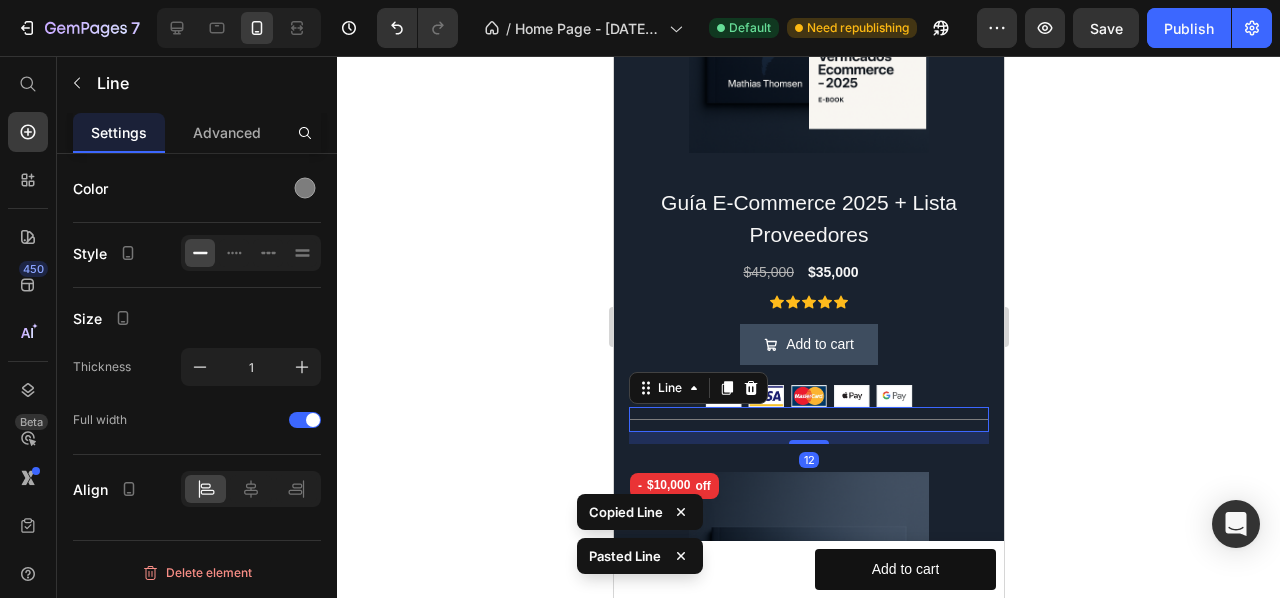 click 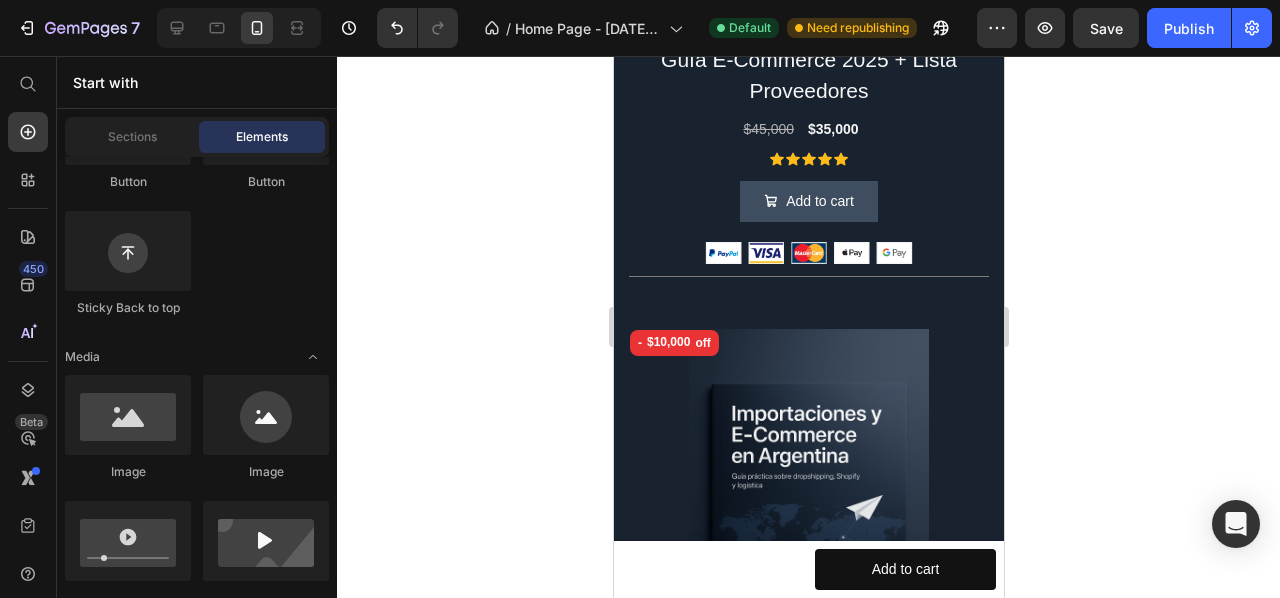 scroll, scrollTop: 2017, scrollLeft: 0, axis: vertical 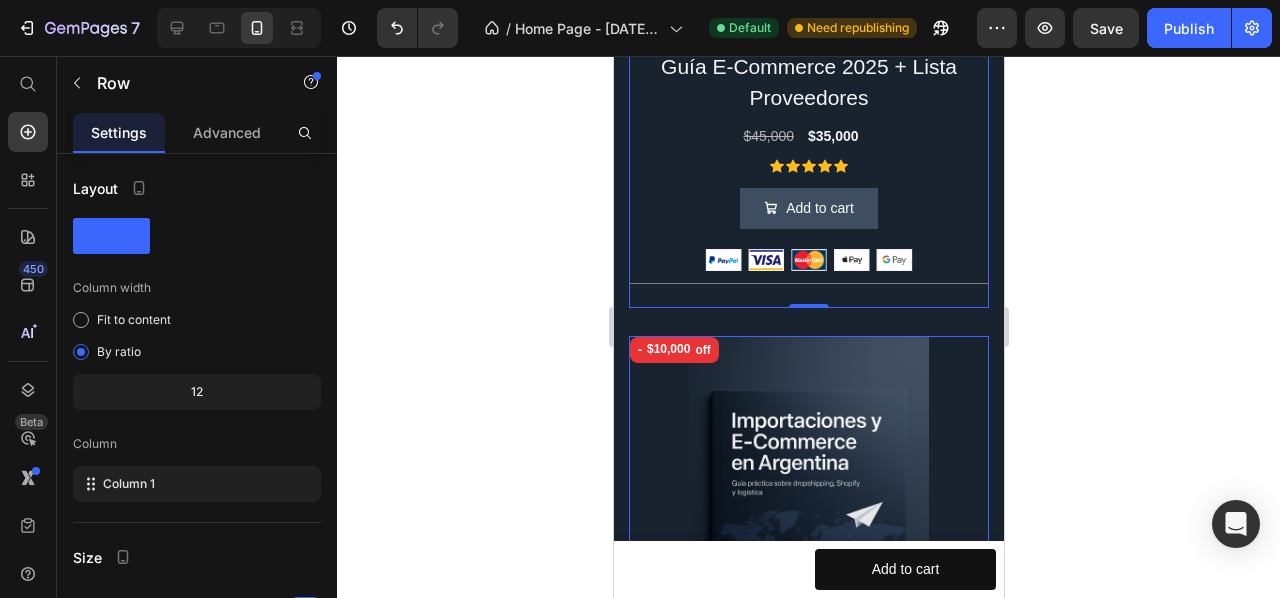 click on "(P) Images - $[PRICE] off (P) Tag Guía E-Commerce [YEAR] + Lista Proveedores (P) Title $[PRICE] (P) Price $[PRICE] (P) Price Row Icon Icon Icon Icon Icon Icon List
Add to cart Add to Cart Image                Title Line" at bounding box center [808, -18] 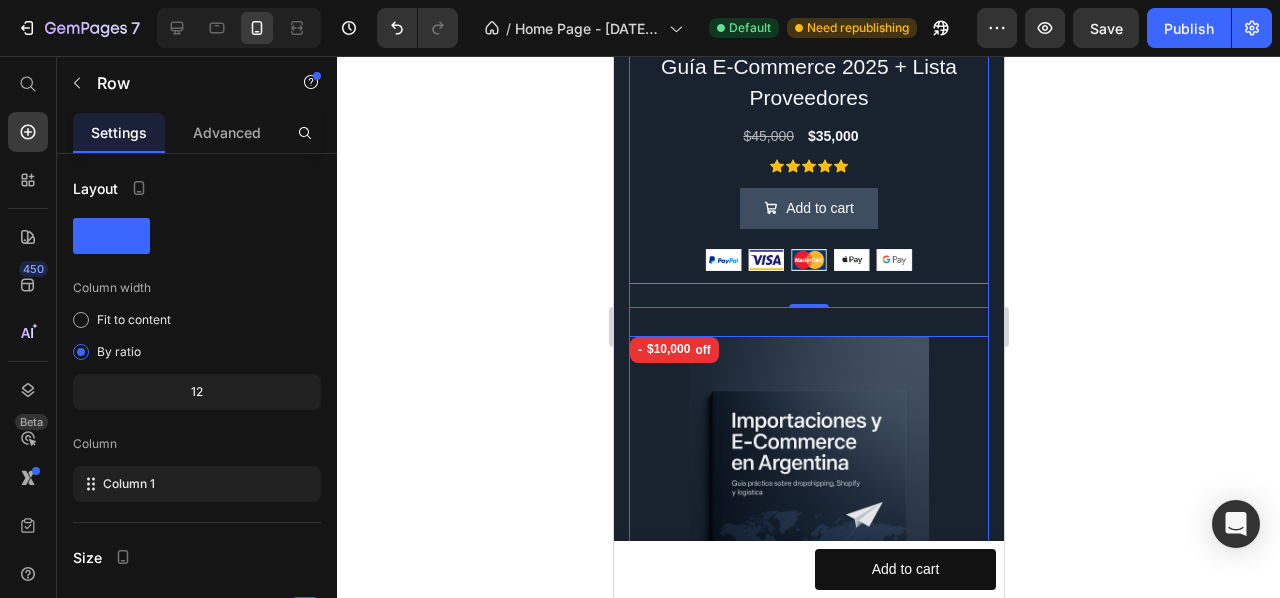 click on "(P) Images - $10,000 off (P) Tag Guía E-Commerce 2025 + Lista Proveedores (P) Title $45,000 (P) Price $35,000 (P) Price Row Icon Icon Icon Icon Icon Icon List
Add to cart Add to Cart Image                Title Line Row   0 (P) Images - $10,000 off (P) Tag Guía E-Commerce 2025 (P) Title $35,000 (P) Price $25,000 (P) Price Row Icon Icon Icon Icon Icon Icon List
Add to cart Add to Cart Image                Title Line Row   0 (P) Images - $10,000 off (P) Tag Lista Proveedores Verificados E-Commerce 2025 (P) Title $30,000 (P) Price $20,000 (P) Price Row Icon Icon Icon Icon Icon Icon List
Add to cart Add to Cart Image                Title Line Row   0" at bounding box center [808, 635] 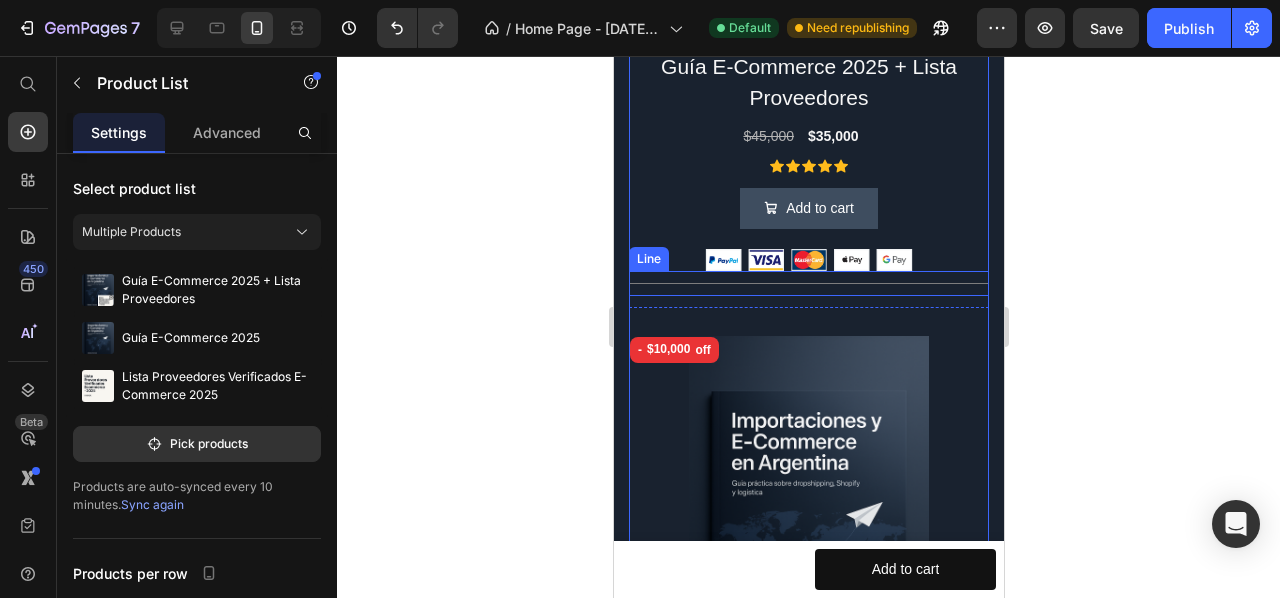 click on "Title Line" at bounding box center (808, 283) 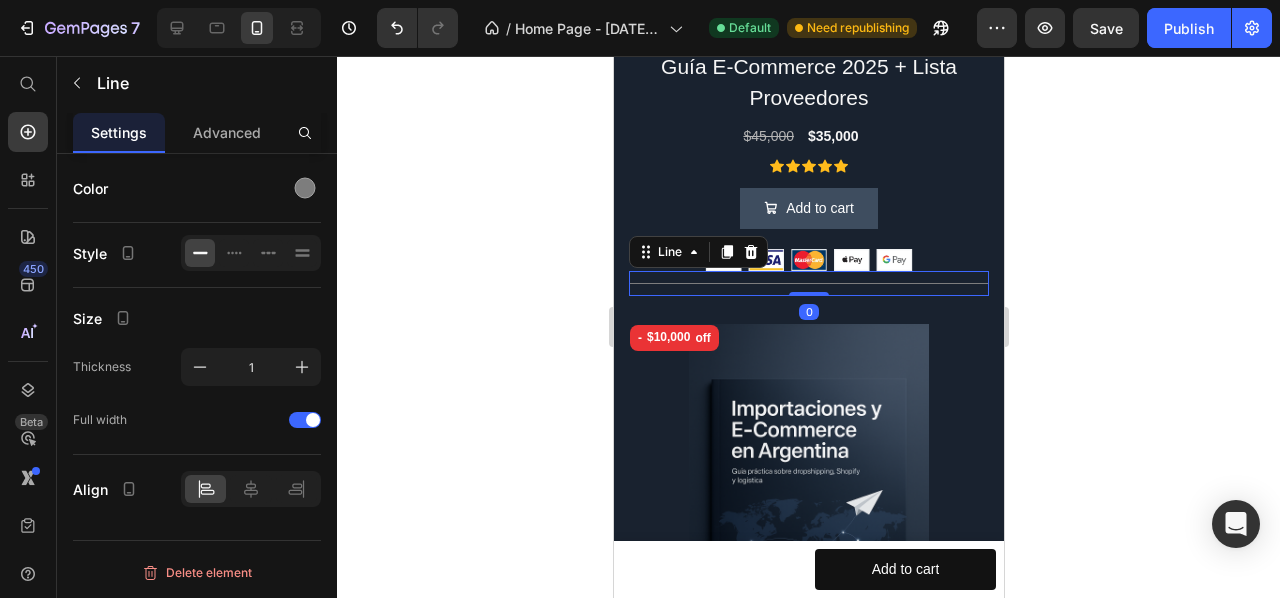 drag, startPoint x: 798, startPoint y: 303, endPoint x: 796, endPoint y: 270, distance: 33.06055 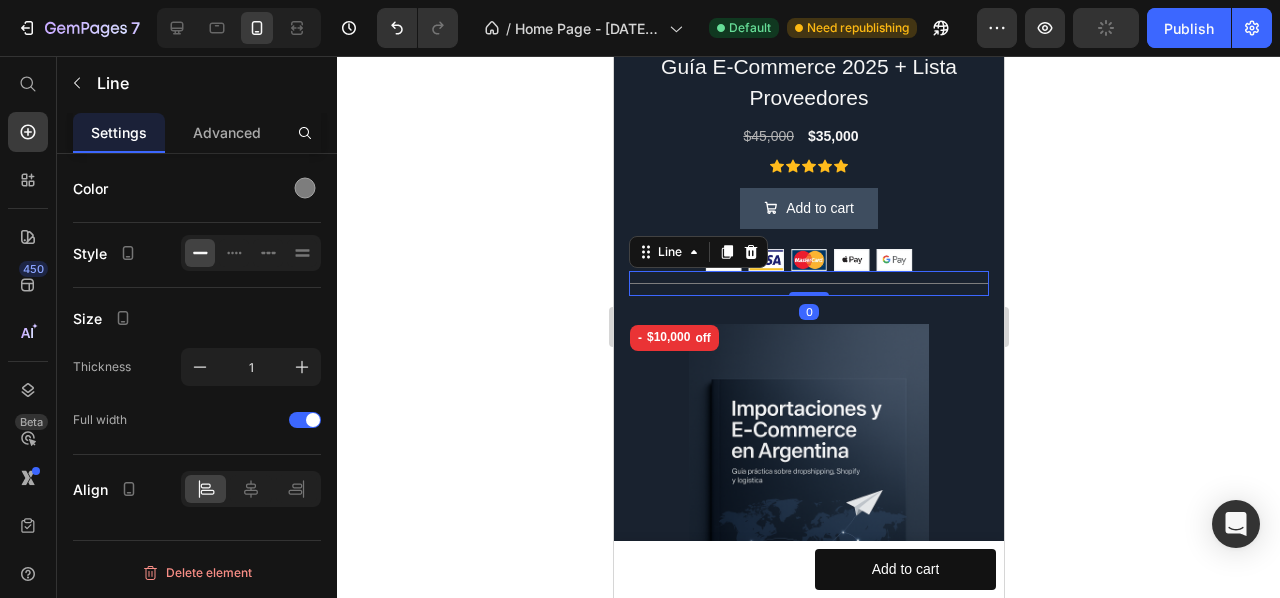 click 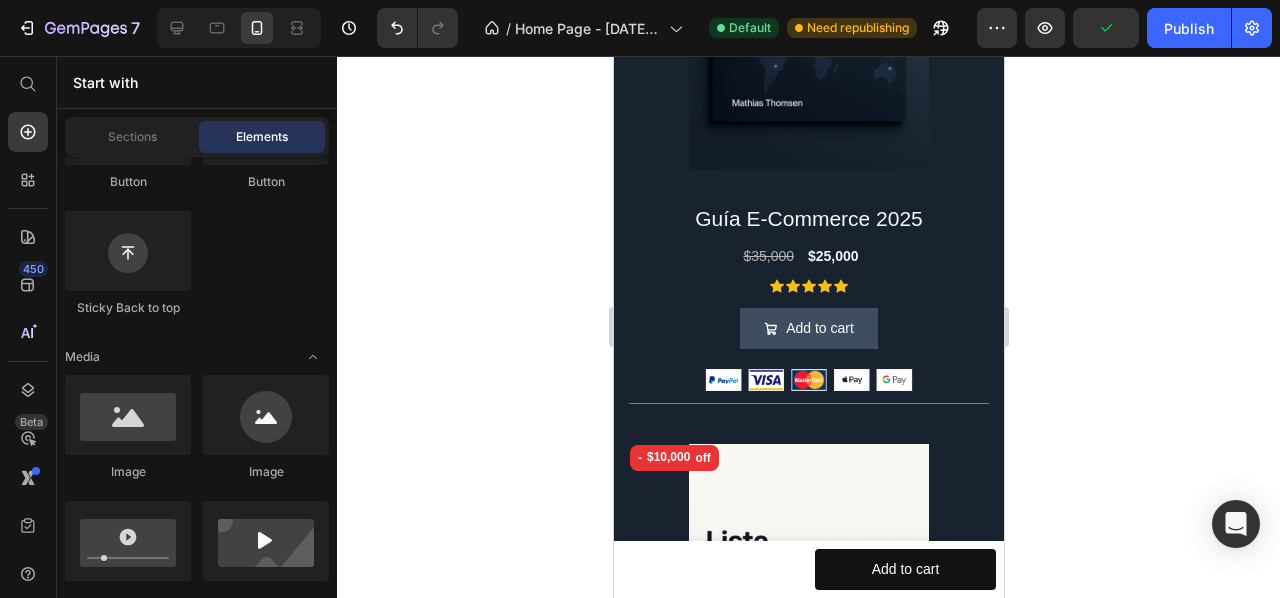 scroll, scrollTop: 2540, scrollLeft: 0, axis: vertical 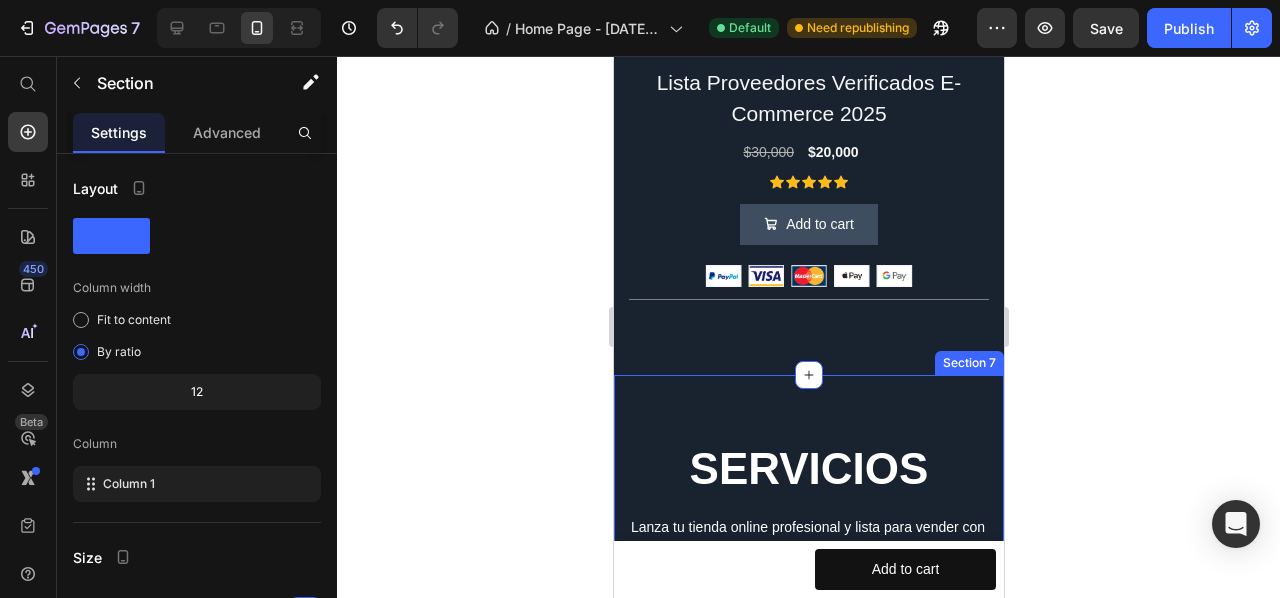 click on "SERVICIOS Heading Lanza tu tienda online profesional y lista para vender con nuestro servicio a medida en  Shopify .   ¿Querés vender online pero no sabés por dónde empezar? Nosotros lo hacemos por vos.   Creamos tiendas  100% personalizadas, profesionales y optimizadas para convertir visitas en ventas , usando Shopify, la plataforma de ecommerce más potente del mercado. Text block Row Servicio de Creación y Diseño de tu Pagina Web - Shopify (P) Title $[PRICE] (P) Price $[PRICE] (P) Price Row Image Diameter [NUMBER]mm Text block Row Image Thickness [NUMBER]mm Text block Row Image Waterproof [NUMBER]m Text block Row Row Image Polished Silver Text block Row Image Accuracy ±[NUMBER]s/month Text block Row Image Sapphire Crystal Glass Text block Row Row QUIERO DISEÑAR MI PAGINA WEB (P) Cart Button Image Product Images & Gallery - $[PRICE] off (P) Tag Product Row Section [NUMBER]" at bounding box center (808, 929) 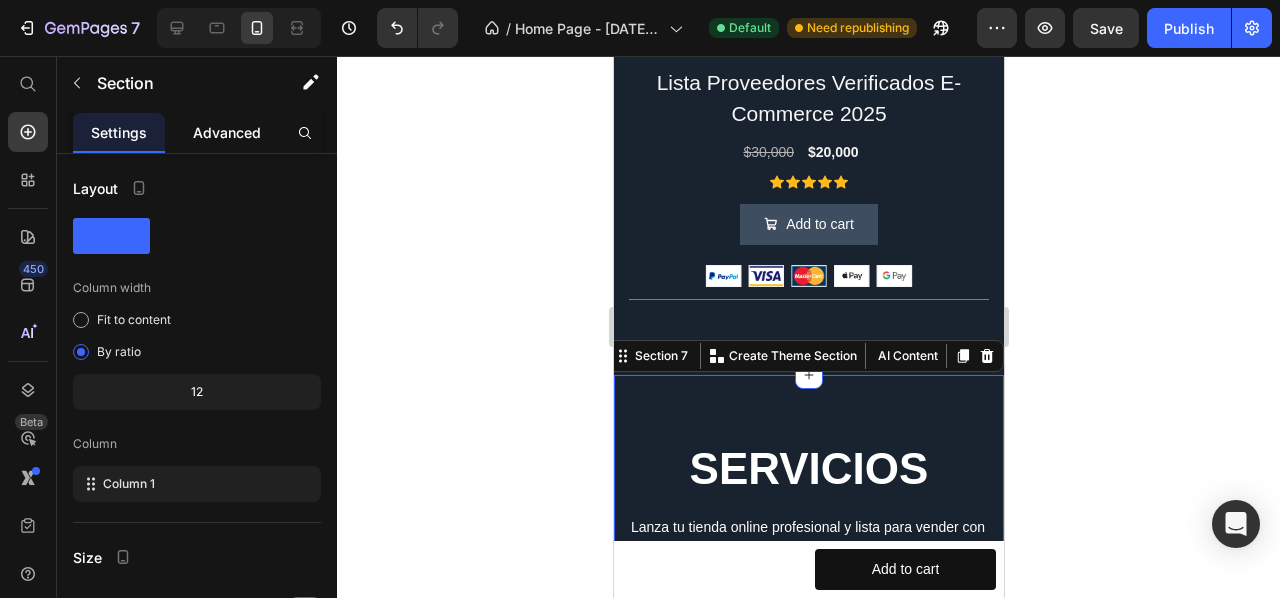 click on "Advanced" 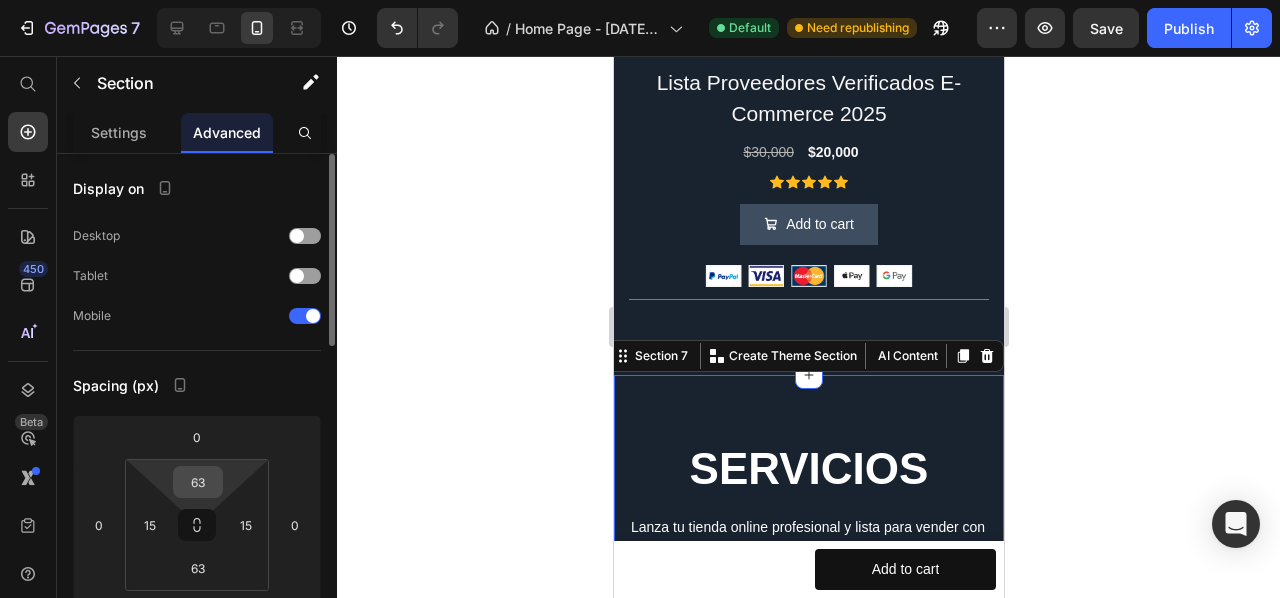 click on "63" at bounding box center [198, 482] 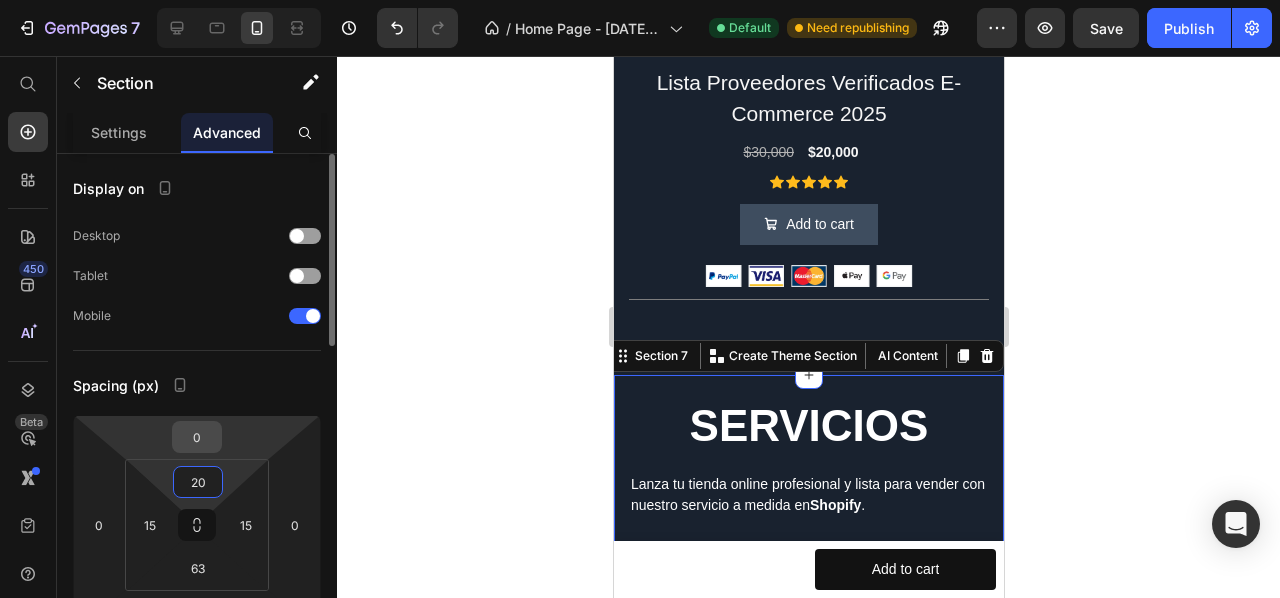 type on "2" 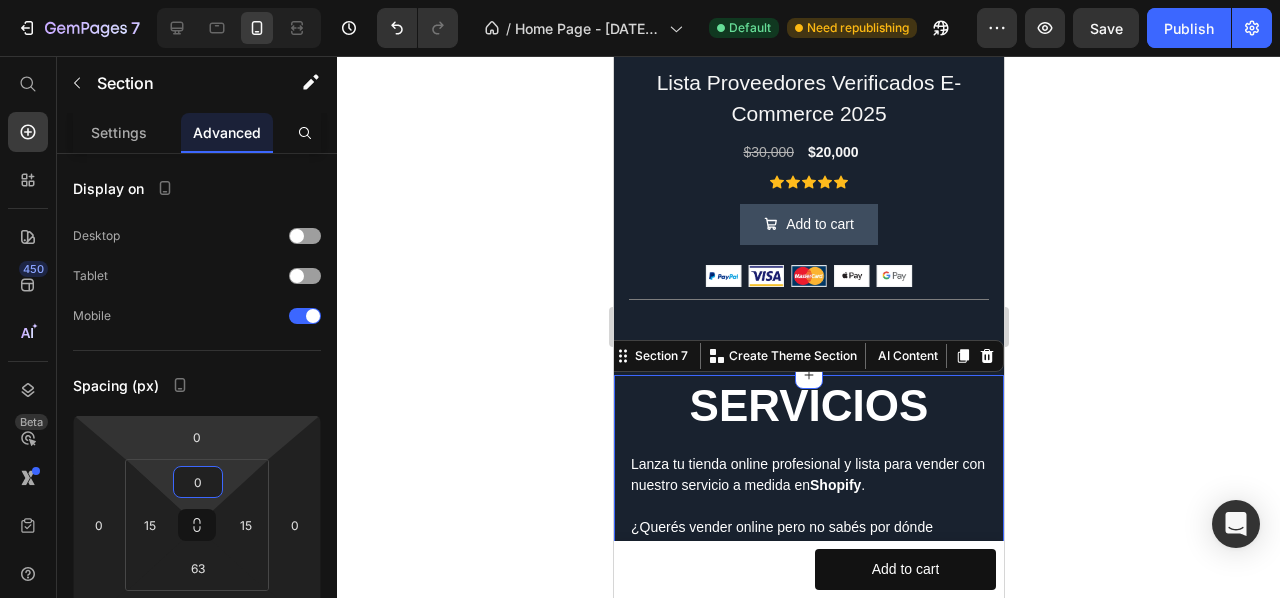 type on "0" 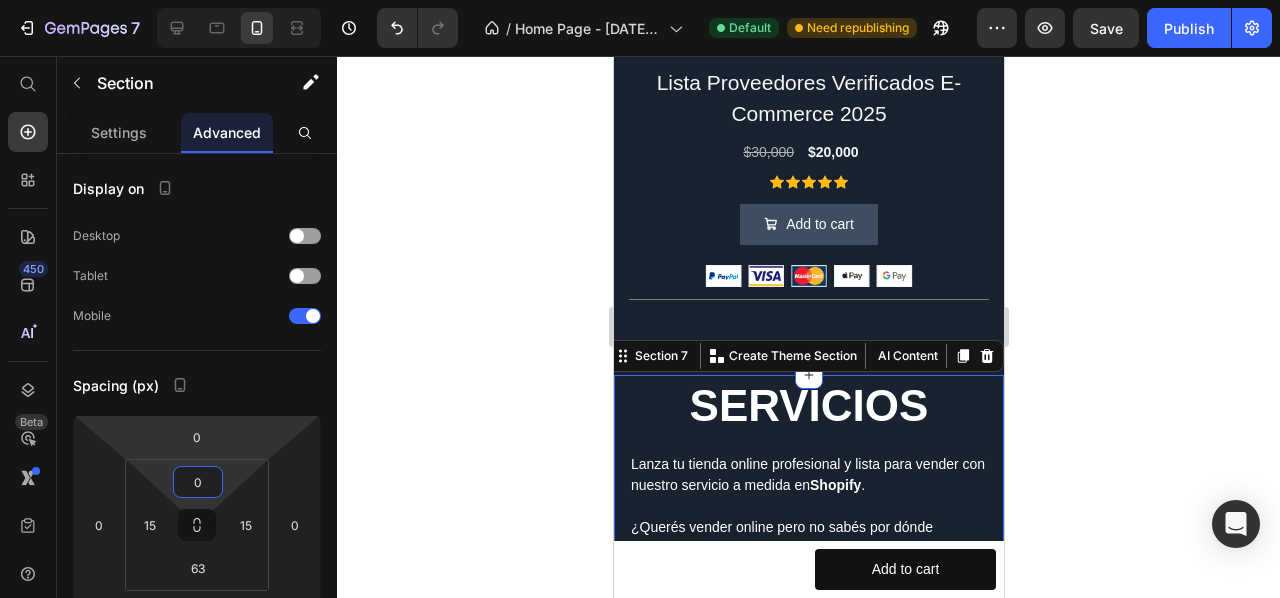 click 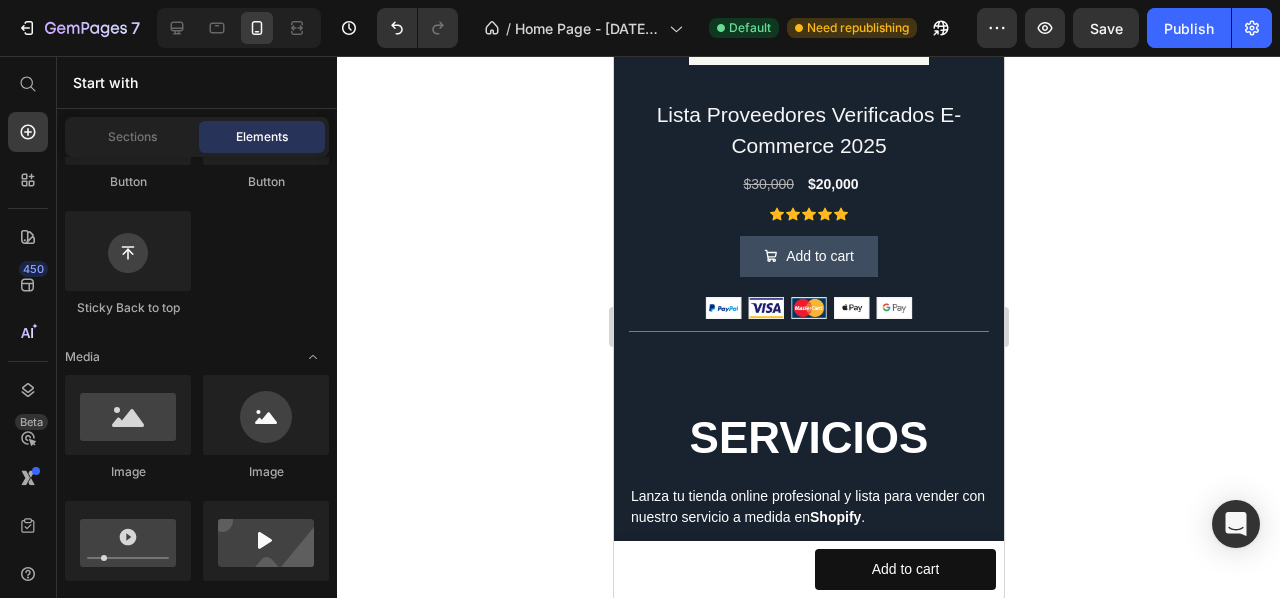 scroll, scrollTop: 3265, scrollLeft: 0, axis: vertical 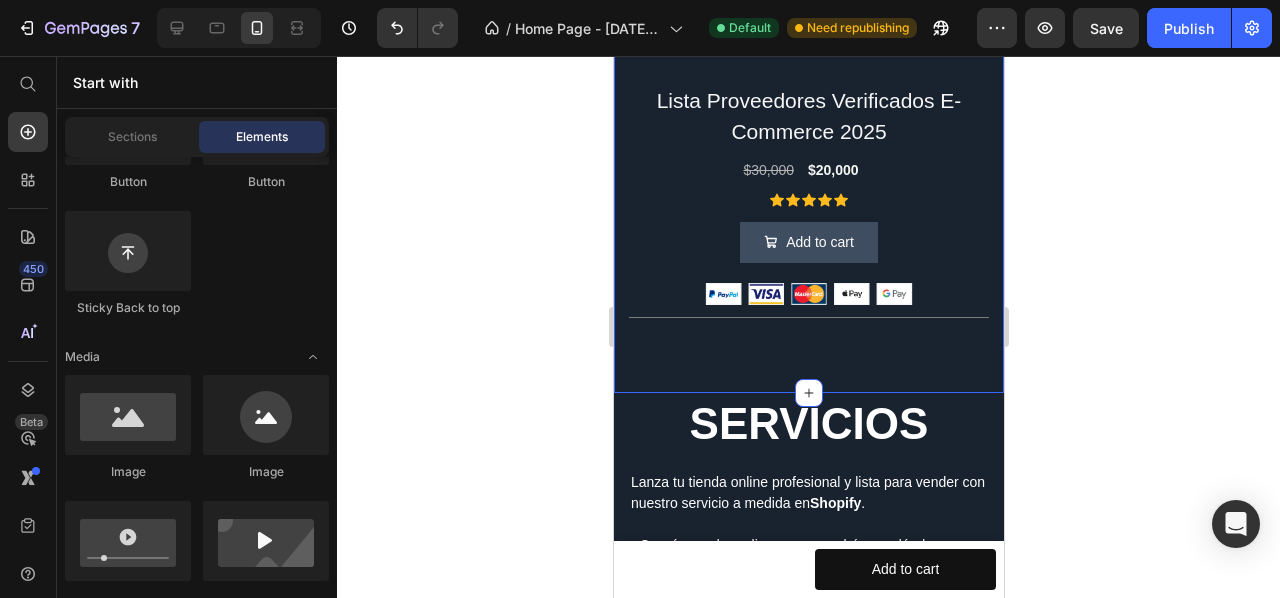 click on "Title Line MAS VENDIDO GUÍA + PROVEEDORES Heading (P) Images - $[PRICE] off (P) Tag Guía E-Commerce [YEAR] + Lista Proveedores (P) Title $[PRICE] (P) Price $[PRICE] (P) Price Row Icon Icon Icon Icon Icon Icon List
Add to cart Add to Cart Image                Title Line Row (P) Images - $[PRICE] off (P) Tag Guía E-Commerce [YEAR] (P) Title $[PRICE] (P) Price $[PRICE] (P) Price Row Icon Icon Icon Icon Icon Icon List
Add to cart Add to Cart Image                Title Line Row (P) Images - $[PRICE] off (P) Tag Lista Proveedores Verificados E-Commerce [YEAR] (P) Title $[PRICE] (P) Price $[PRICE] (P) Price Row Icon Icon Icon Icon Icon Icon List
Add to cart Add to Cart Image                Title Line Row Product List Row Section [NUMBER]" at bounding box center (808, -683) 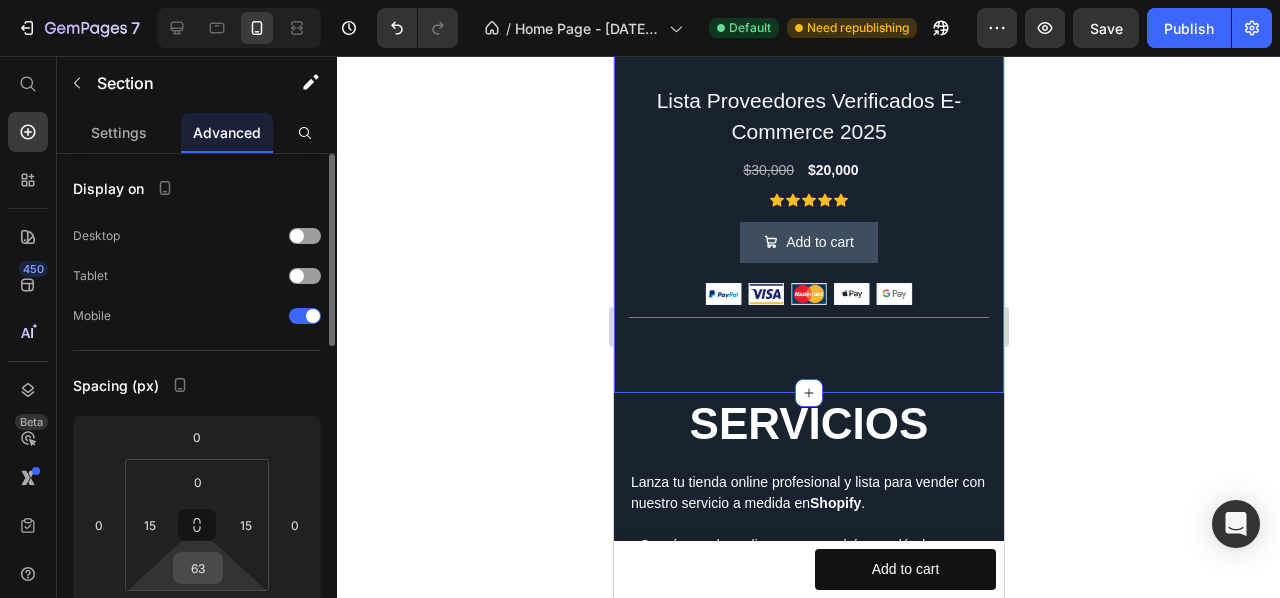 click on "63" at bounding box center [198, 568] 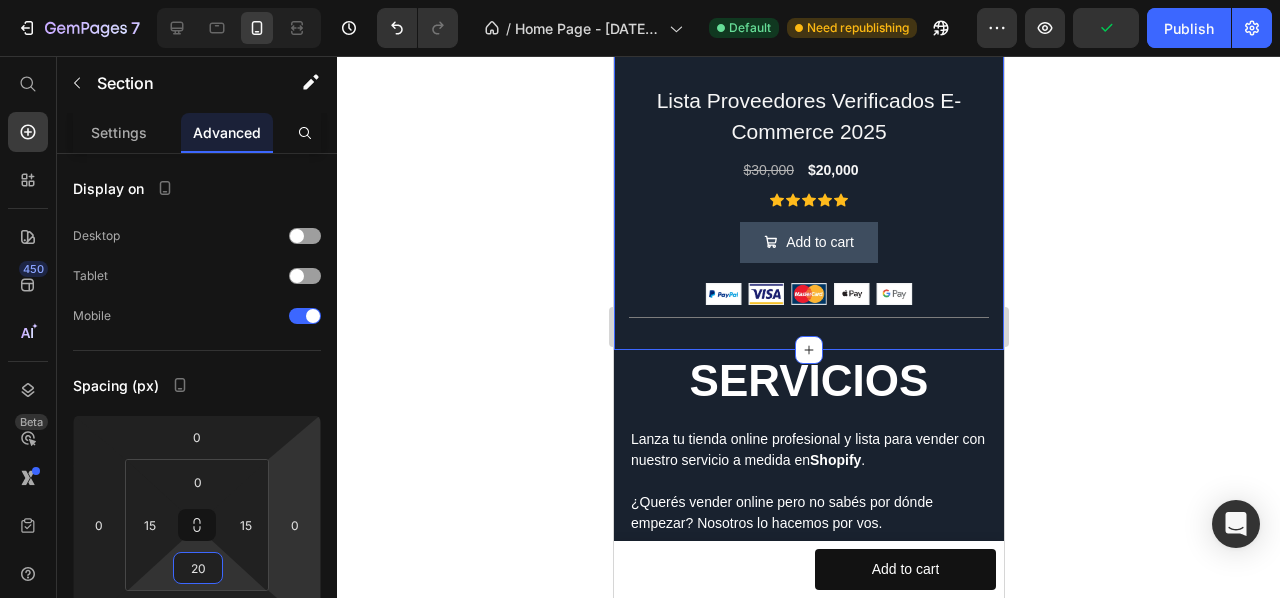 type on "20" 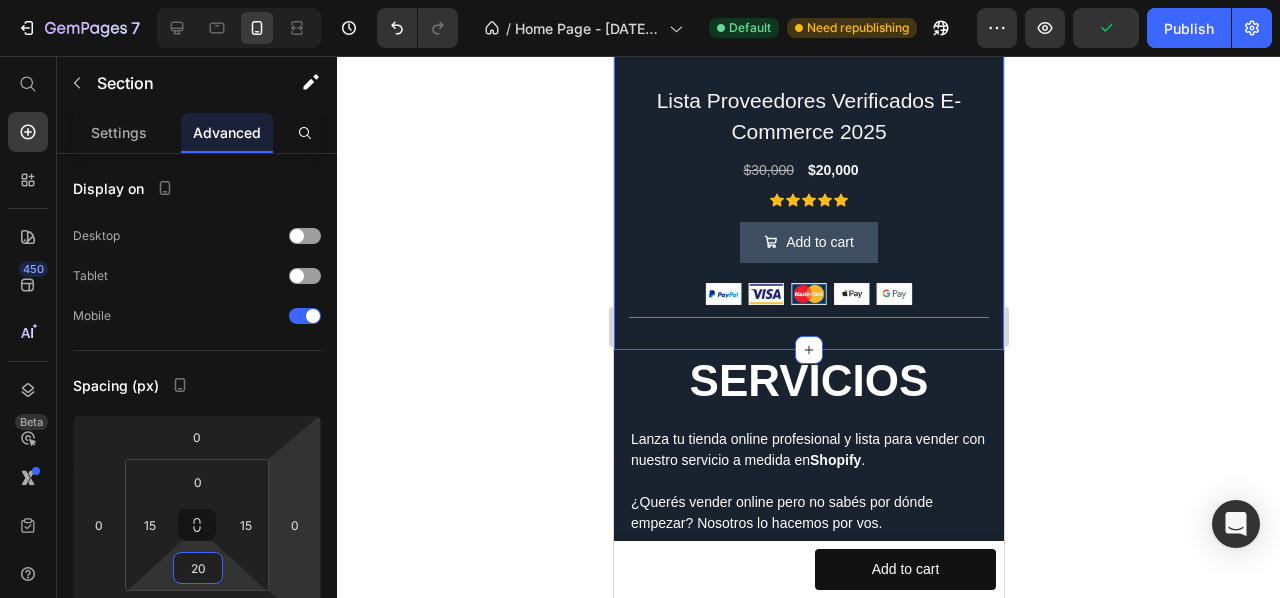 click 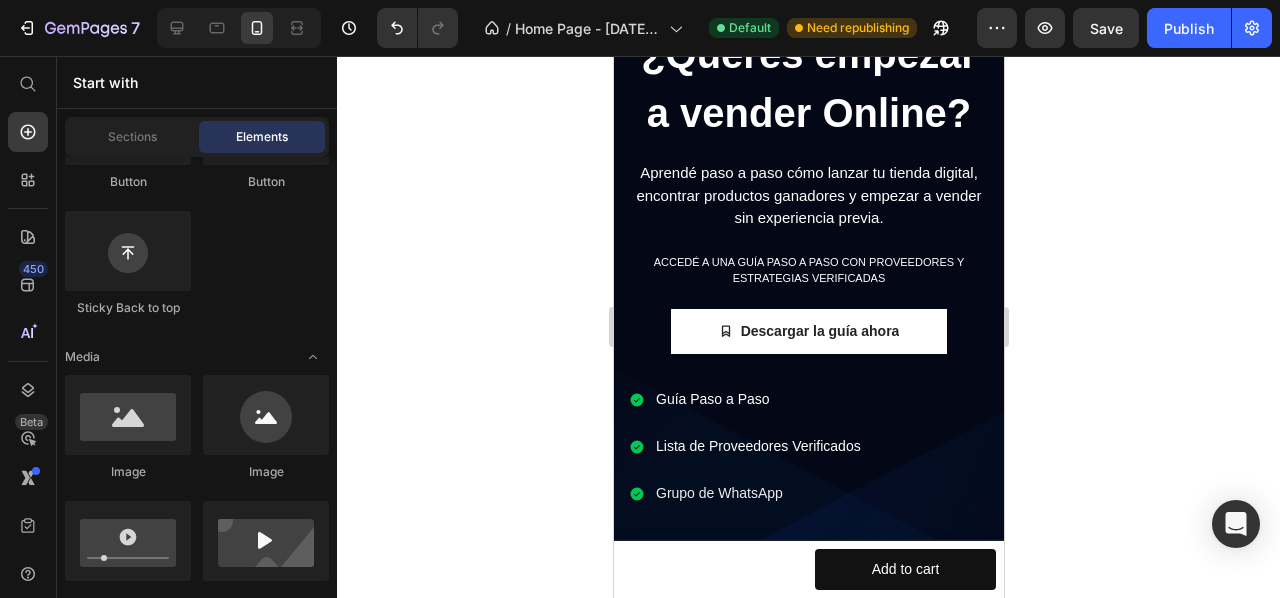 scroll, scrollTop: 0, scrollLeft: 0, axis: both 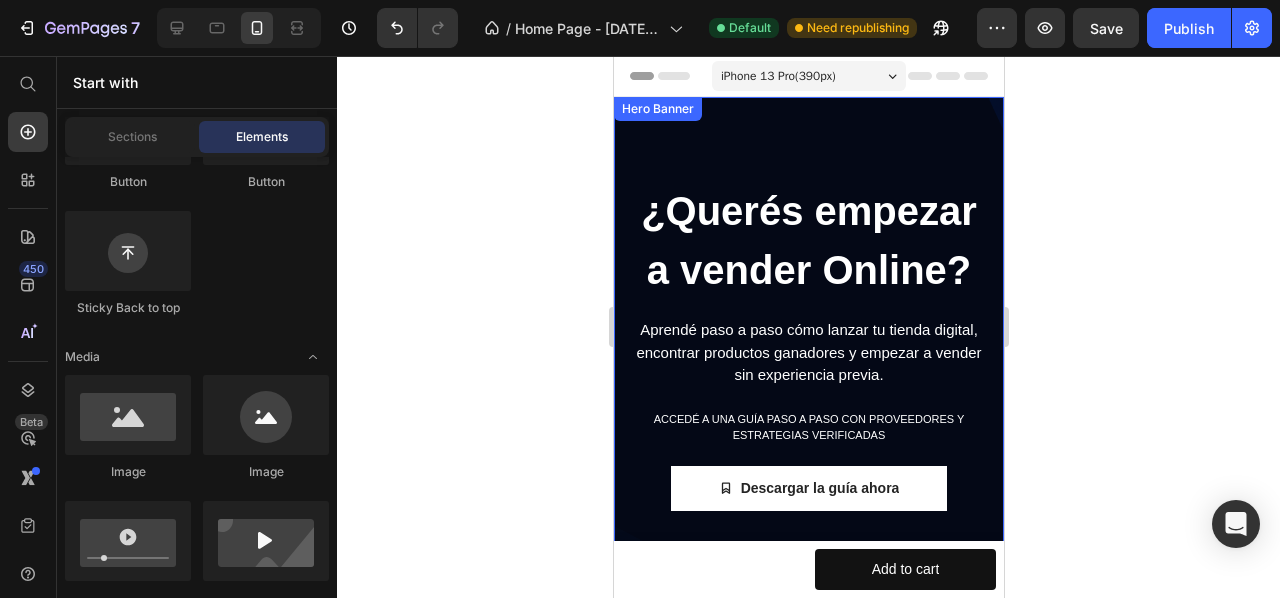 click on "¿Querés empezar a vender Online?  Heading Aprendé paso a paso cómo lanzar tu tienda digital, encontrar productos ganadores y empezar a vender sin experiencia previa. Text block Accedé a una guía paso a paso con proveedores y estrategias verificadAS Text block
Descargar la guía ahora Button Guía Paso a Paso Lista de Proveedores Verificados Grupo de WhatsApp  Item List Row" at bounding box center [808, 398] 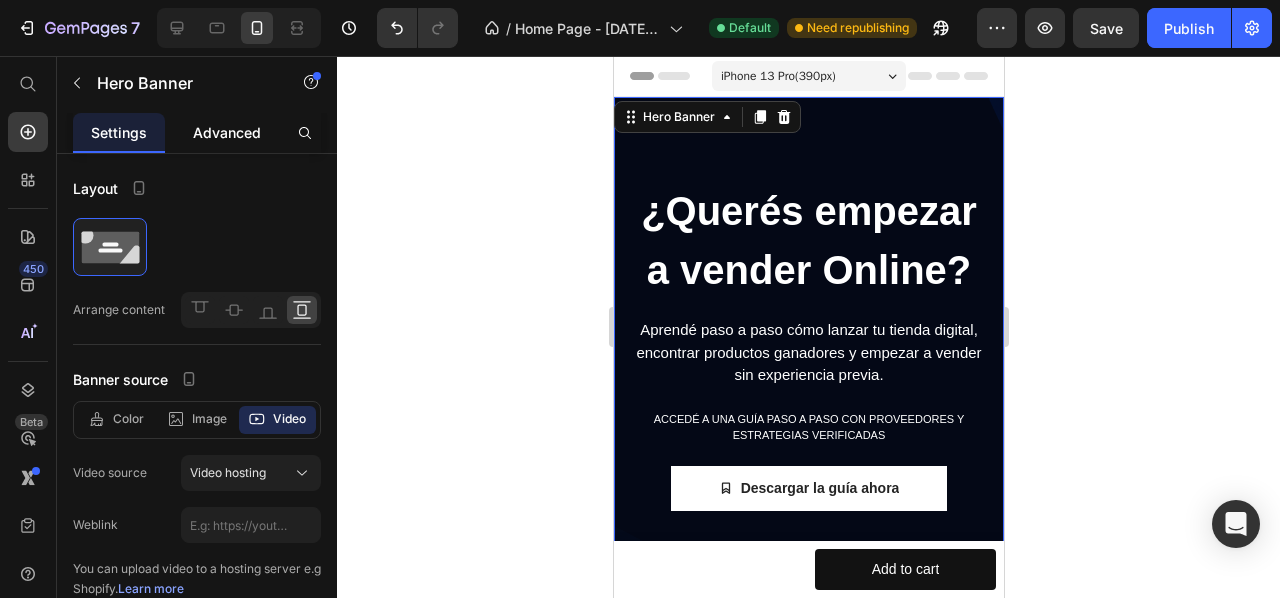 click on "Advanced" at bounding box center [227, 132] 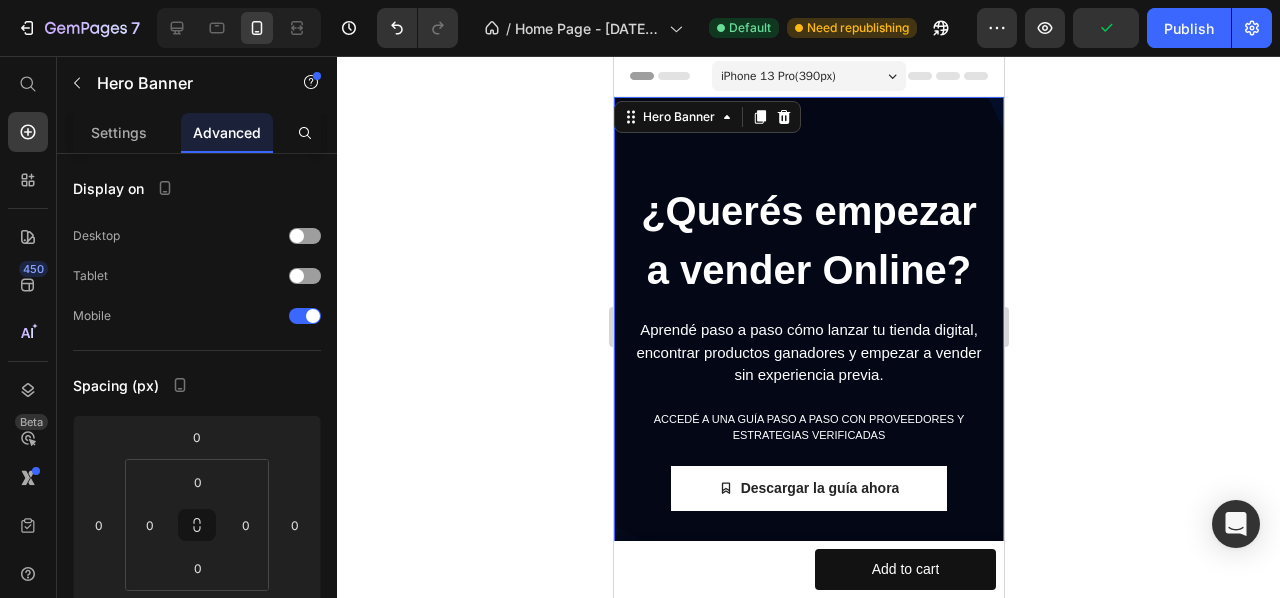 click on "¿Querés empezar a vender Online?  Heading Aprendé paso a paso cómo lanzar tu tienda digital, encontrar productos ganadores y empezar a vender sin experiencia previa. Text block Accedé a una guía paso a paso con proveedores y estrategias verificadAS Text block
Descargar la guía ahora Button Guía Paso a Paso Lista de Proveedores Verificados Grupo de WhatsApp  Item List Row" at bounding box center (808, 397) 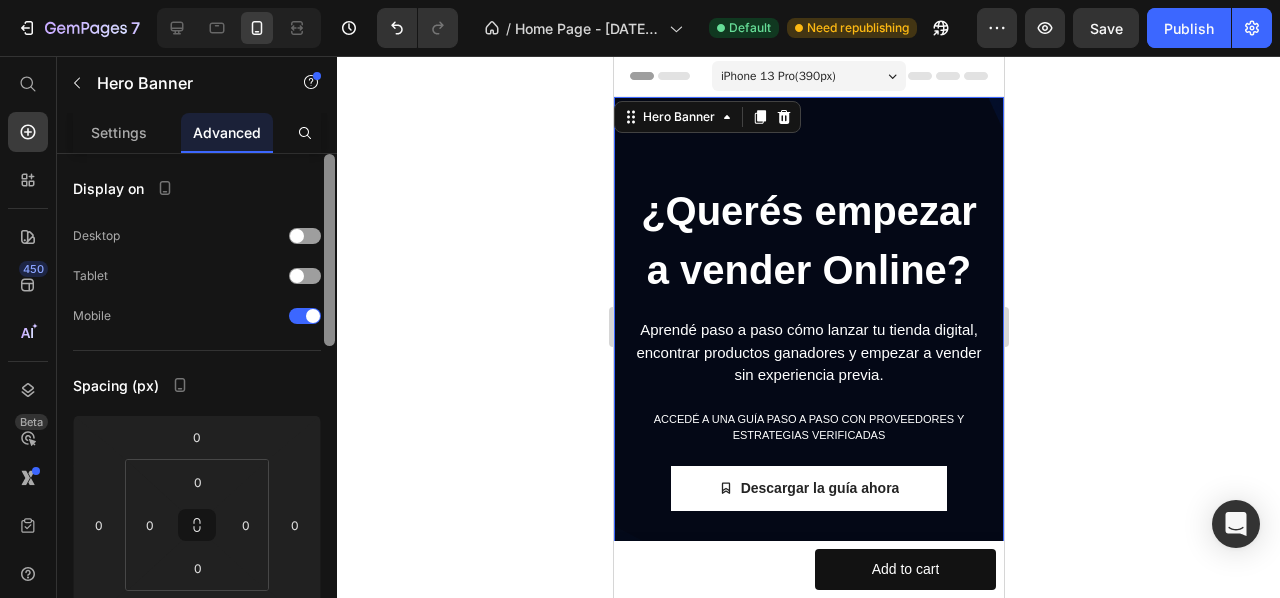 scroll, scrollTop: 501, scrollLeft: 0, axis: vertical 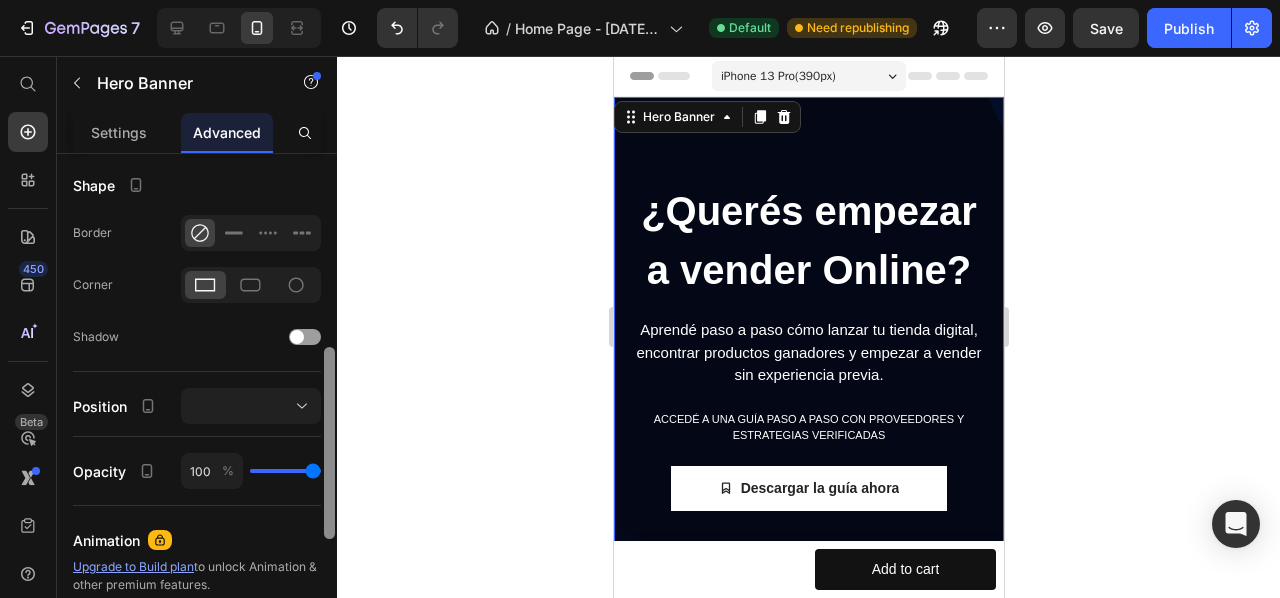 drag, startPoint x: 335, startPoint y: 215, endPoint x: 336, endPoint y: 231, distance: 16.03122 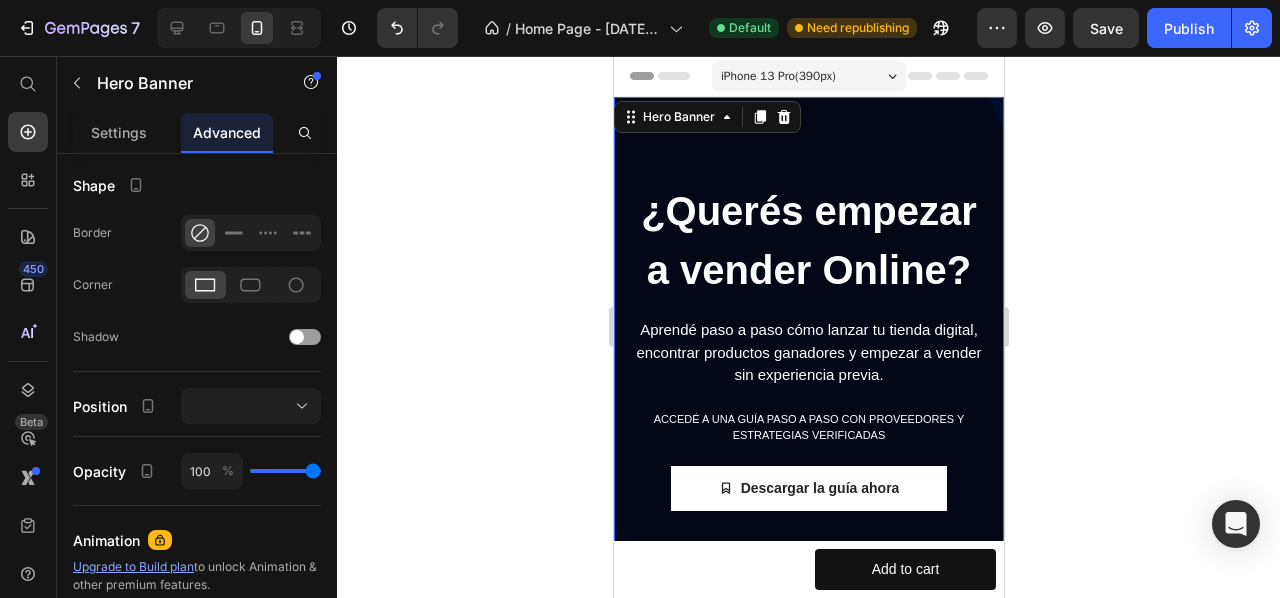 click 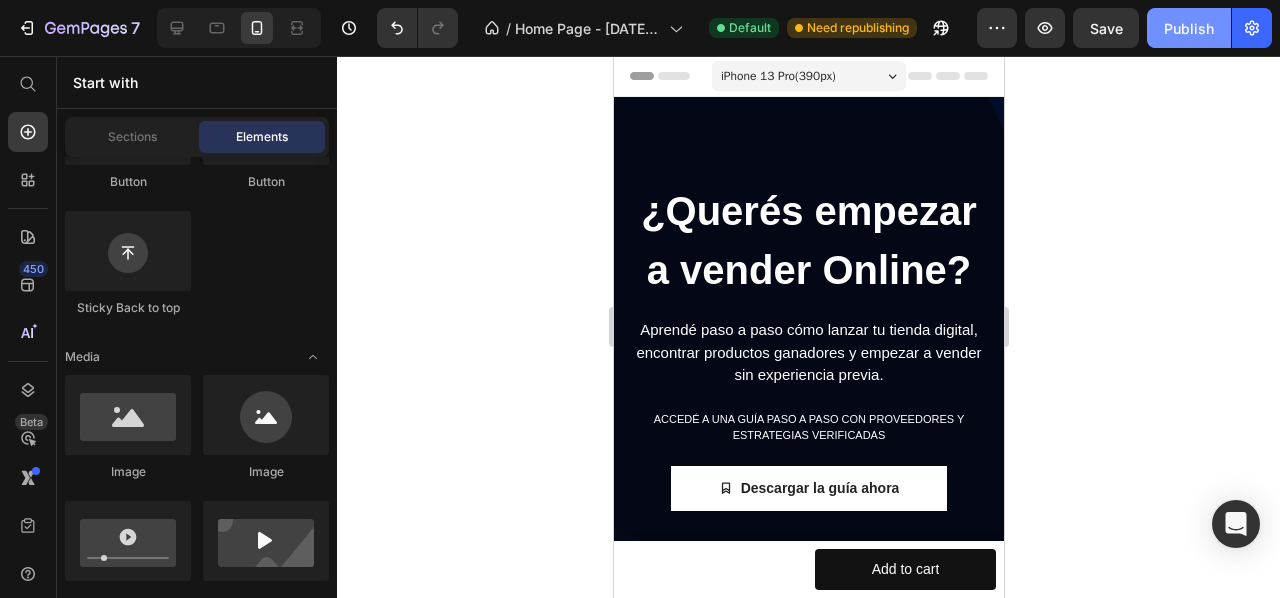 click on "Publish" at bounding box center [1189, 28] 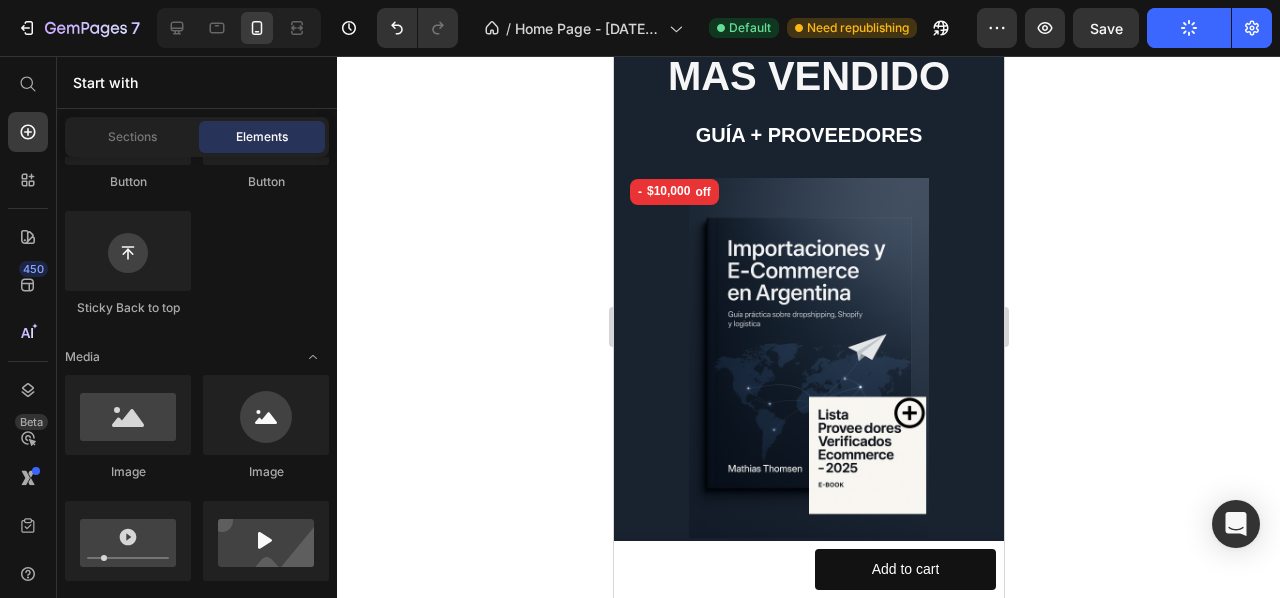drag, startPoint x: 991, startPoint y: 101, endPoint x: 1643, endPoint y: 312, distance: 685.29193 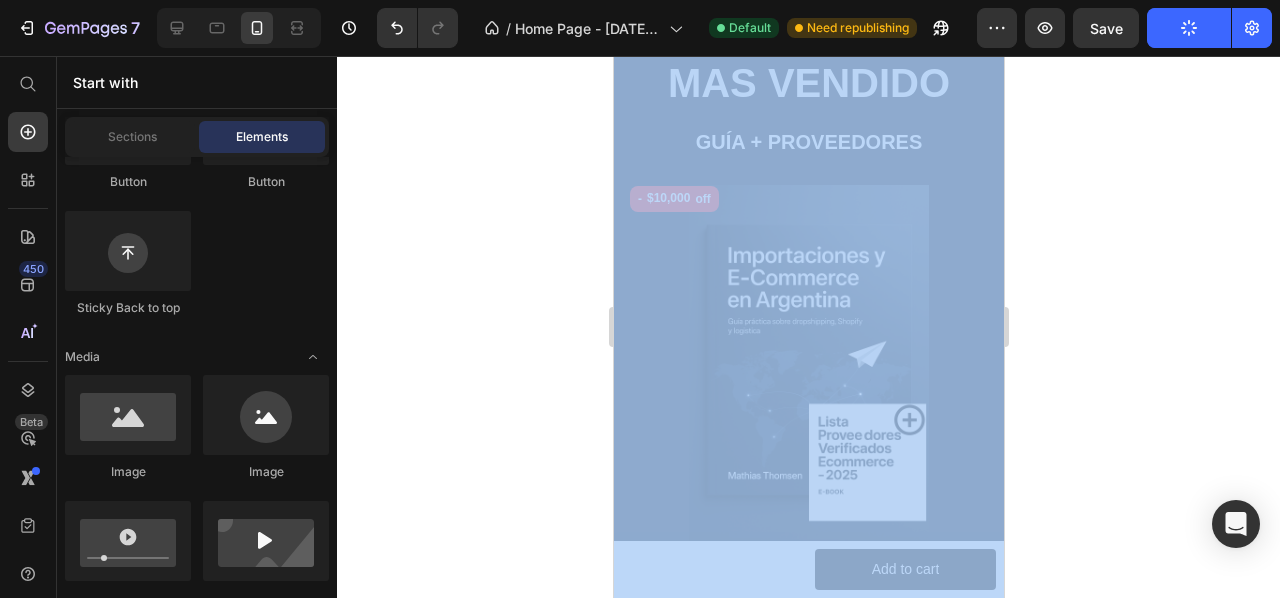 scroll, scrollTop: 1150, scrollLeft: 0, axis: vertical 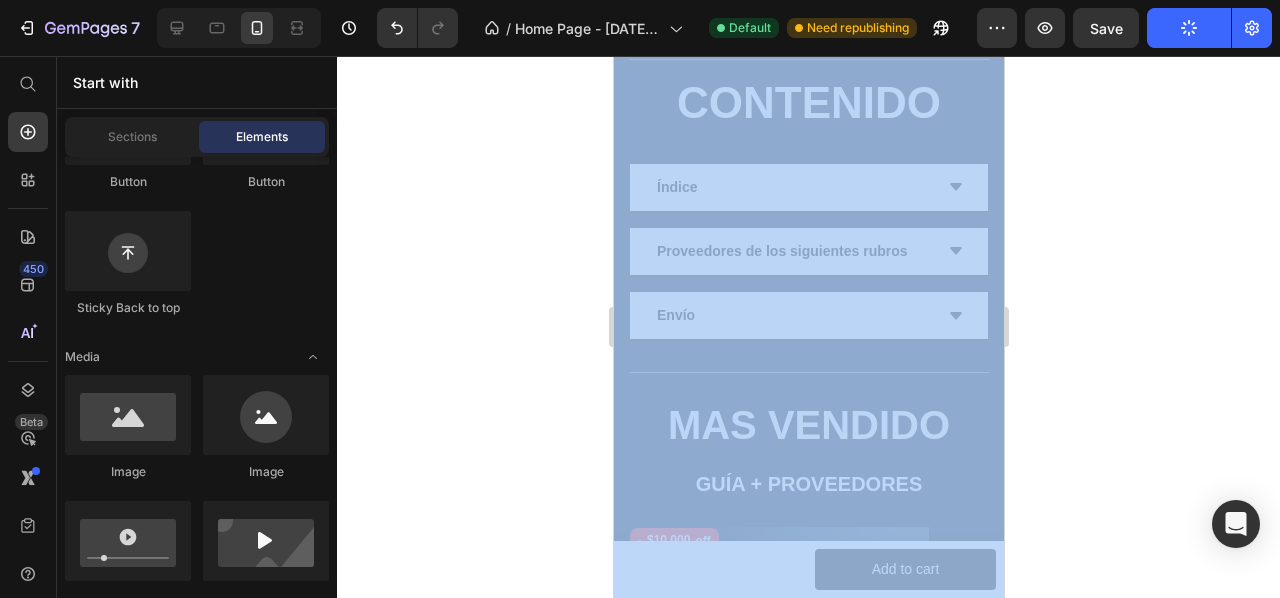 drag, startPoint x: 1643, startPoint y: 312, endPoint x: 1682, endPoint y: 279, distance: 51.088158 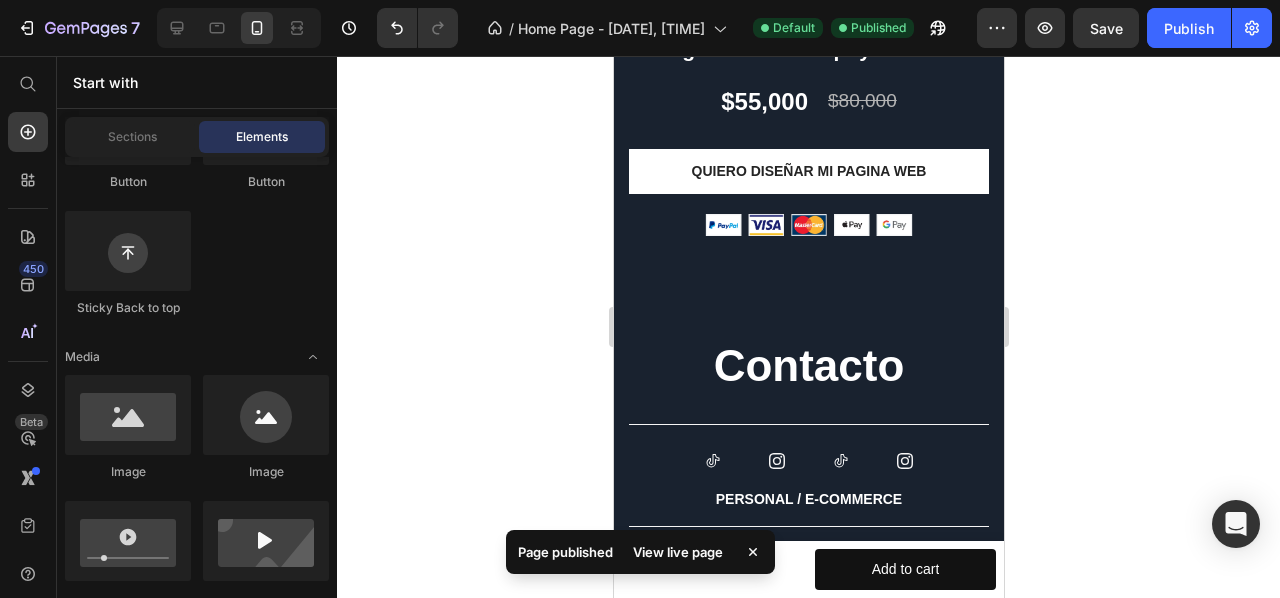 scroll, scrollTop: 4349, scrollLeft: 0, axis: vertical 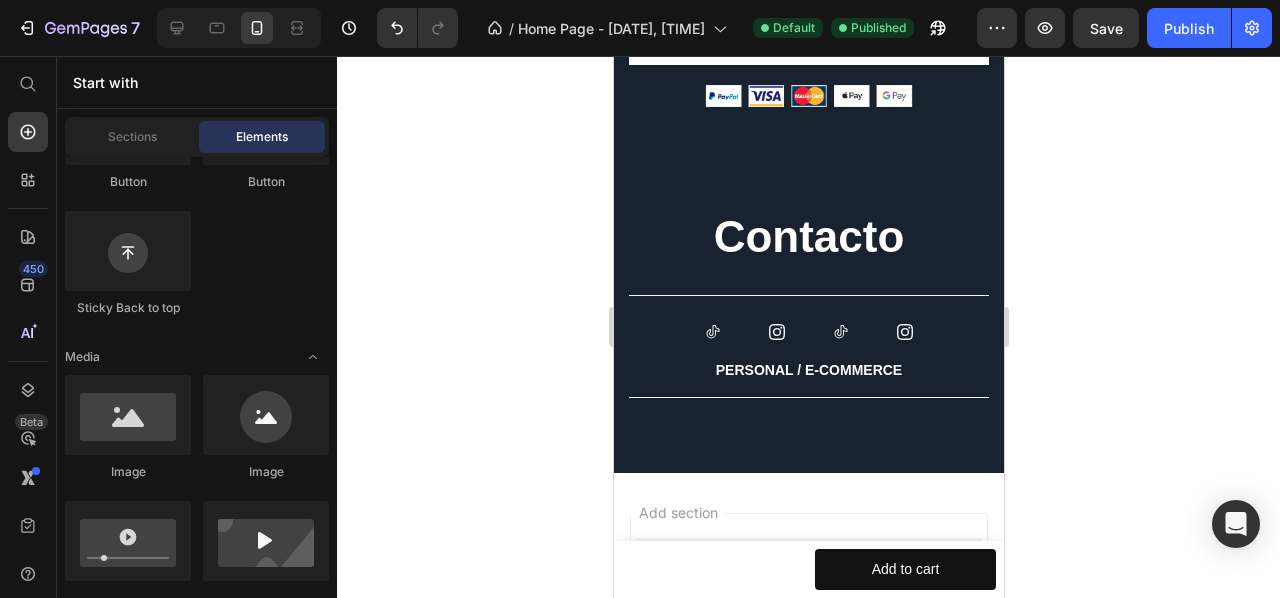 drag, startPoint x: 1000, startPoint y: 503, endPoint x: 1617, endPoint y: 567, distance: 620.3104 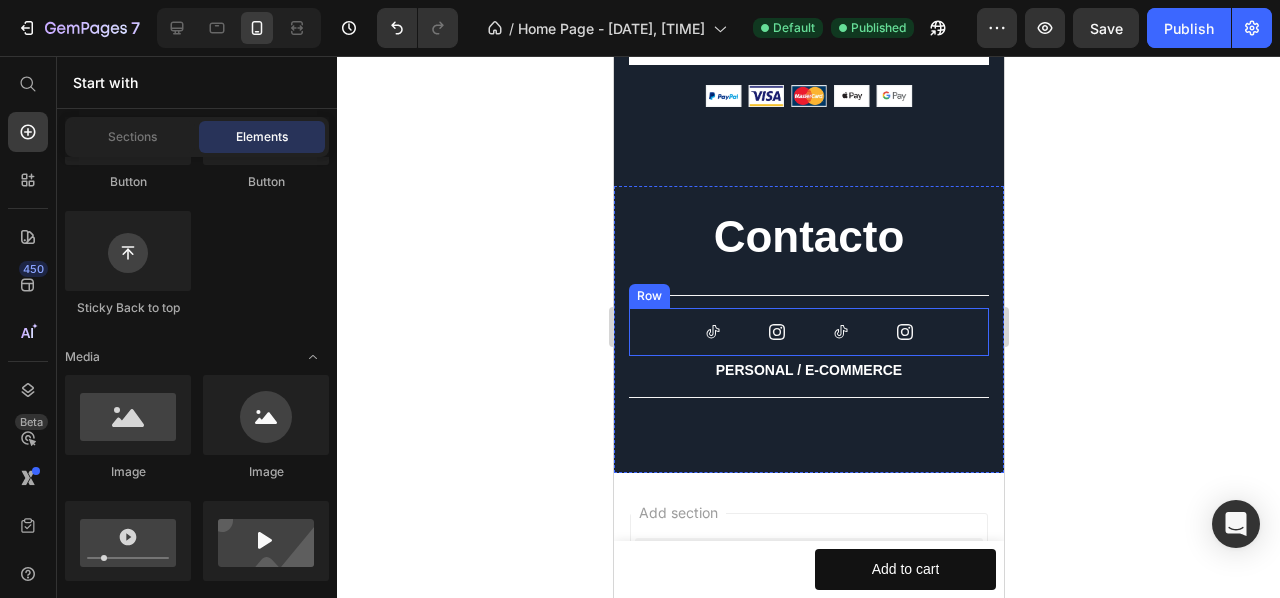 click on "Icon
Icon
Icon
Icon Row" at bounding box center [808, 332] 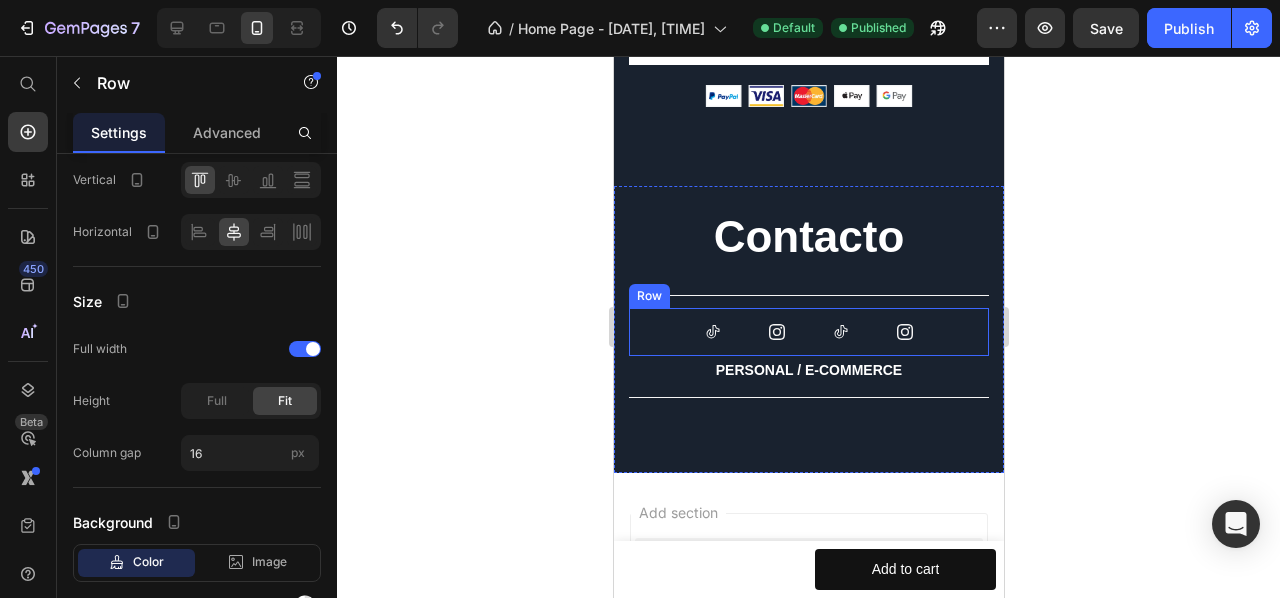 scroll, scrollTop: 0, scrollLeft: 0, axis: both 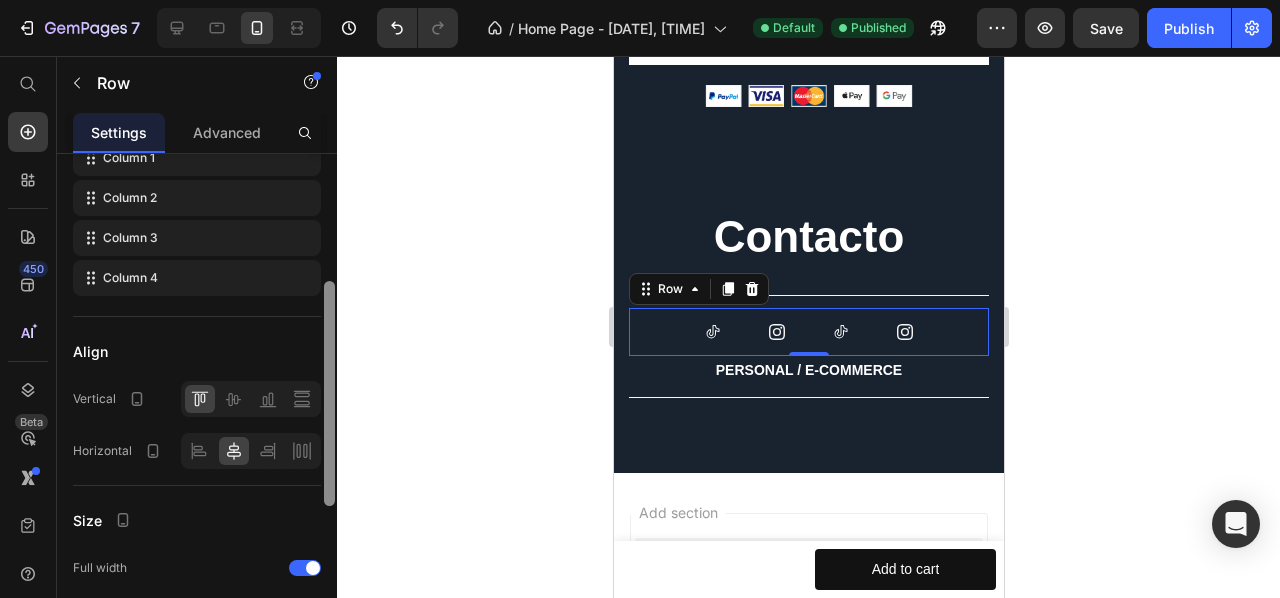 drag, startPoint x: 328, startPoint y: 355, endPoint x: 343, endPoint y: 483, distance: 128.87592 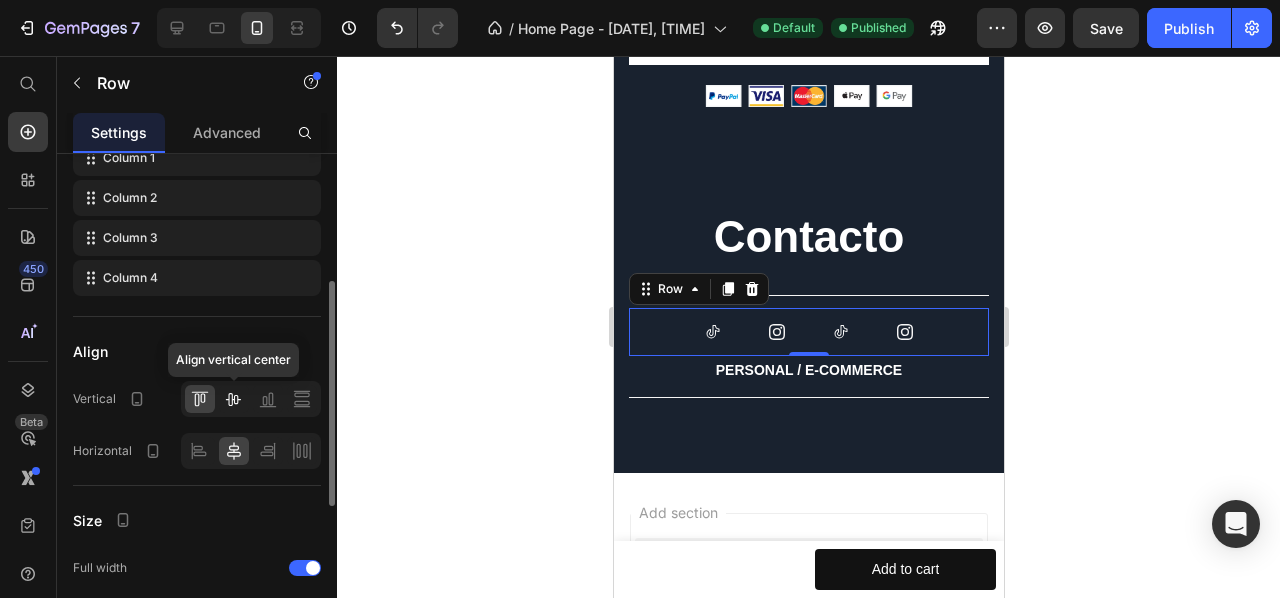 click 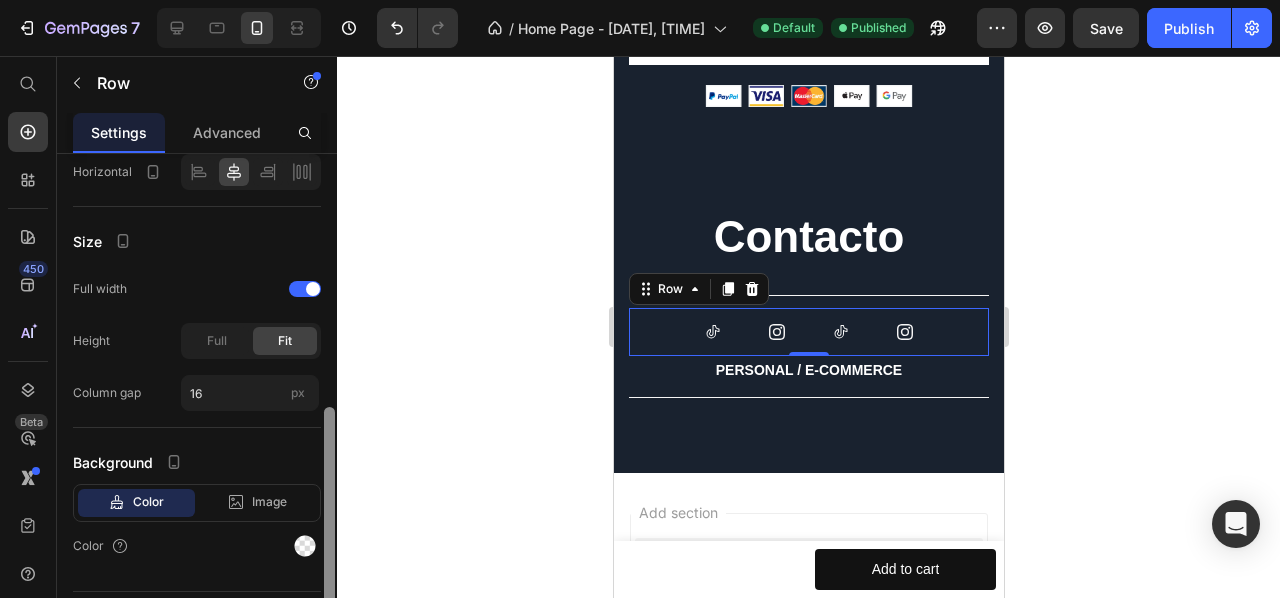 drag, startPoint x: 332, startPoint y: 436, endPoint x: 342, endPoint y: 564, distance: 128.39003 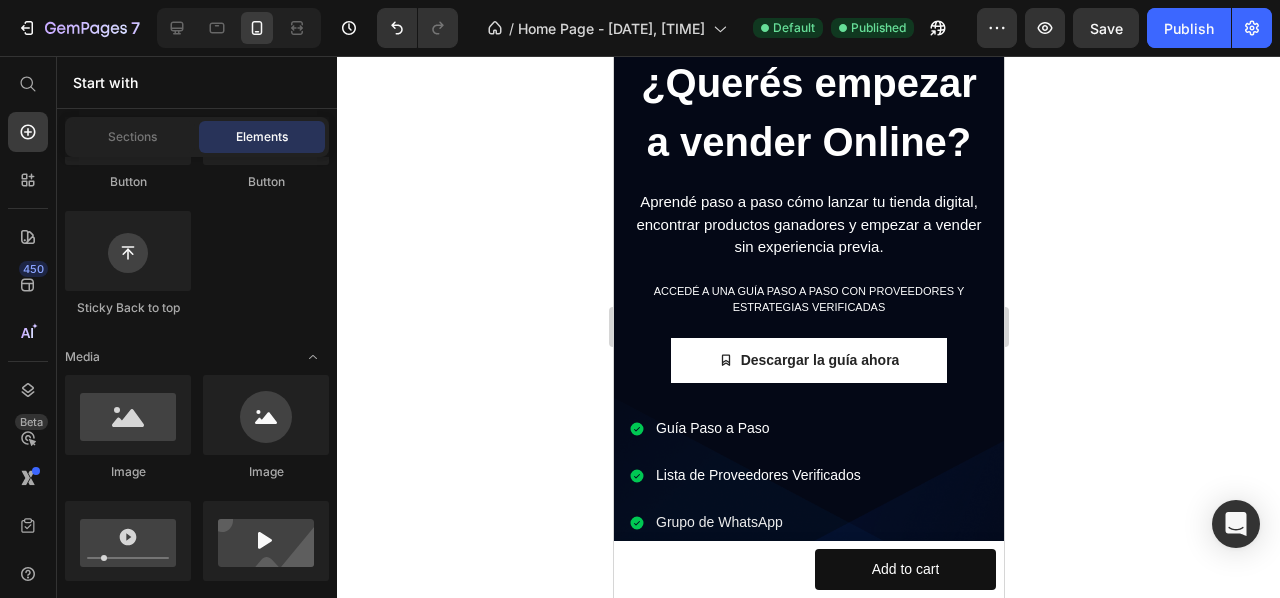 scroll, scrollTop: 0, scrollLeft: 0, axis: both 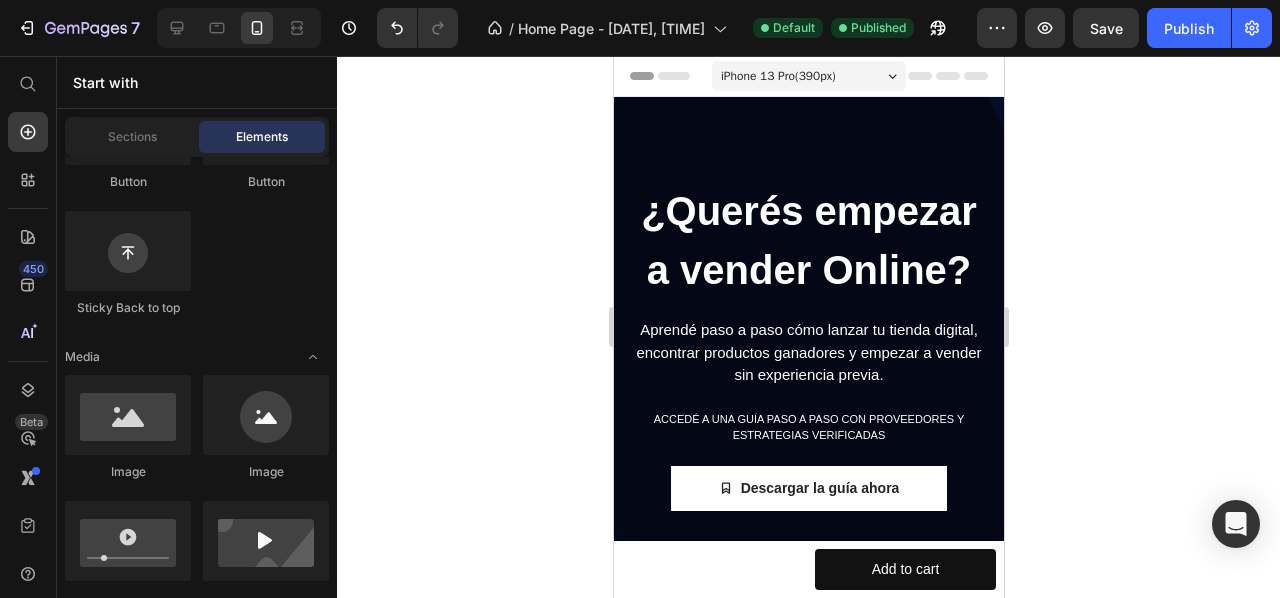 drag, startPoint x: 990, startPoint y: 521, endPoint x: 1603, endPoint y: 105, distance: 740.8273 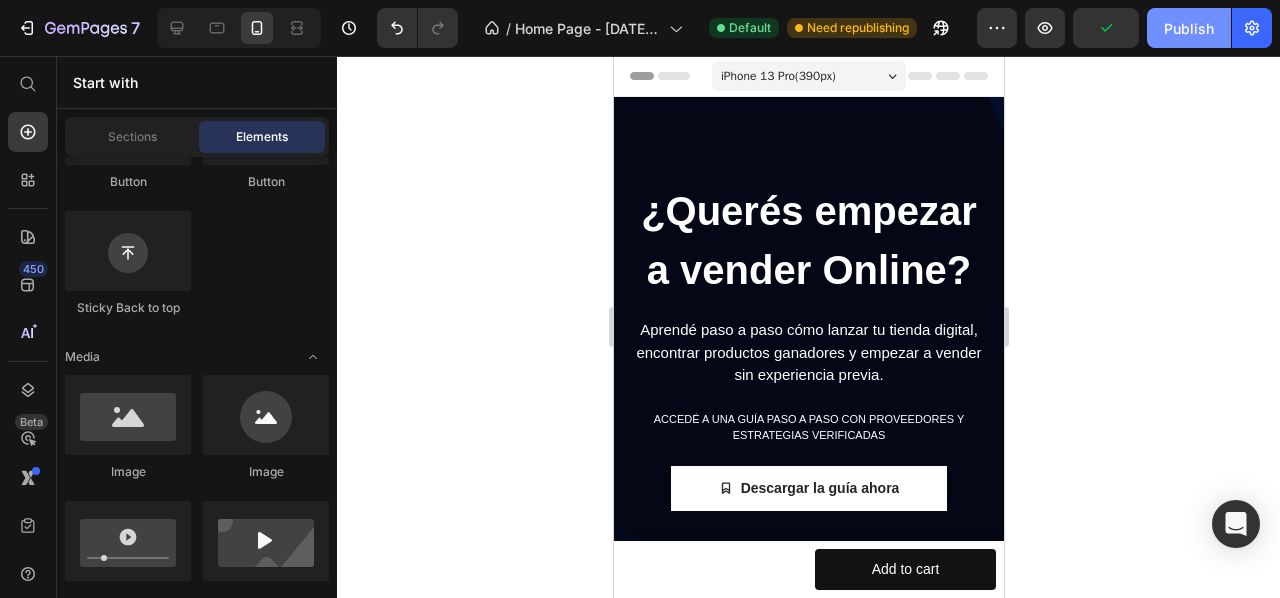 click on "Publish" 